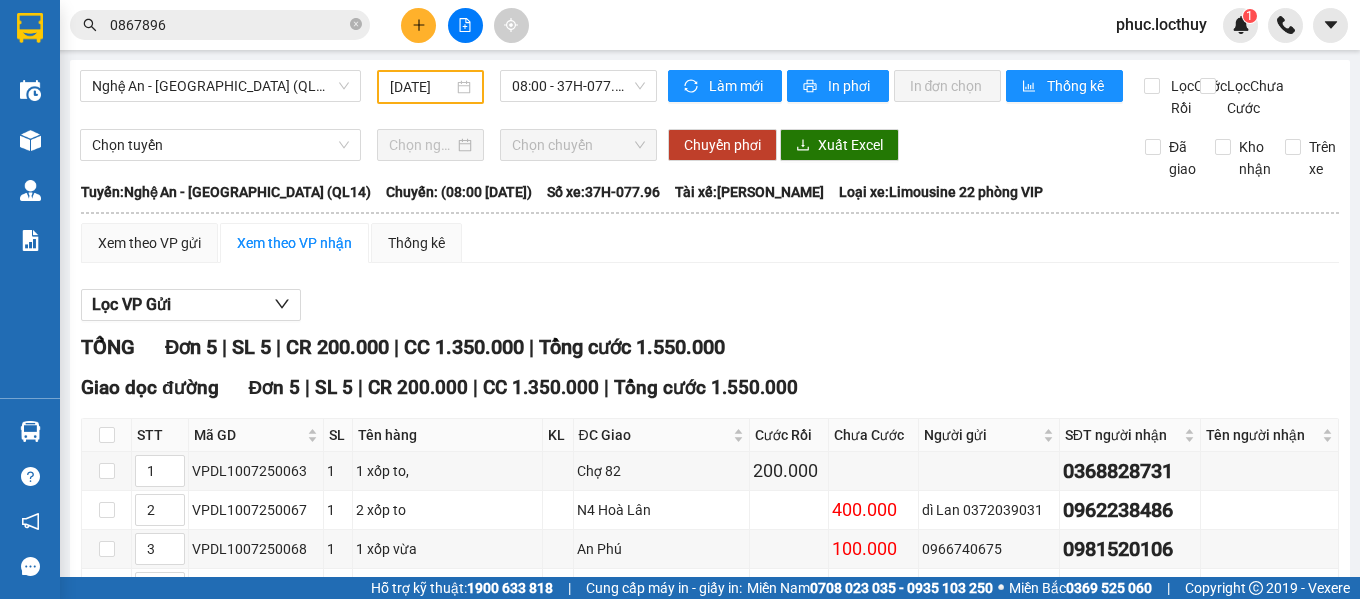 scroll, scrollTop: 0, scrollLeft: 0, axis: both 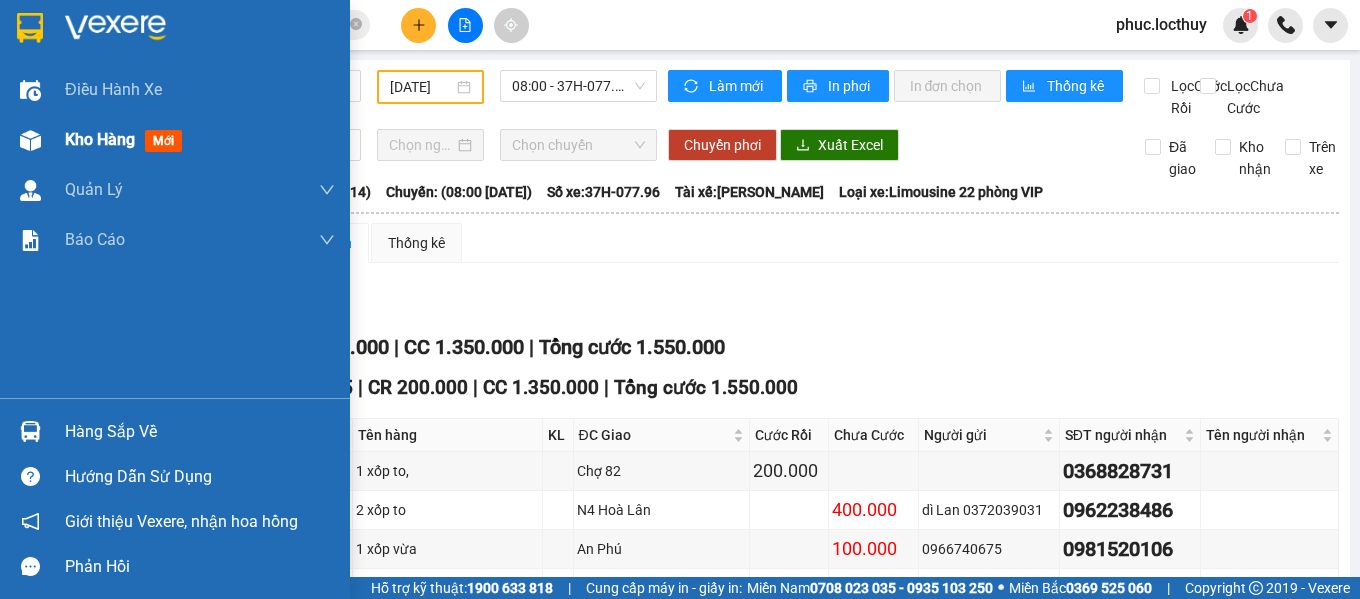 click at bounding box center [30, 140] 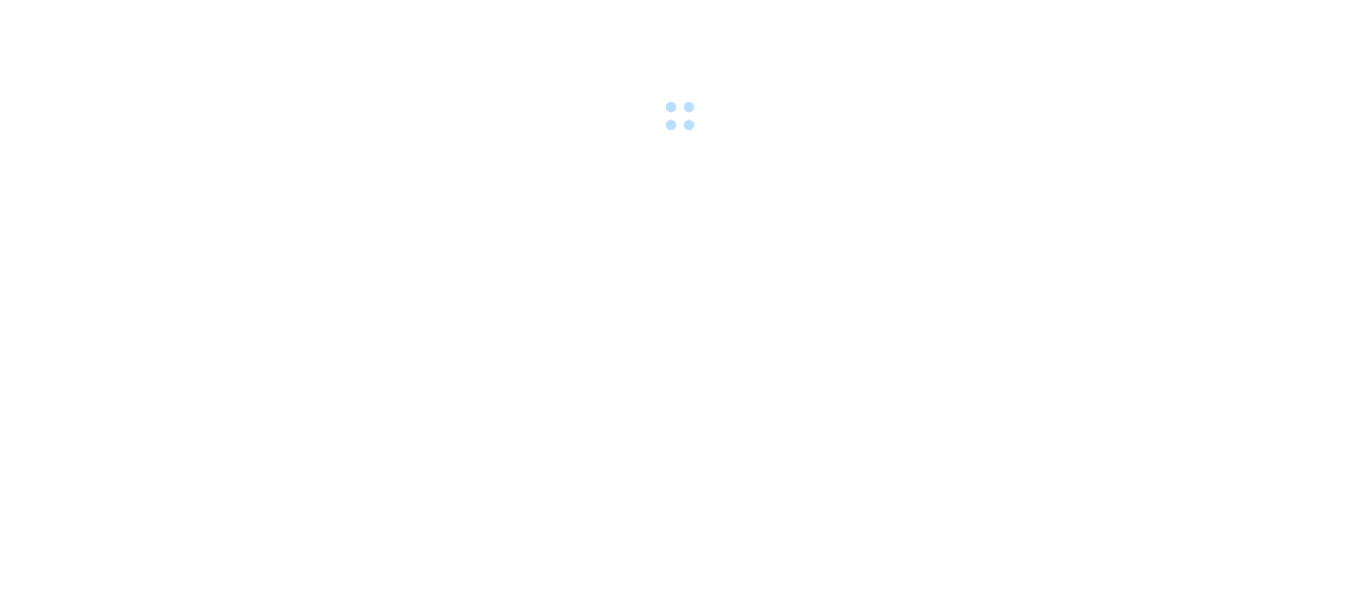 scroll, scrollTop: 0, scrollLeft: 0, axis: both 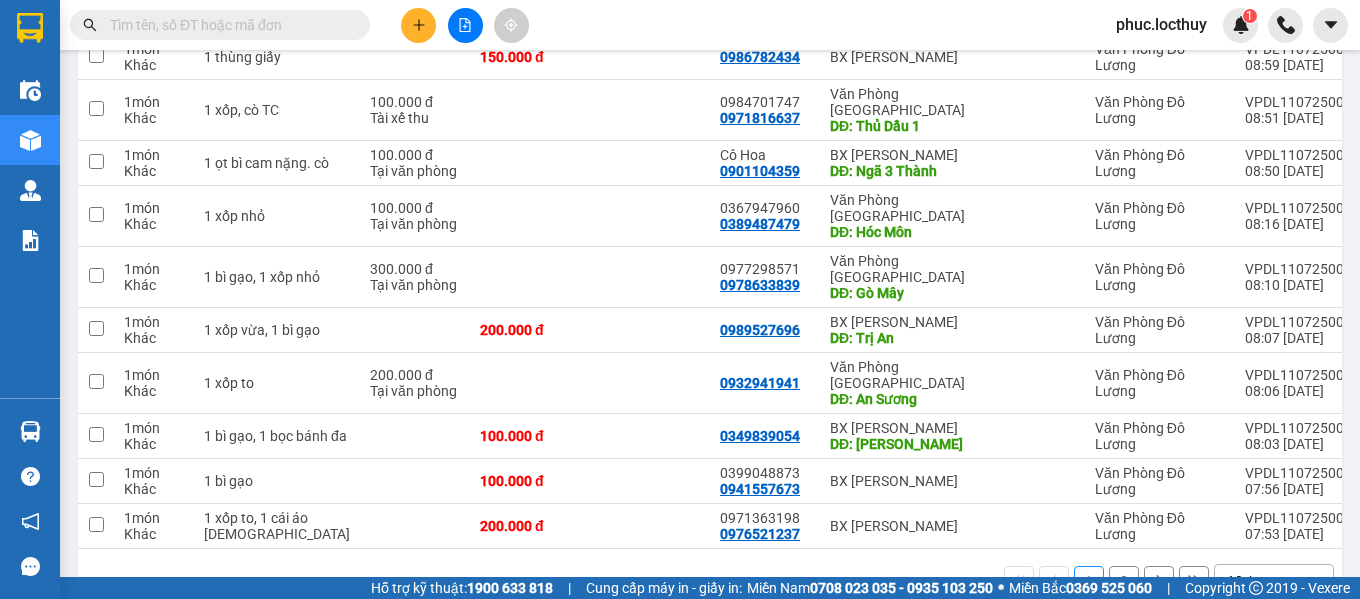 click on "10 / trang" at bounding box center [1258, 581] 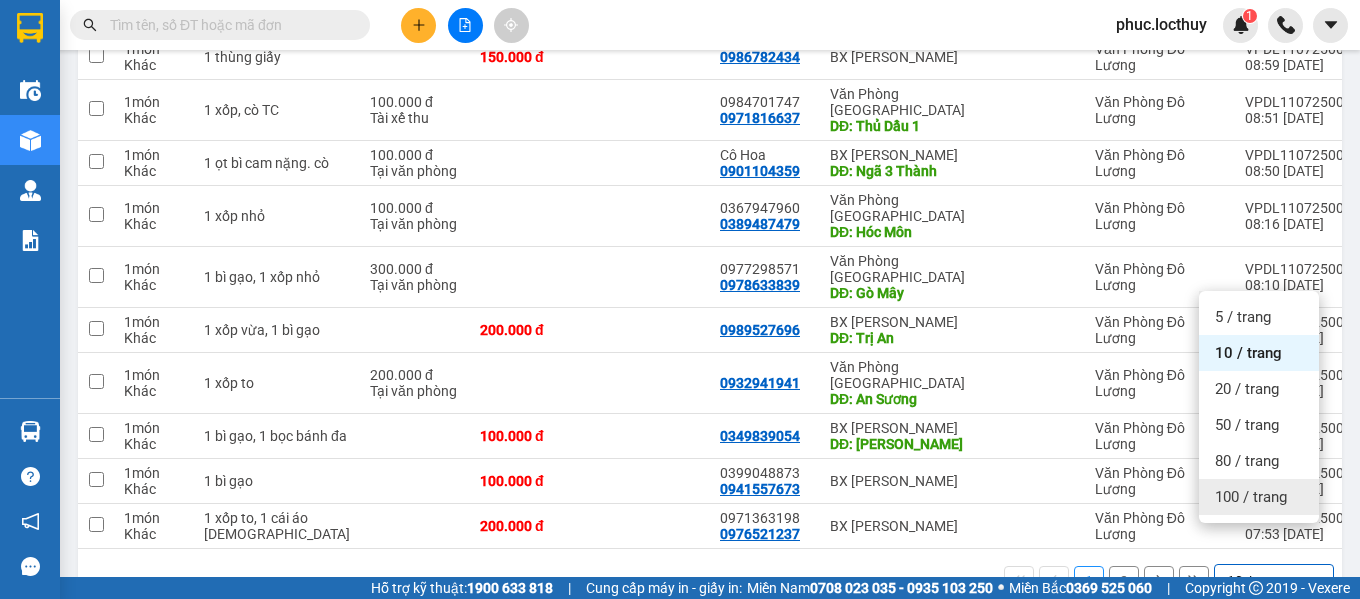 click on "100 / trang" at bounding box center [1251, 497] 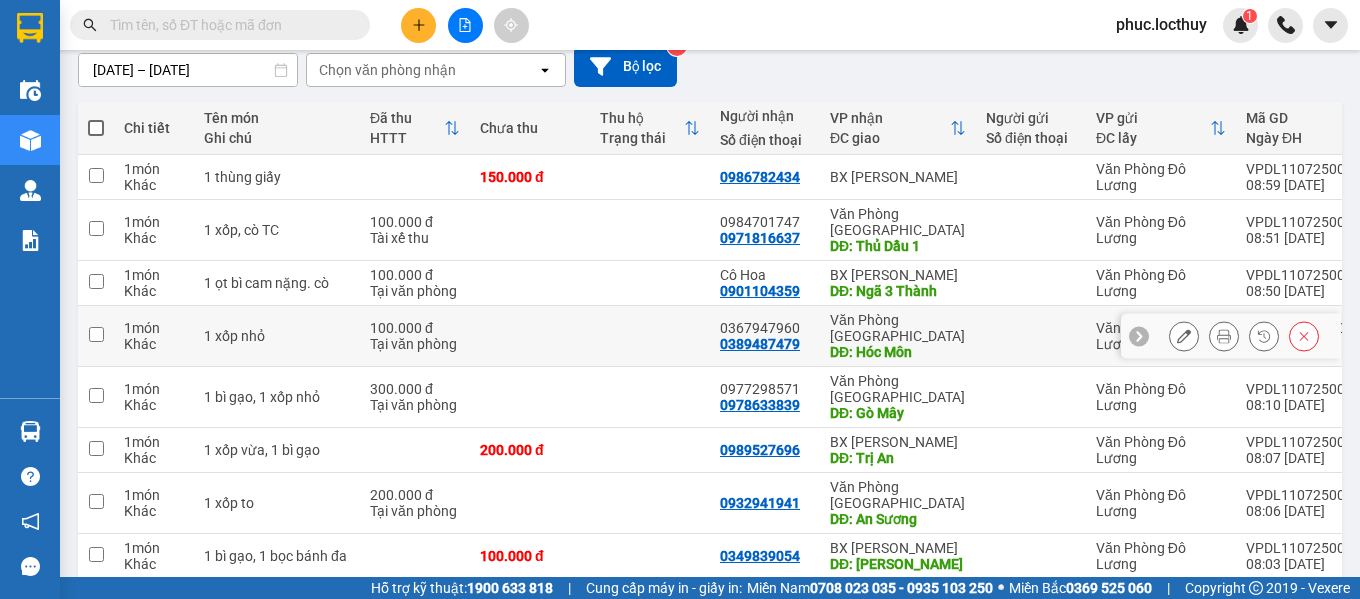 scroll, scrollTop: 0, scrollLeft: 0, axis: both 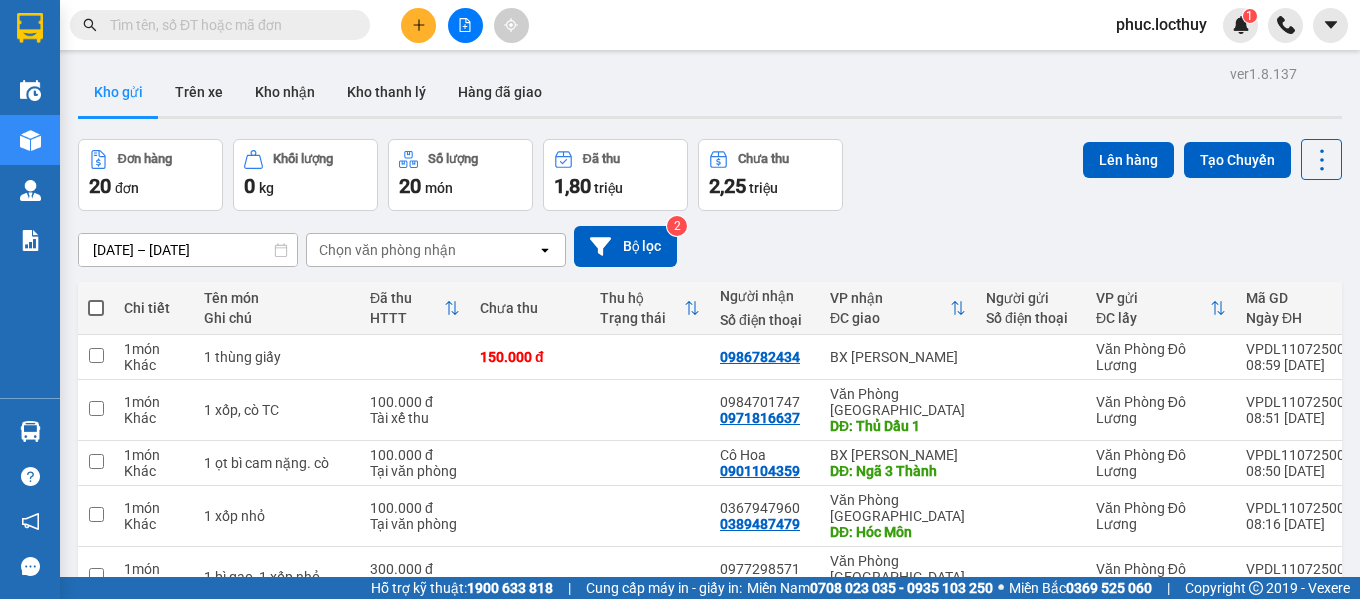 click on "Chọn văn phòng nhận" at bounding box center (387, 250) 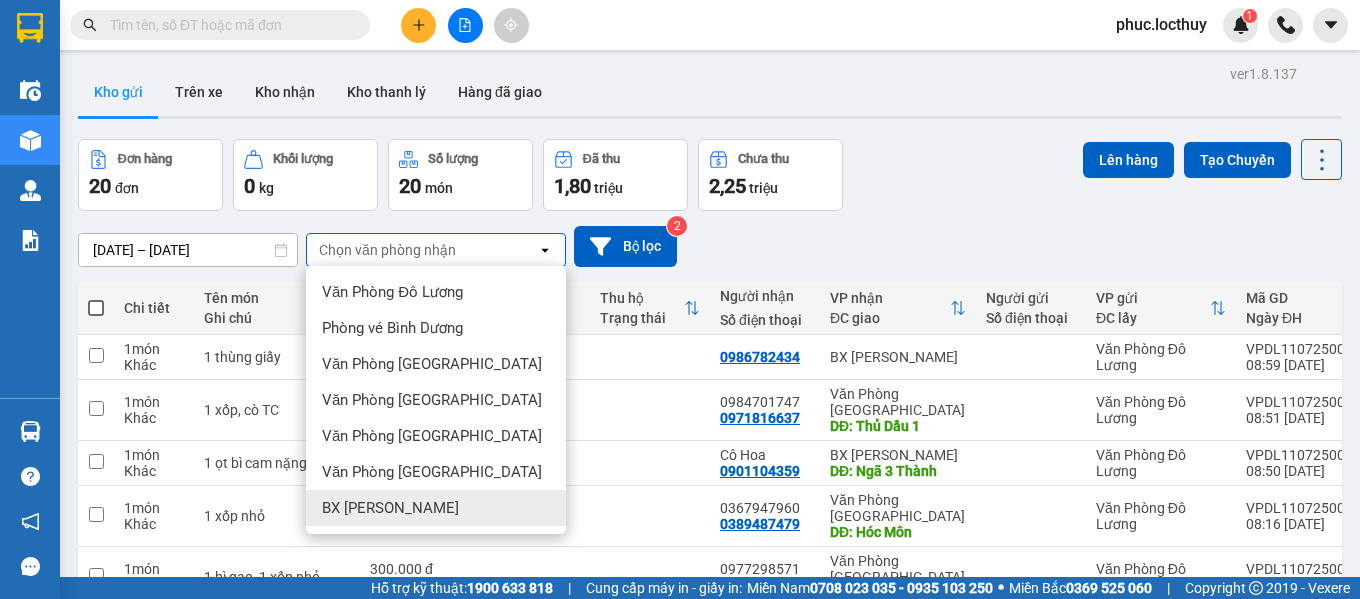 click on "BX [PERSON_NAME]" at bounding box center [390, 508] 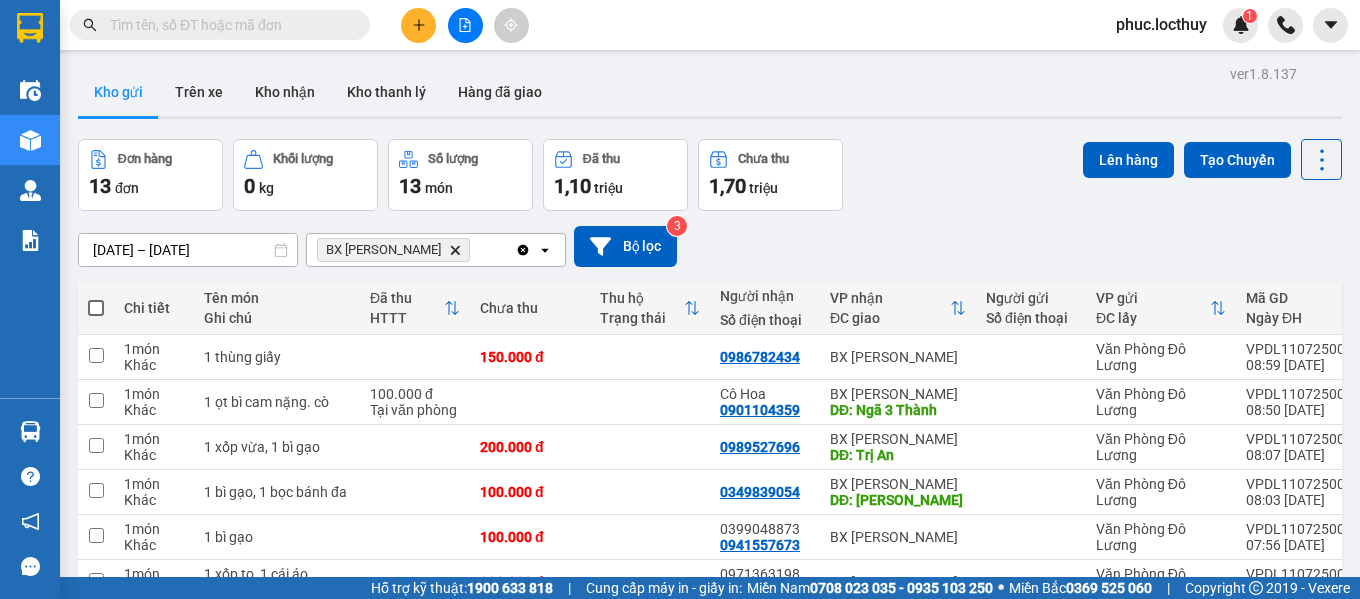 click at bounding box center [96, 308] 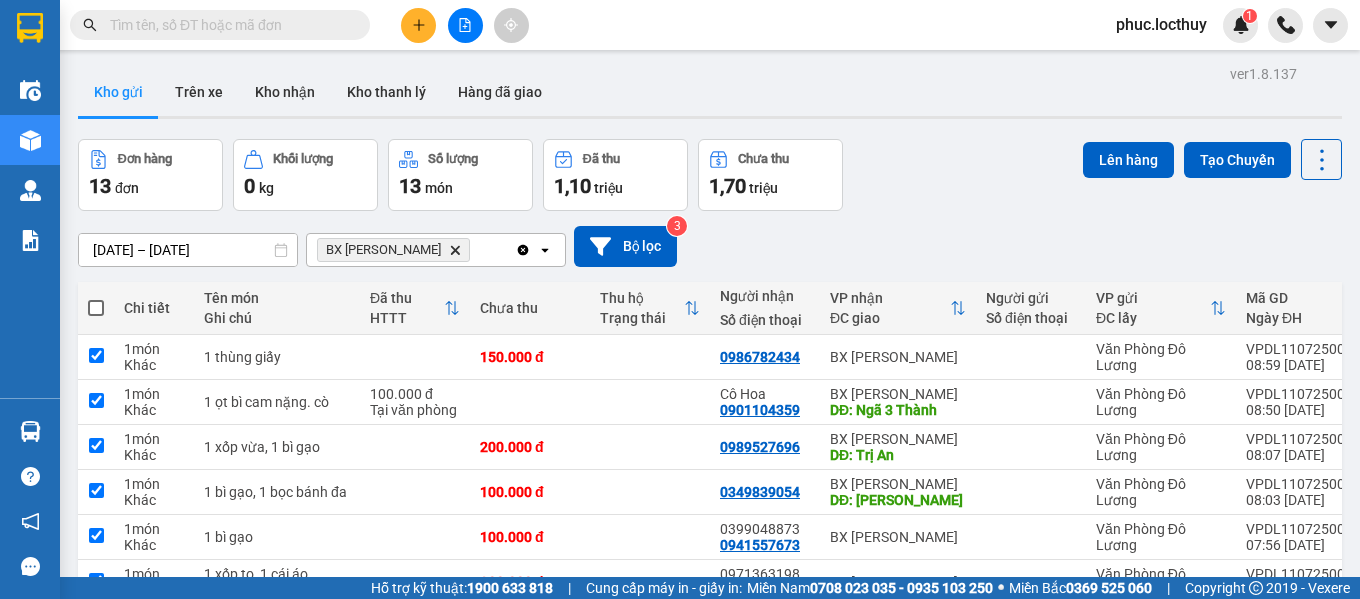 checkbox on "true" 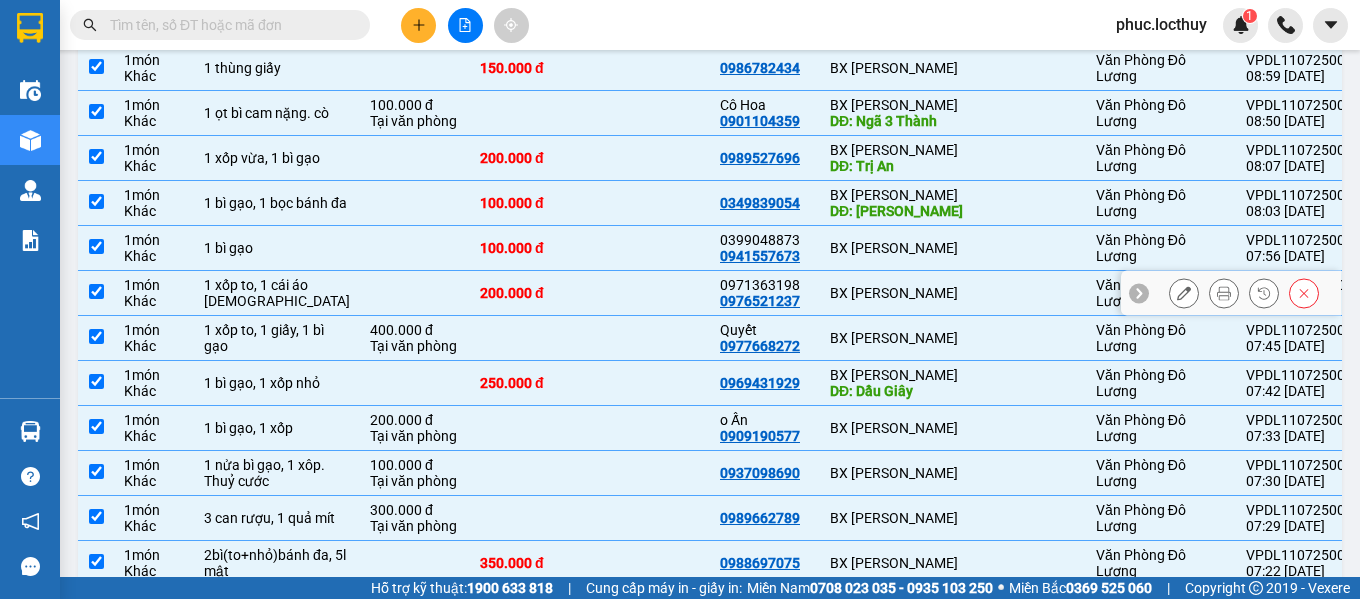 scroll, scrollTop: 200, scrollLeft: 0, axis: vertical 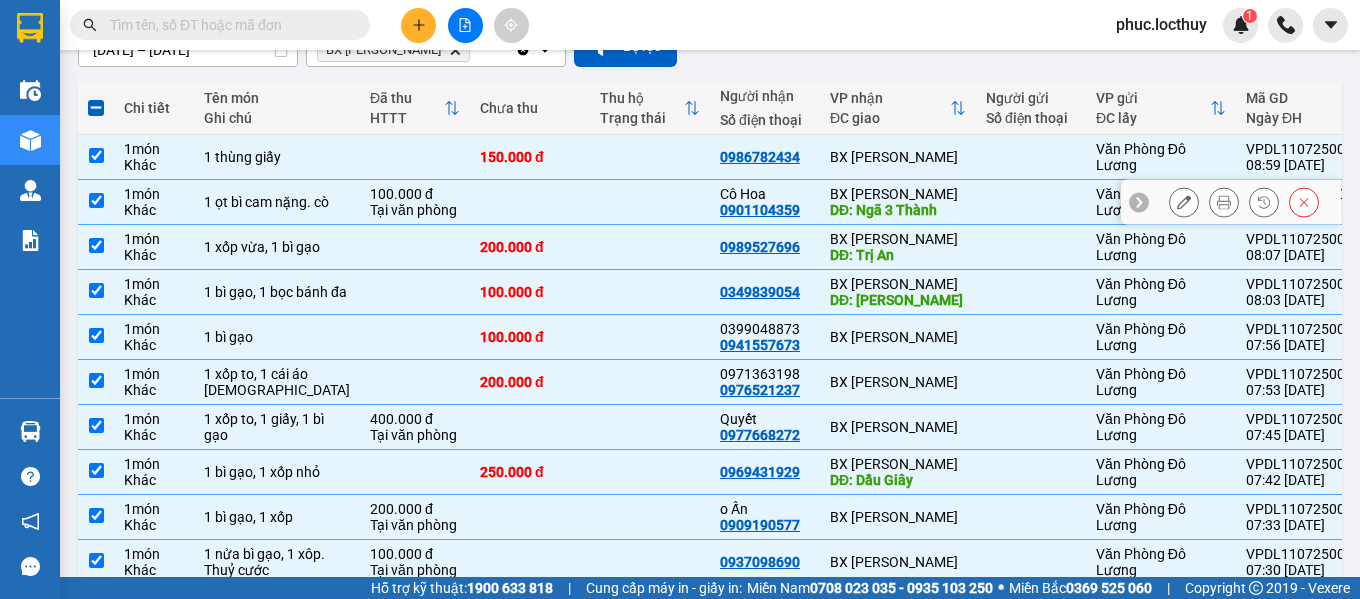 click at bounding box center (96, 200) 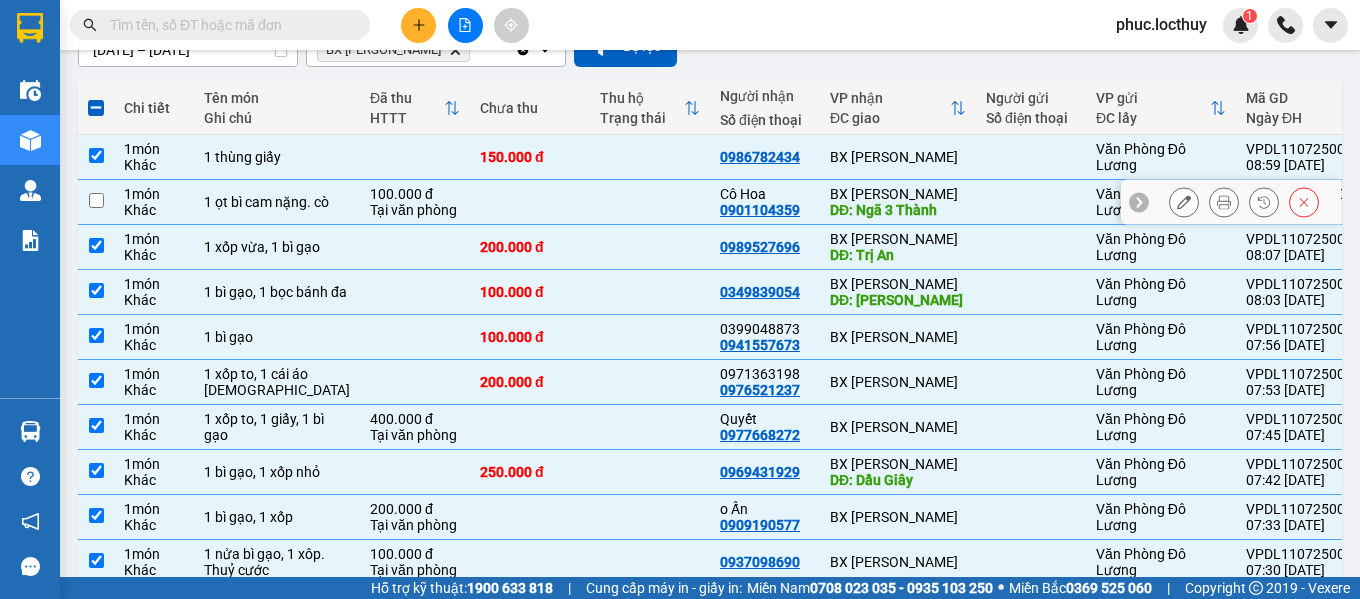 checkbox on "false" 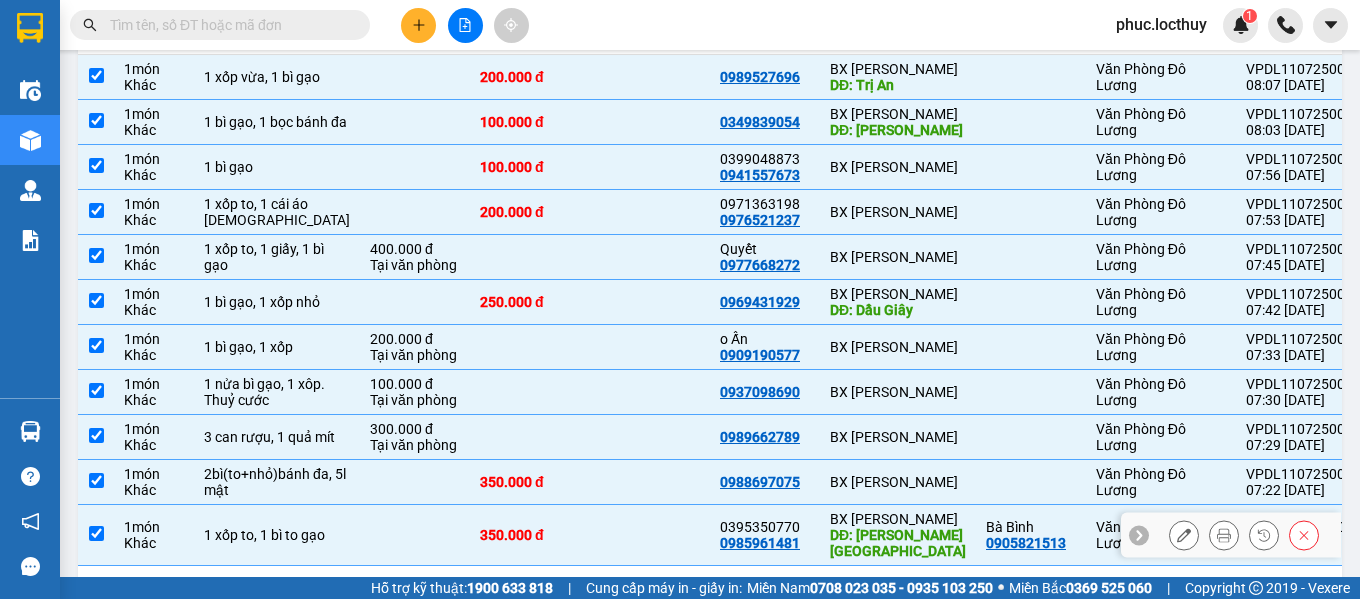 scroll, scrollTop: 400, scrollLeft: 0, axis: vertical 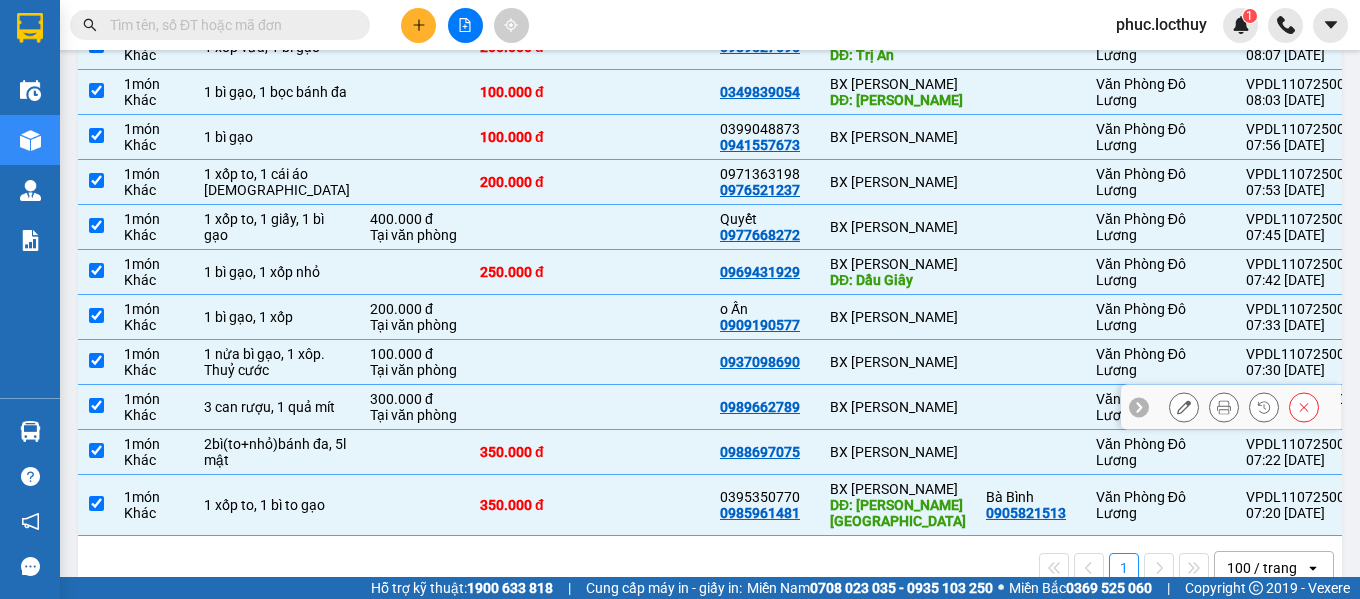 click at bounding box center (96, 405) 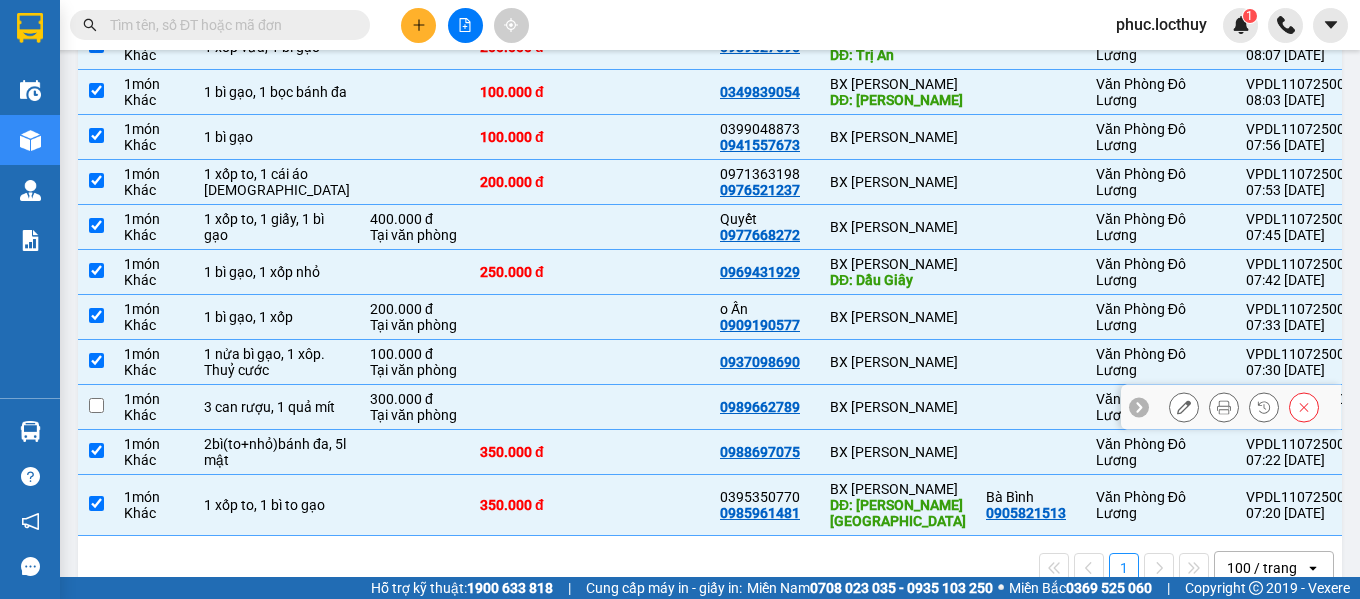 checkbox on "false" 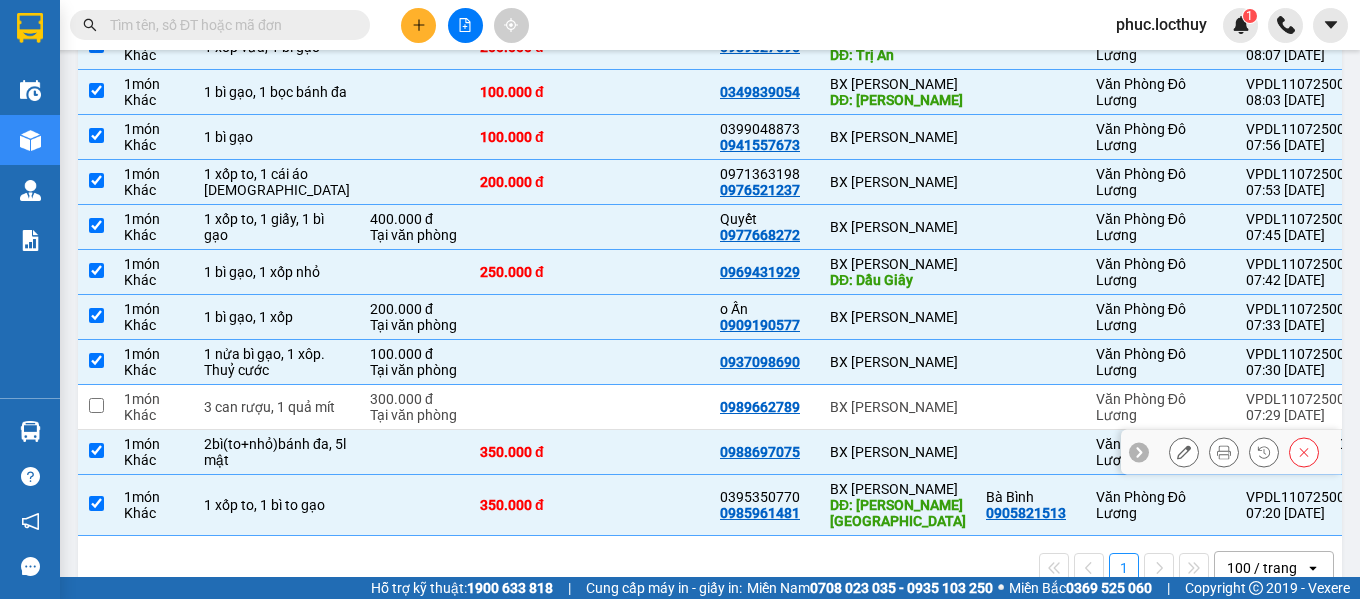 click at bounding box center (96, 450) 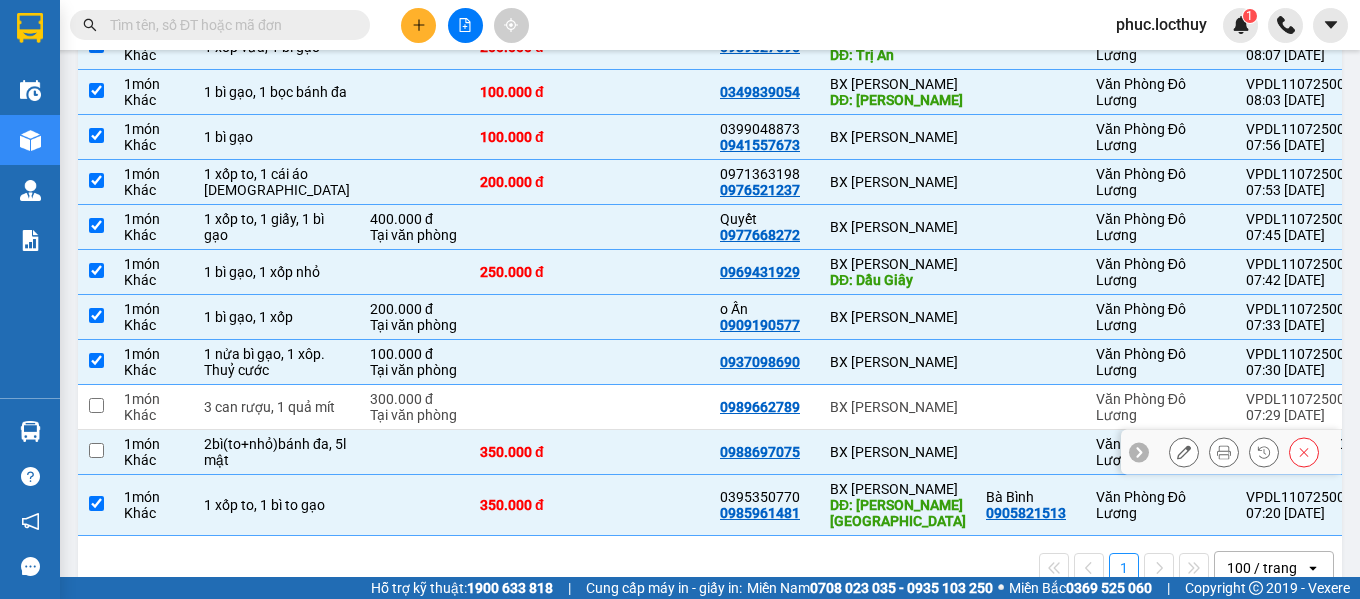 checkbox on "false" 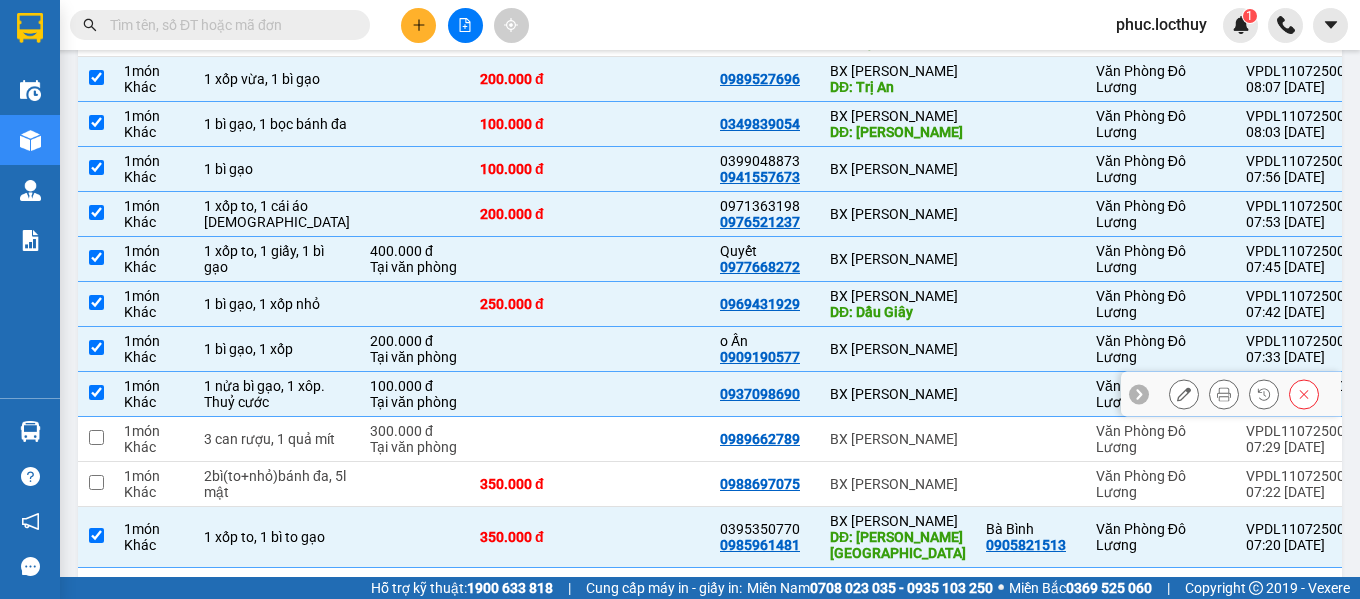 scroll, scrollTop: 400, scrollLeft: 0, axis: vertical 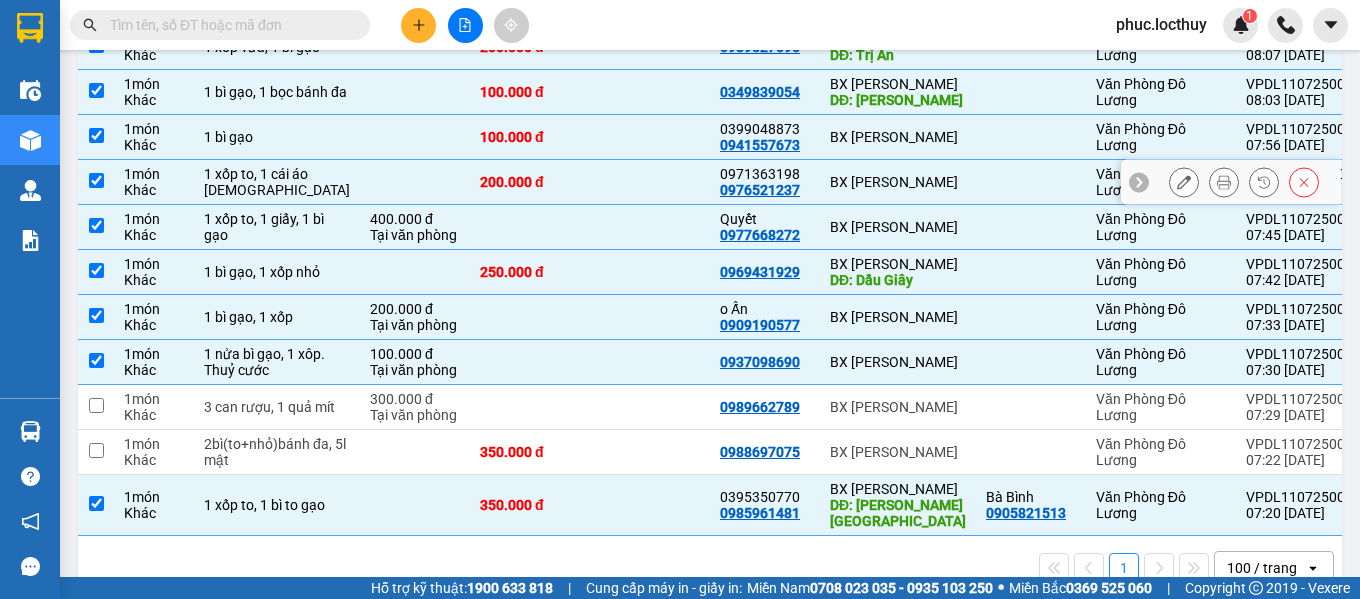 click at bounding box center (96, 180) 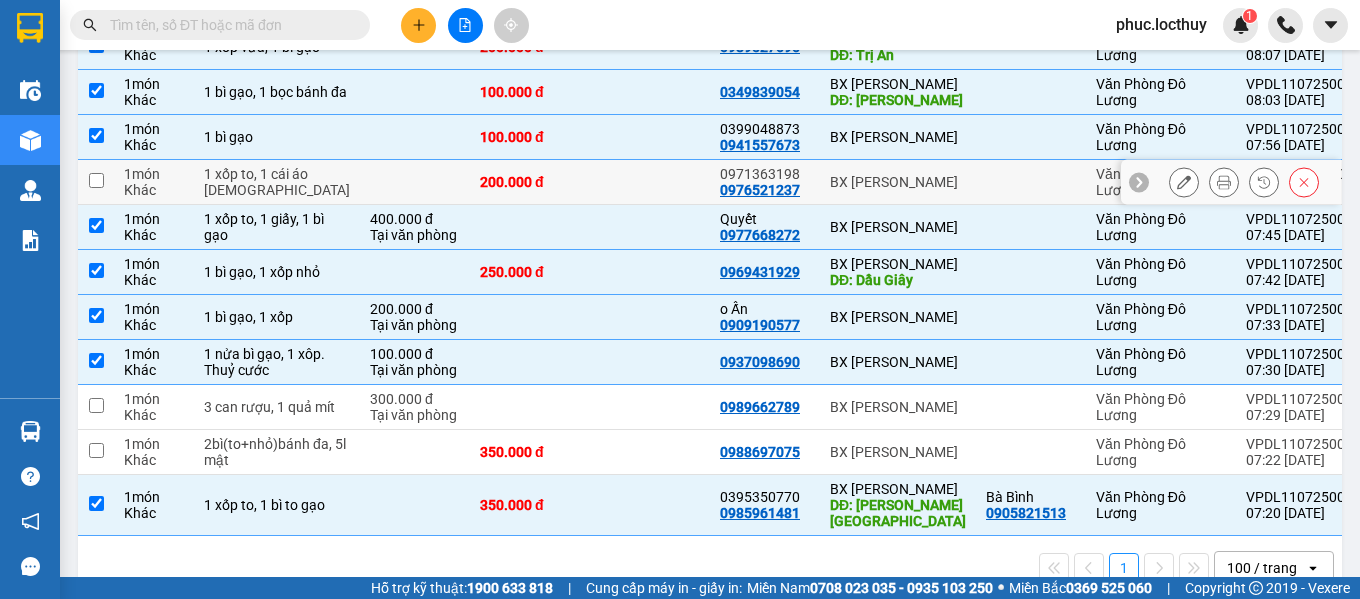 click at bounding box center [96, 180] 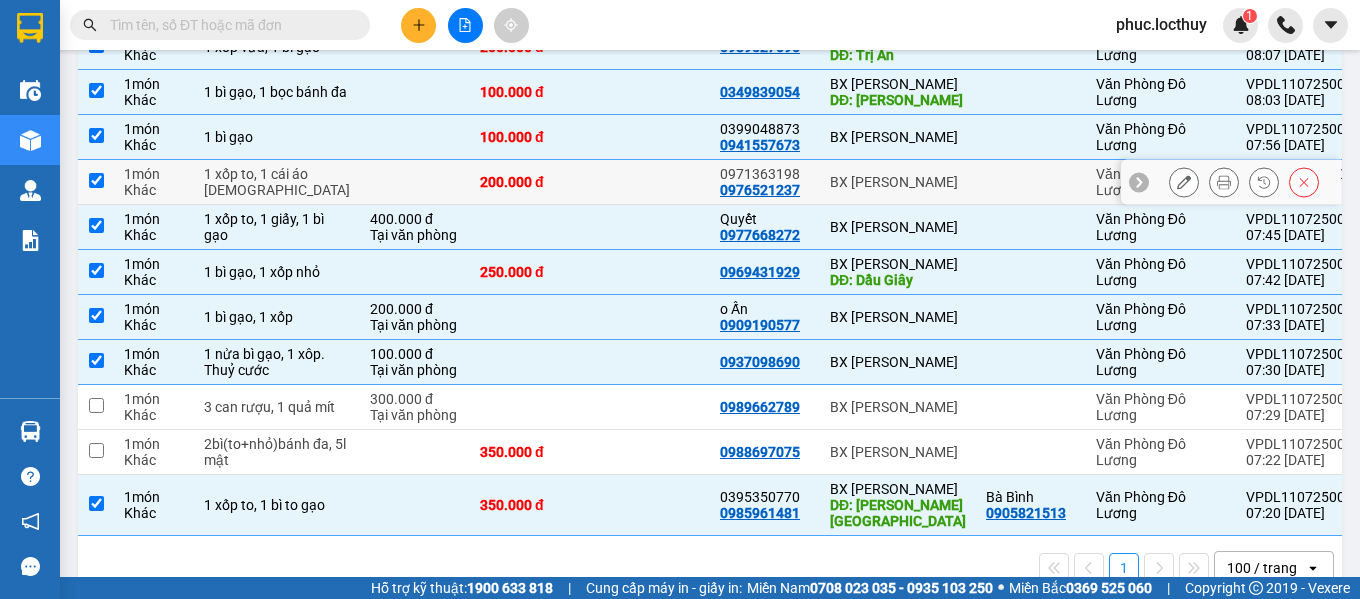 checkbox on "true" 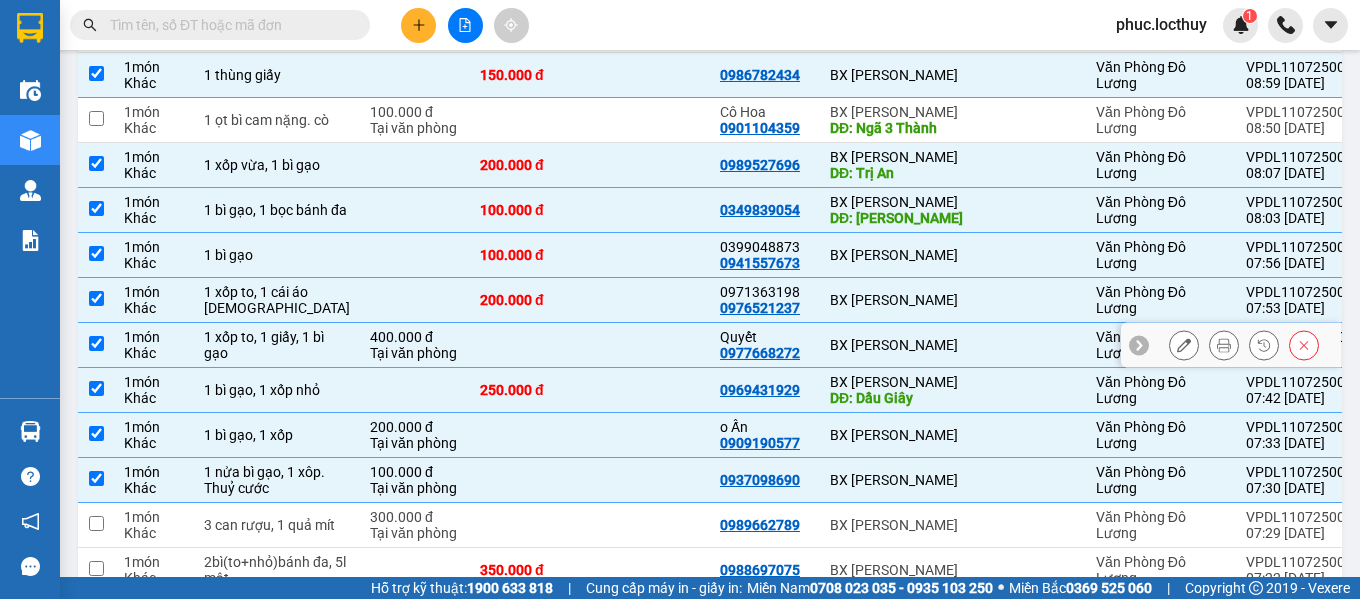scroll, scrollTop: 400, scrollLeft: 0, axis: vertical 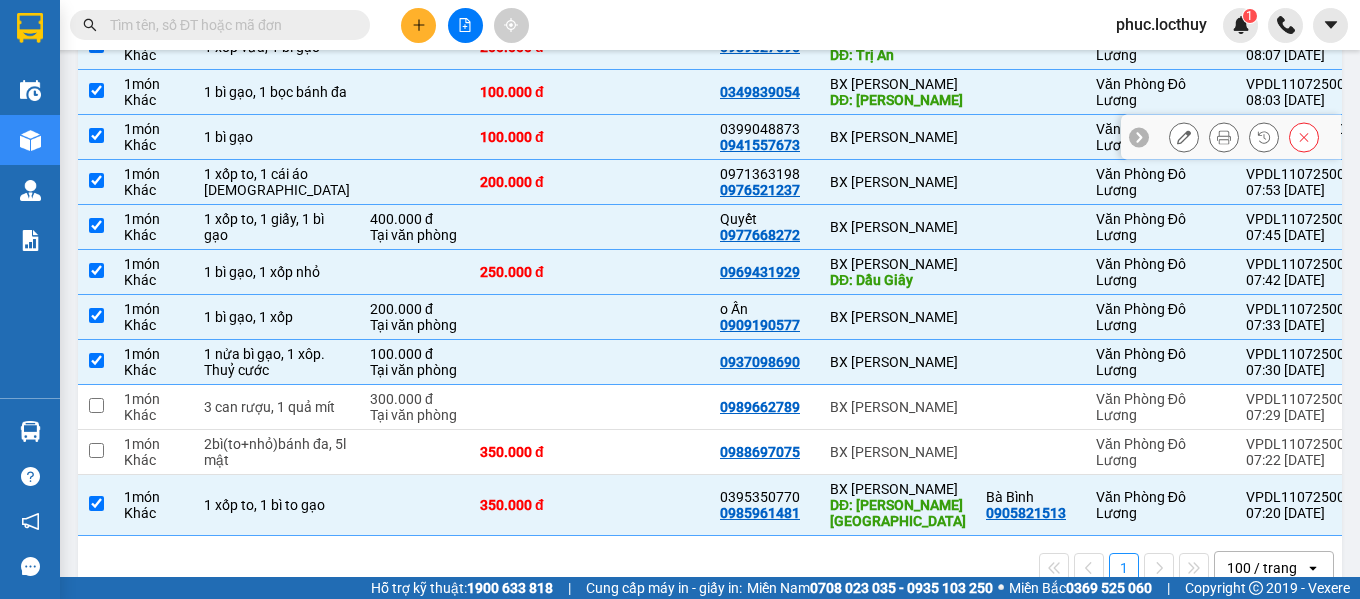 click at bounding box center (96, 135) 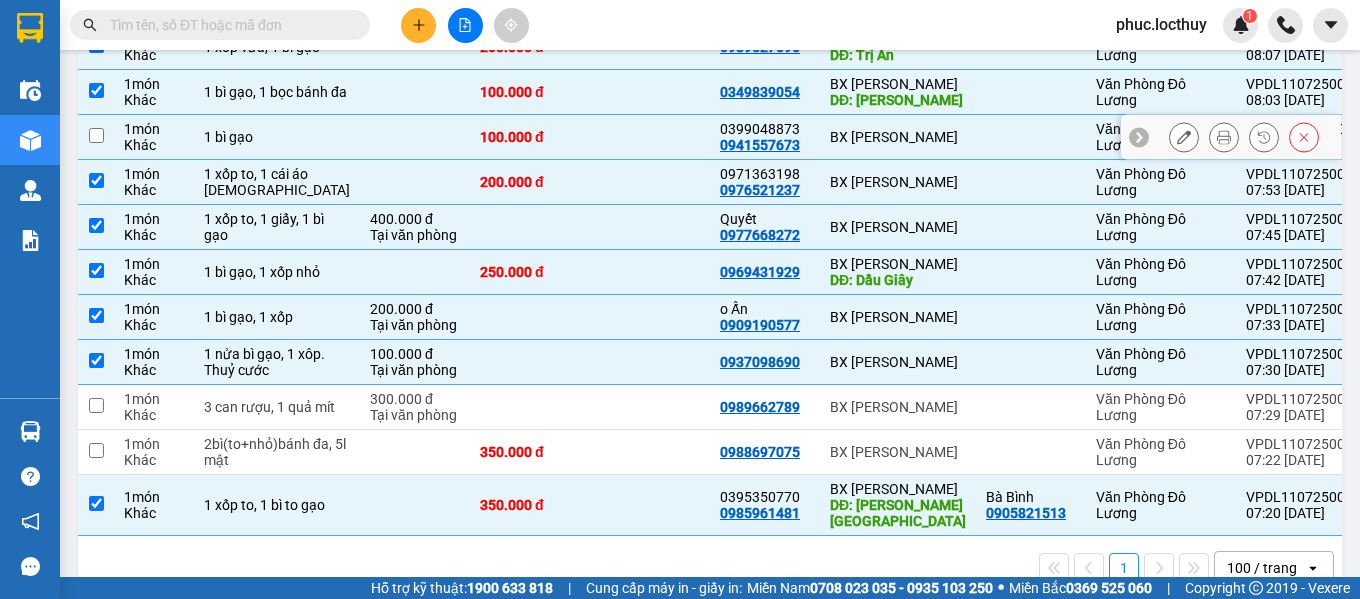 checkbox on "false" 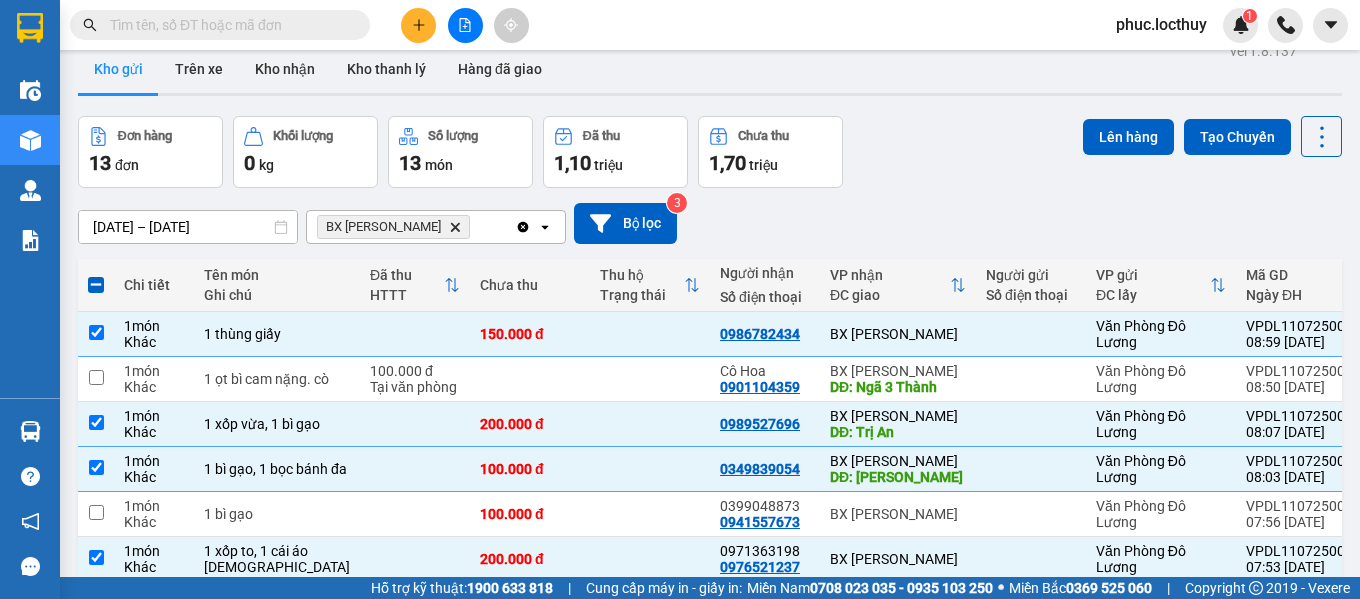 scroll, scrollTop: 0, scrollLeft: 0, axis: both 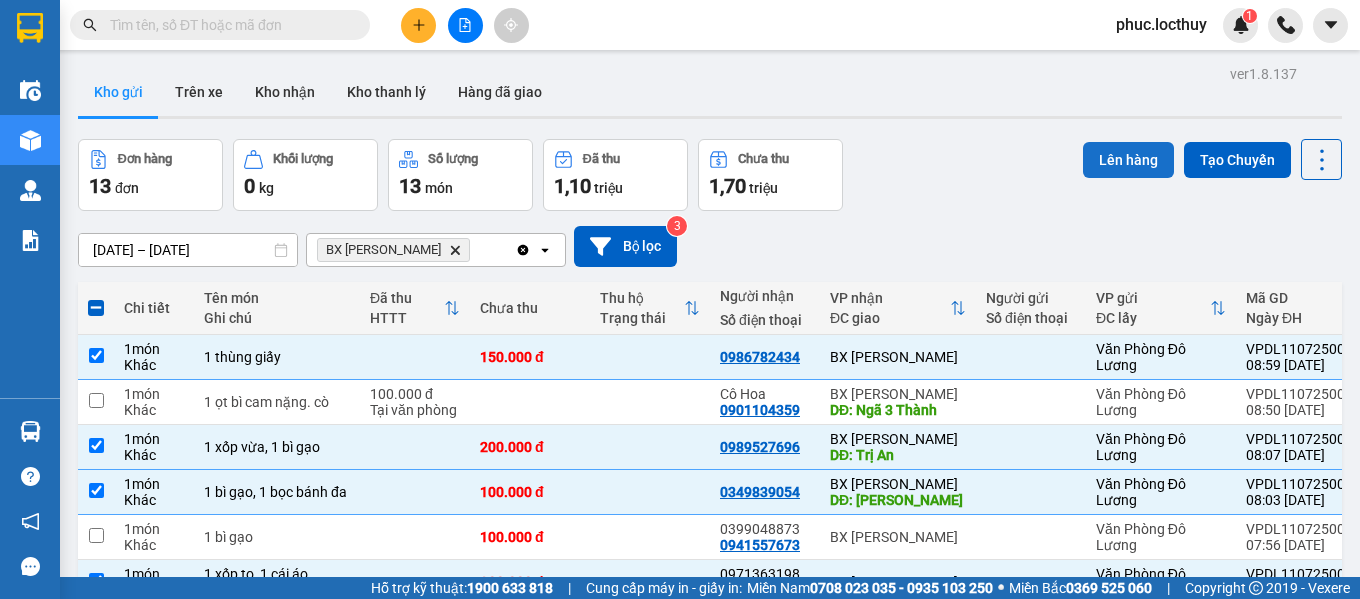 click on "Lên hàng" at bounding box center (1128, 160) 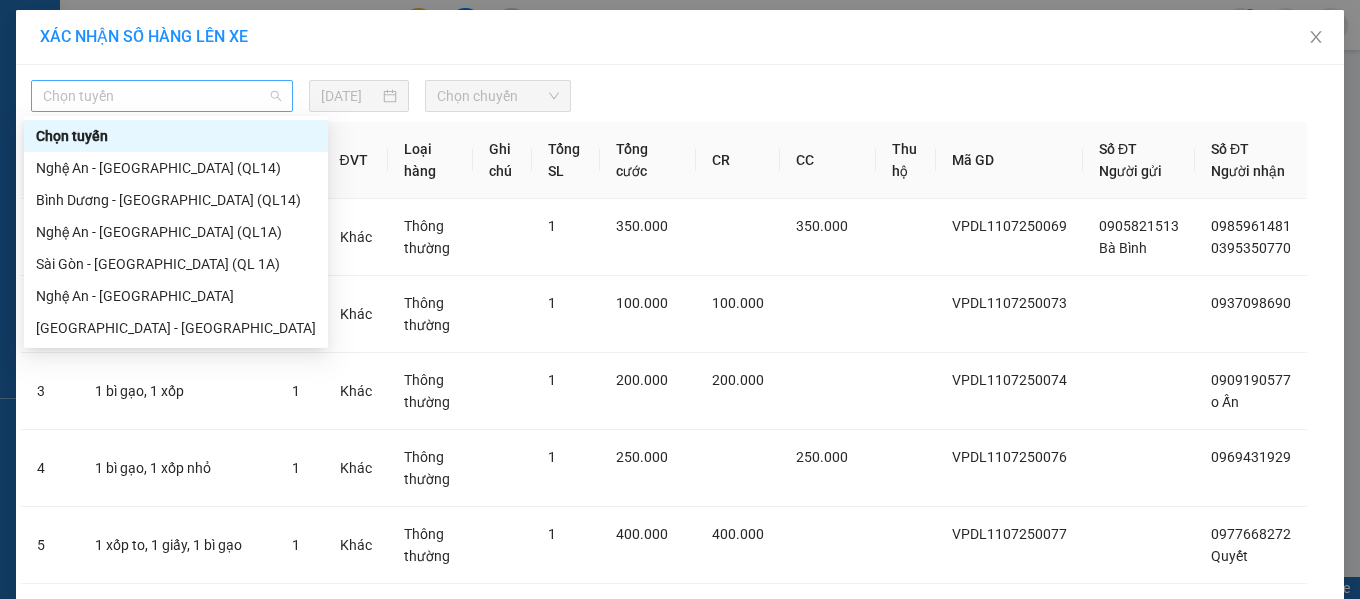 click on "Chọn tuyến" at bounding box center [162, 96] 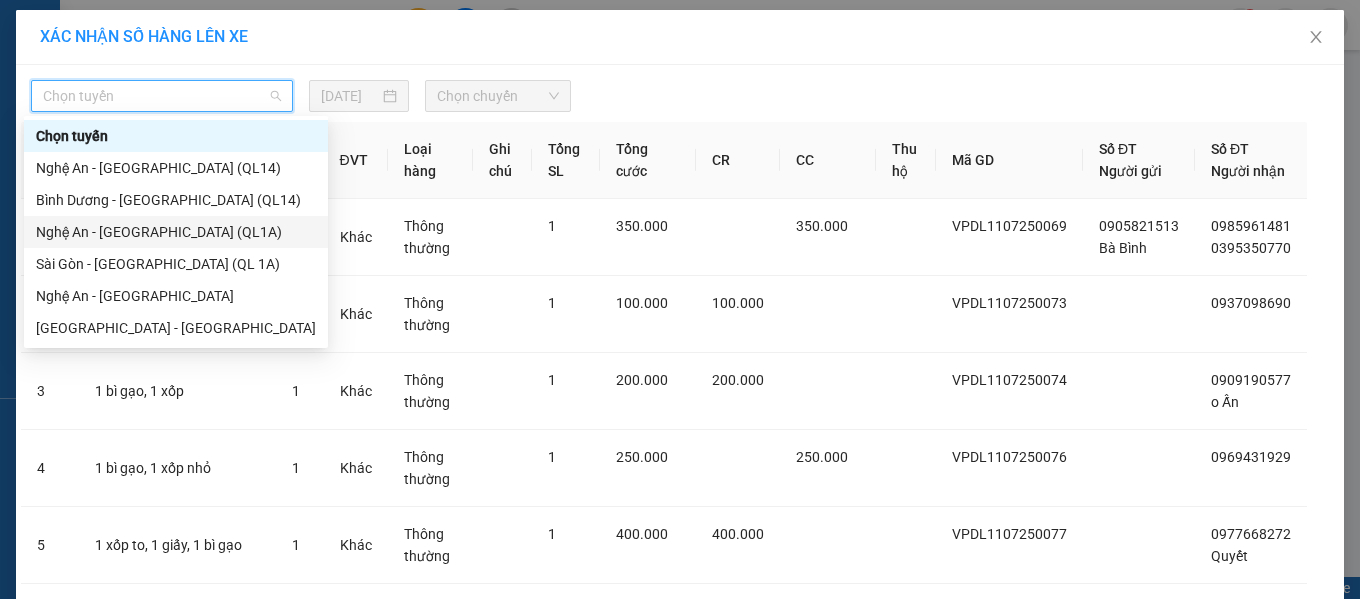 click on "Nghệ An - [GEOGRAPHIC_DATA] (QL1A)" at bounding box center [176, 232] 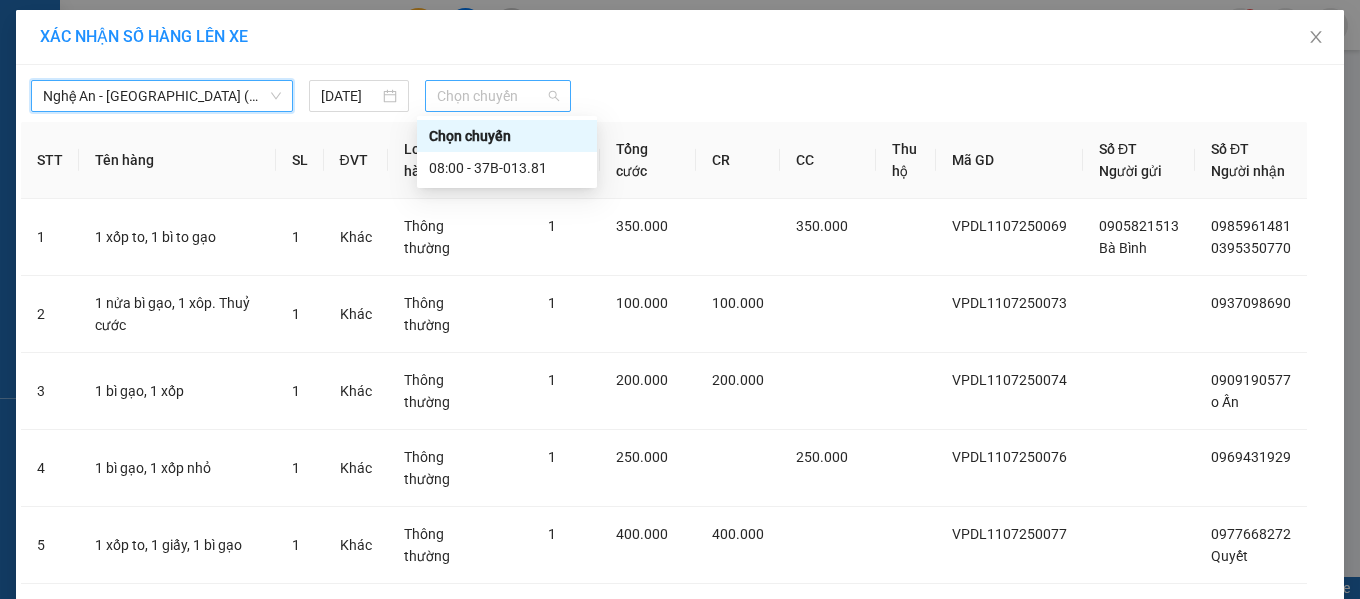 click on "Chọn chuyến" at bounding box center (498, 96) 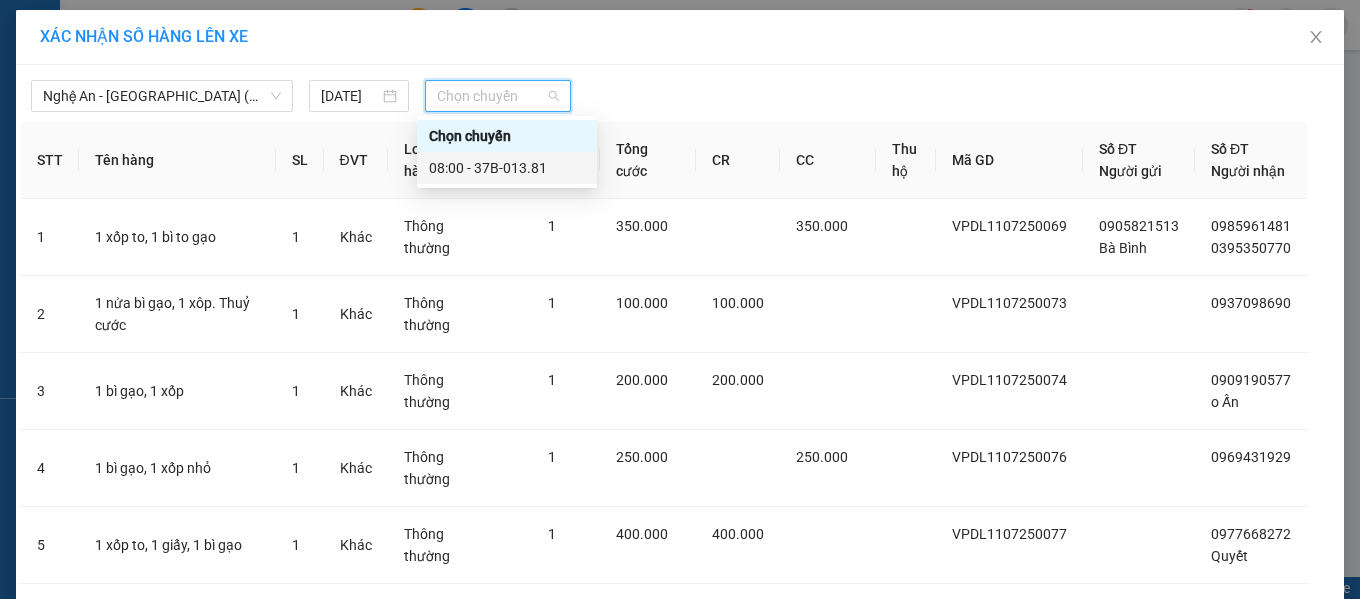 click on "08:00     - 37B-013.81" at bounding box center (507, 168) 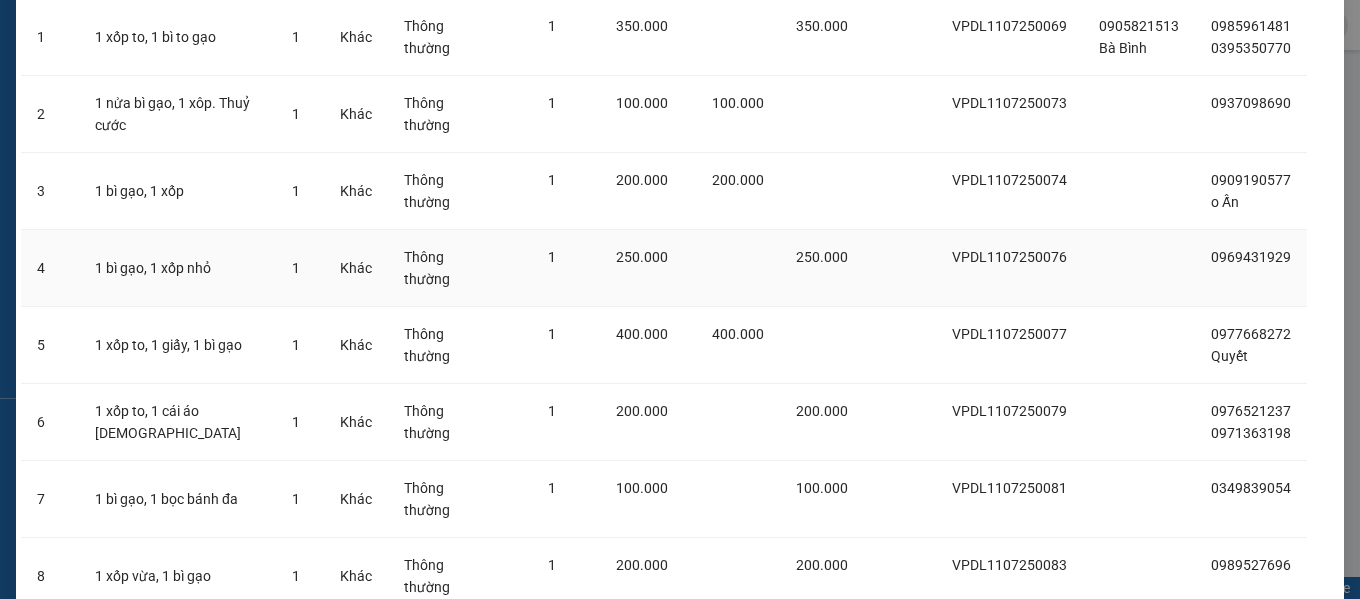scroll, scrollTop: 473, scrollLeft: 0, axis: vertical 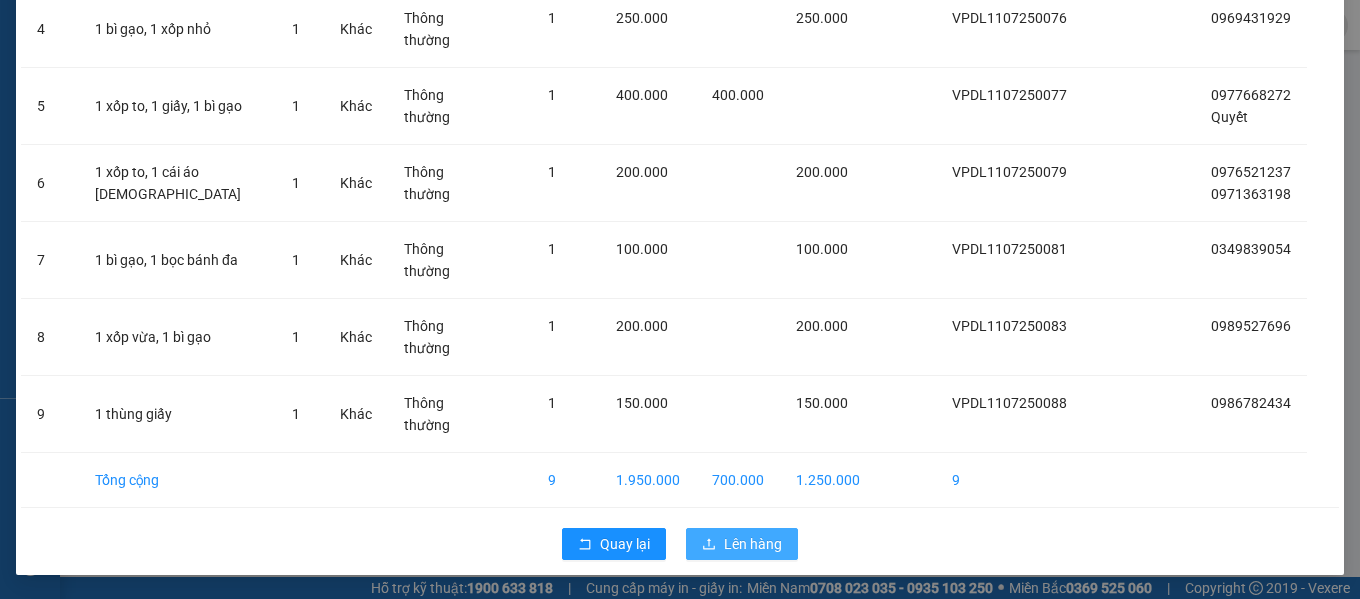 click on "Lên hàng" at bounding box center [753, 544] 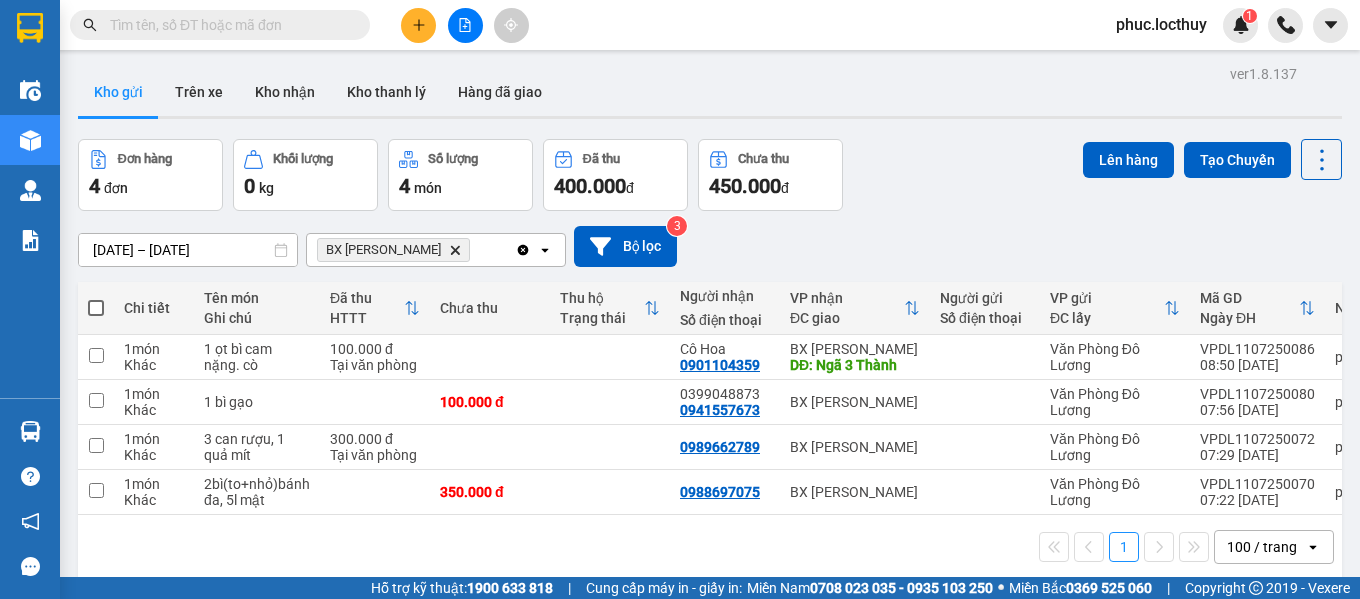 click 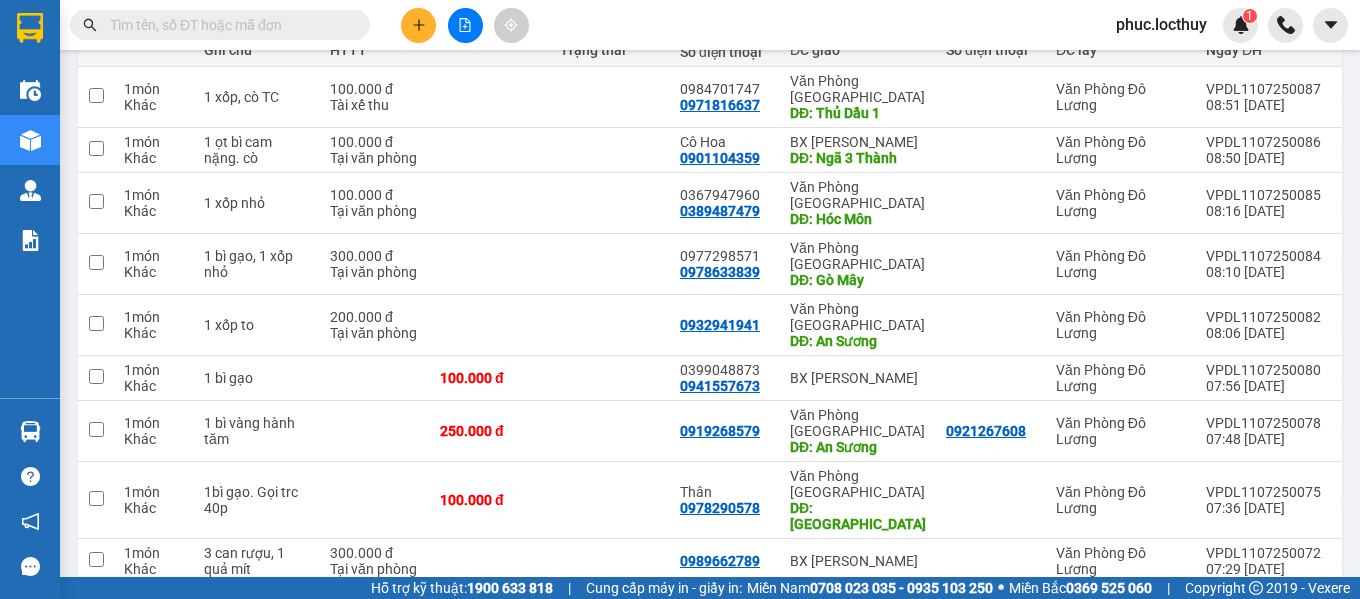 scroll, scrollTop: 0, scrollLeft: 0, axis: both 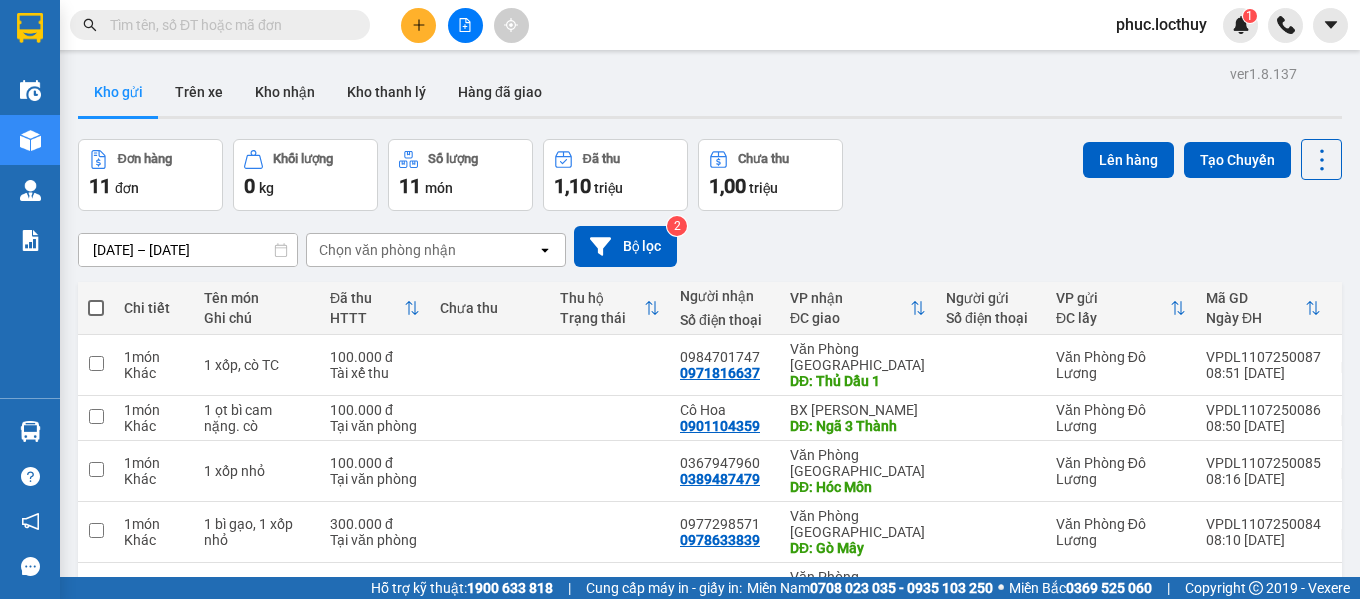 click at bounding box center [96, 308] 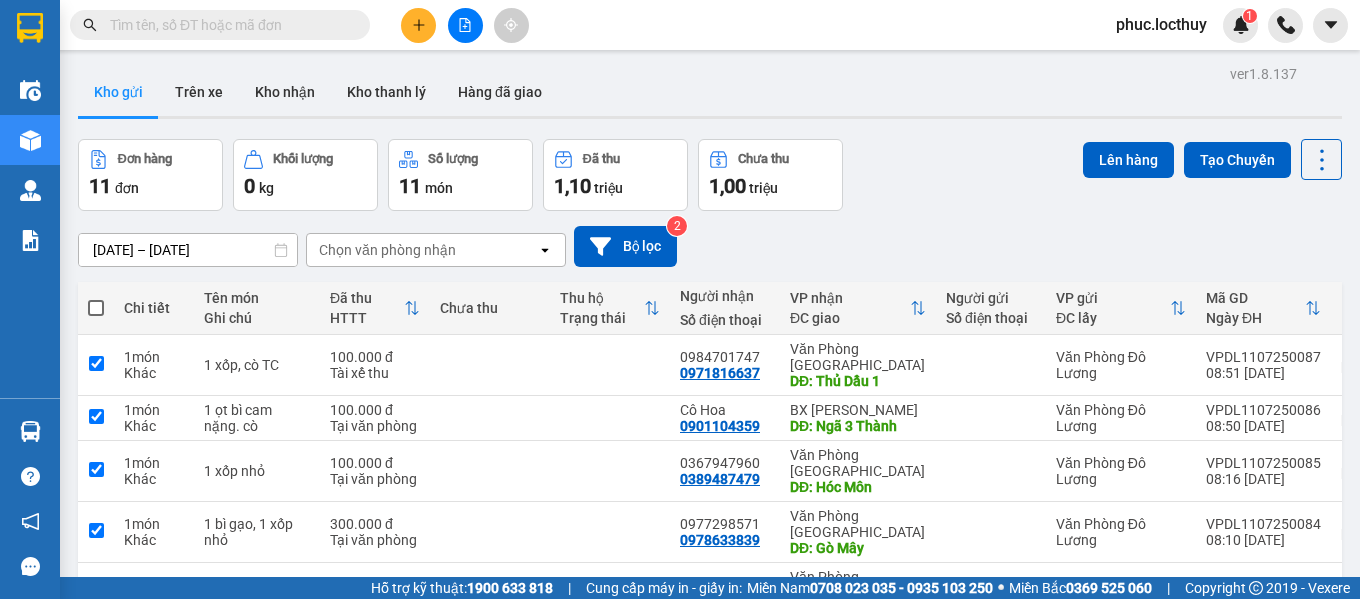 checkbox on "true" 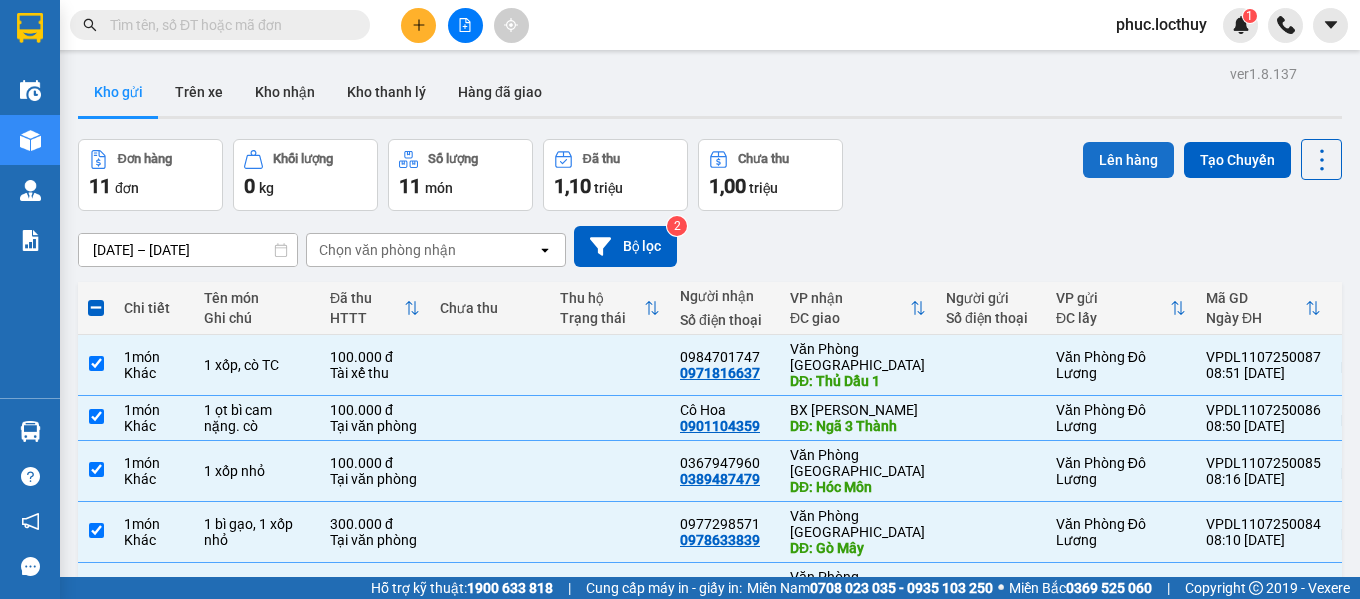click on "Lên hàng" at bounding box center (1128, 160) 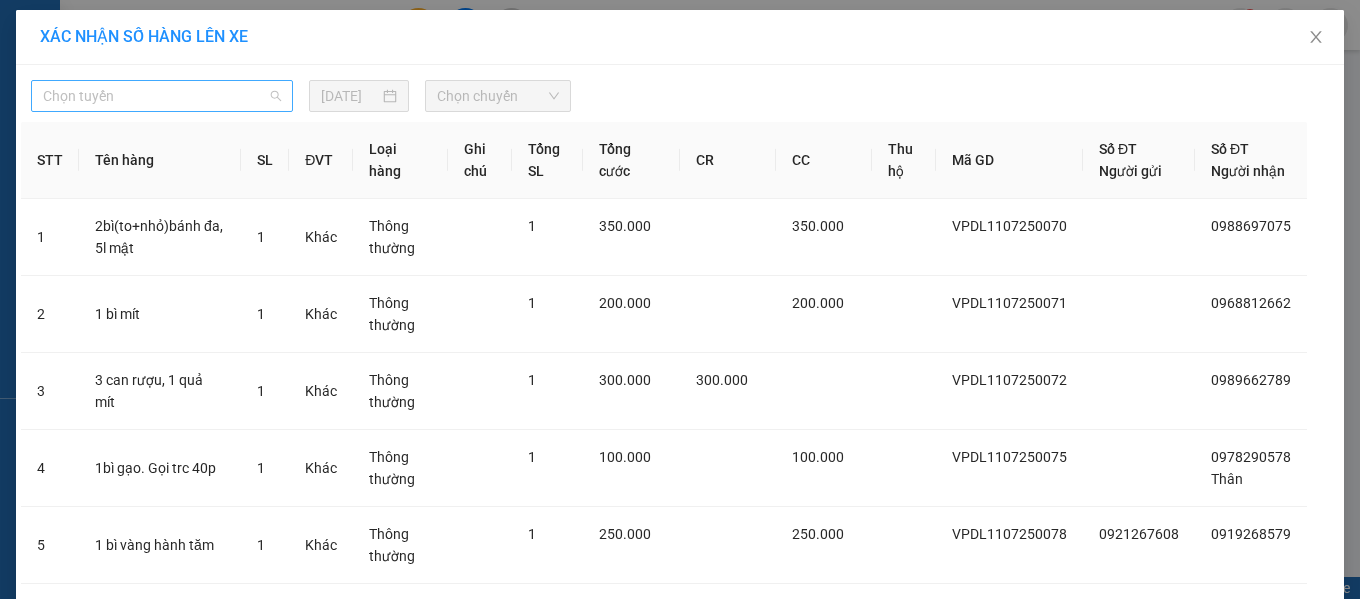 click on "Chọn tuyến" at bounding box center [162, 96] 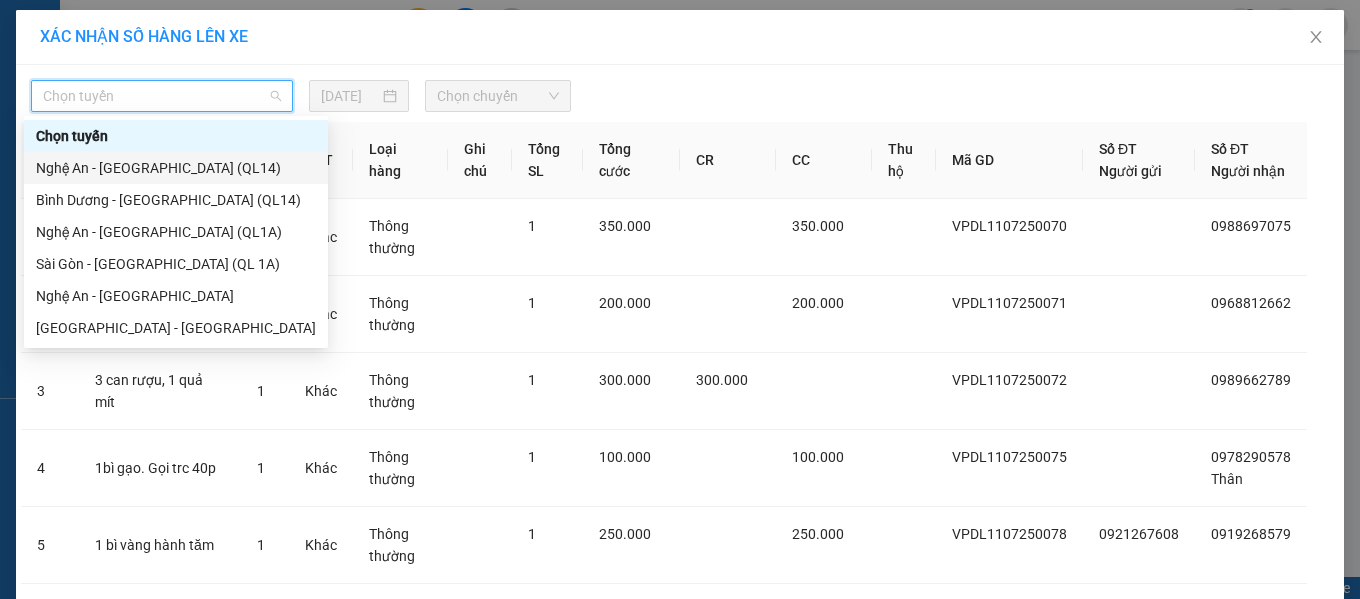 click on "Nghệ An - [GEOGRAPHIC_DATA] (QL14)" at bounding box center [176, 168] 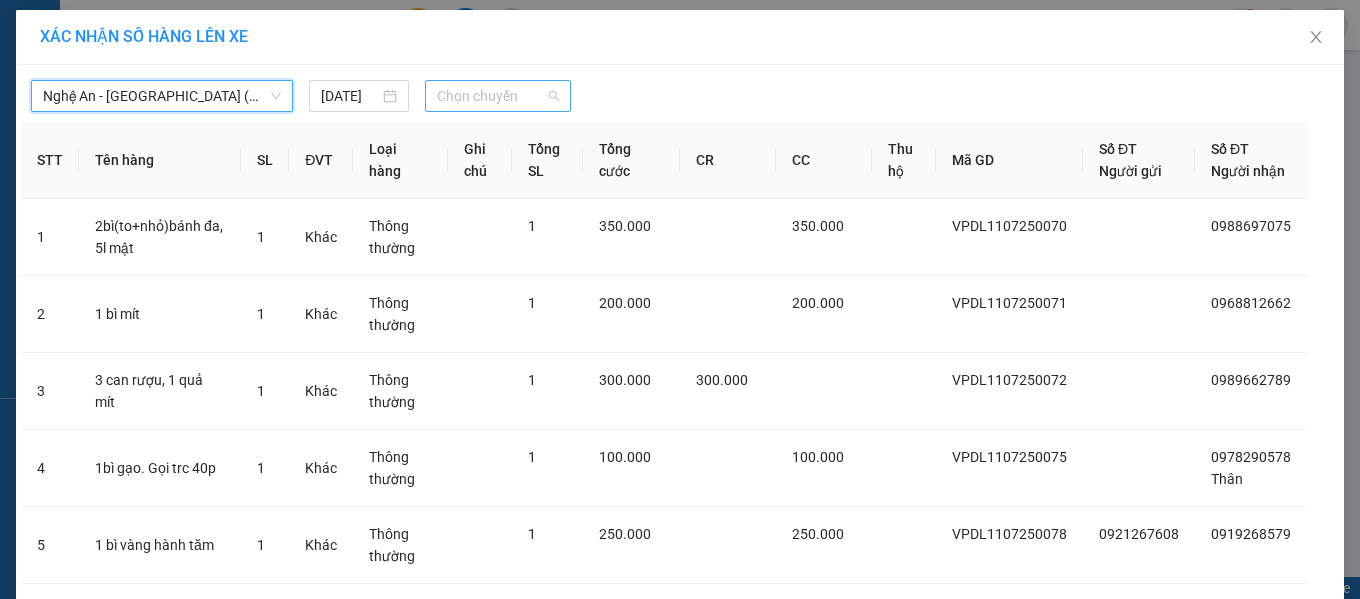 click on "Chọn chuyến" at bounding box center [498, 96] 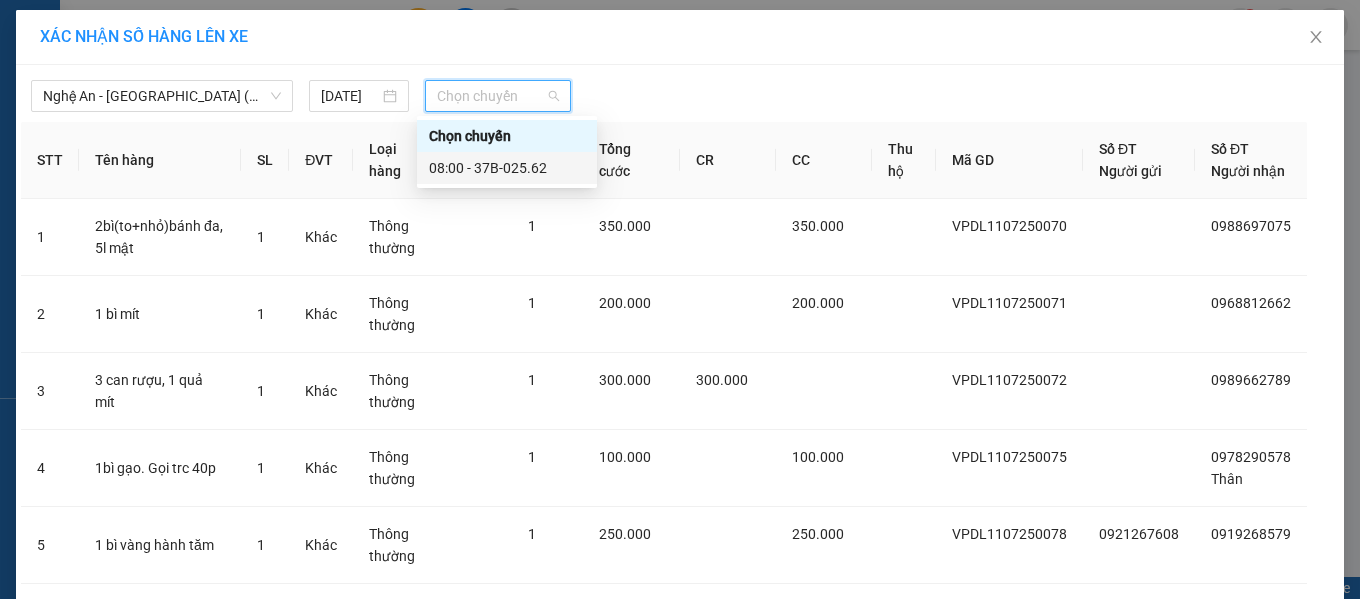 click on "08:00     - 37B-025.62" at bounding box center [507, 168] 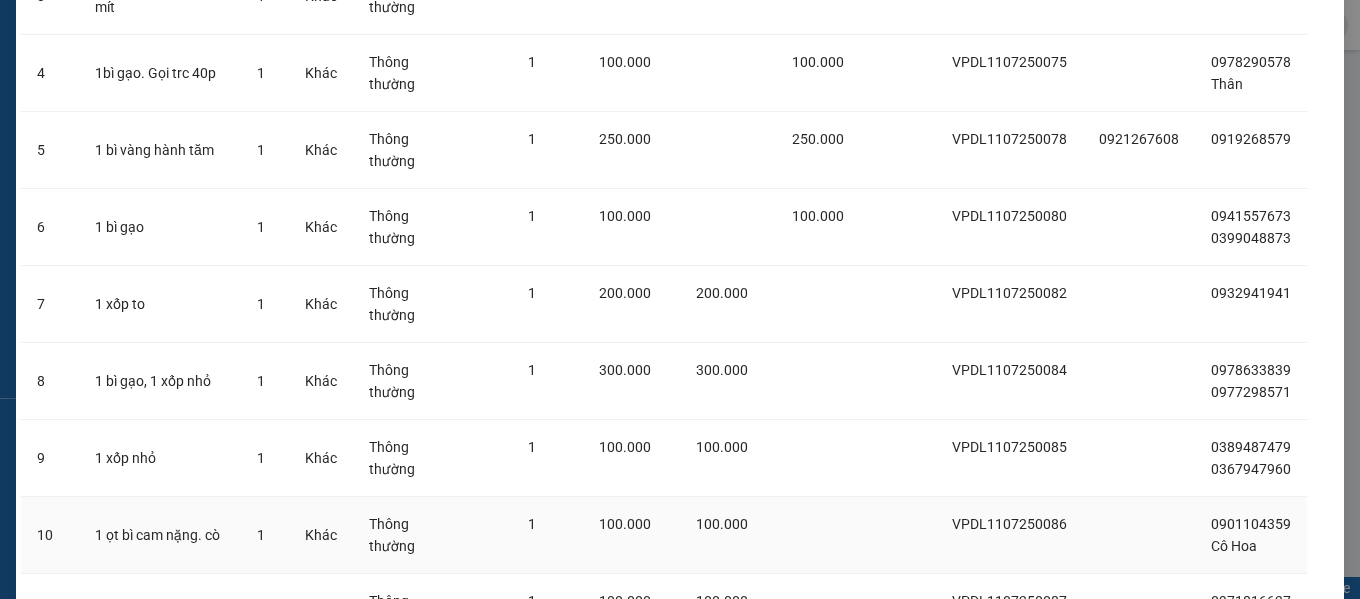 scroll, scrollTop: 627, scrollLeft: 0, axis: vertical 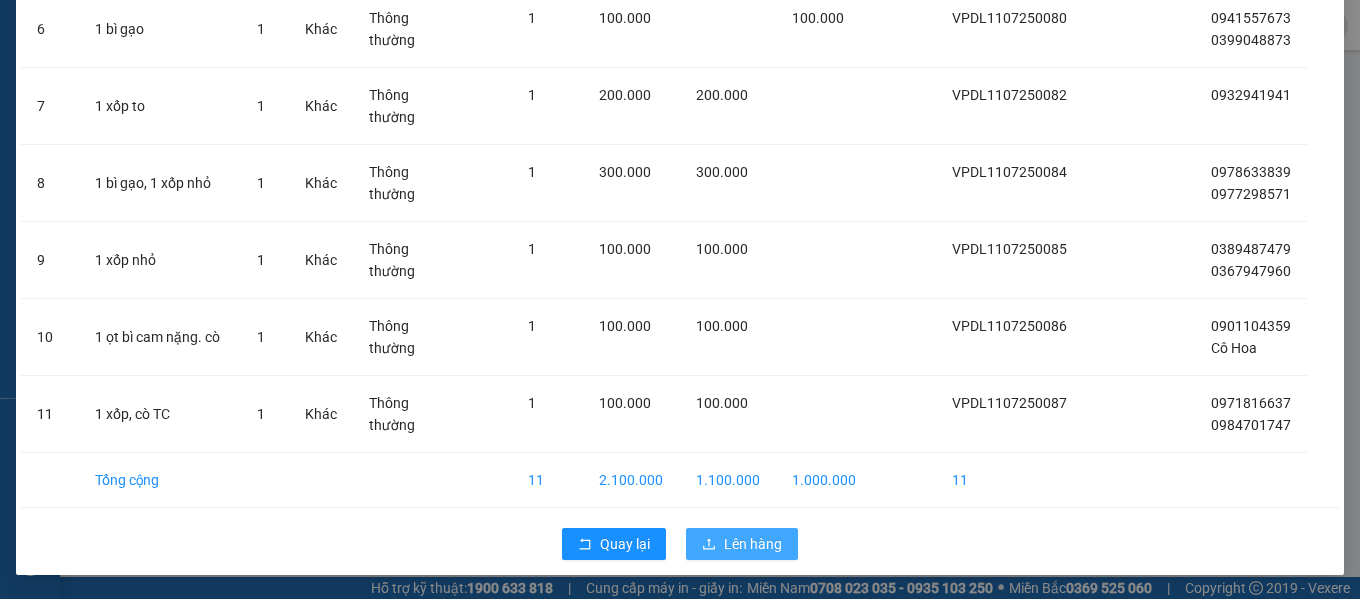 click on "Lên hàng" at bounding box center (753, 544) 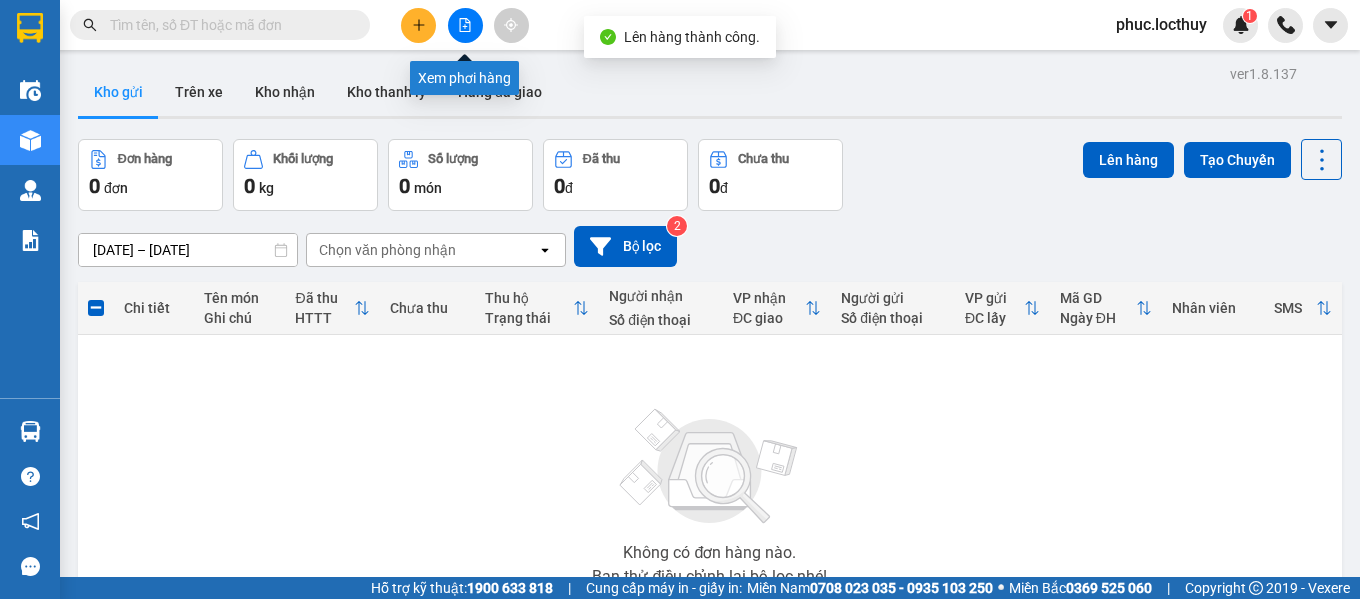 click 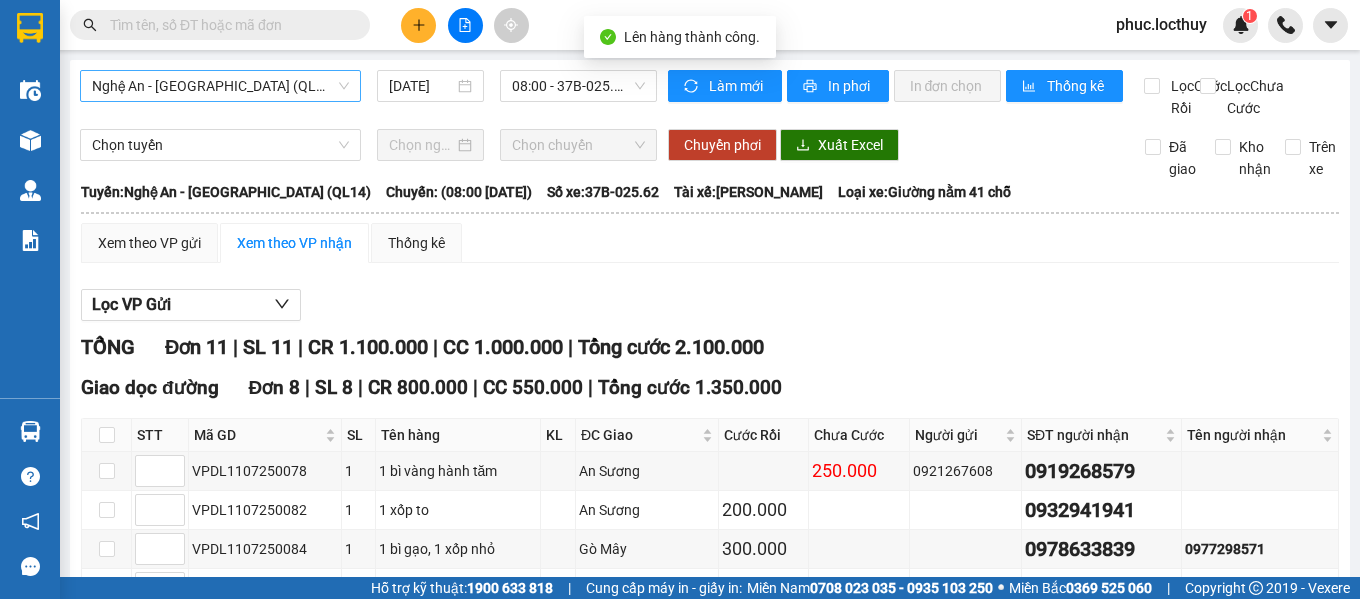 click on "Nghệ An - [GEOGRAPHIC_DATA] (QL14)" at bounding box center (220, 86) 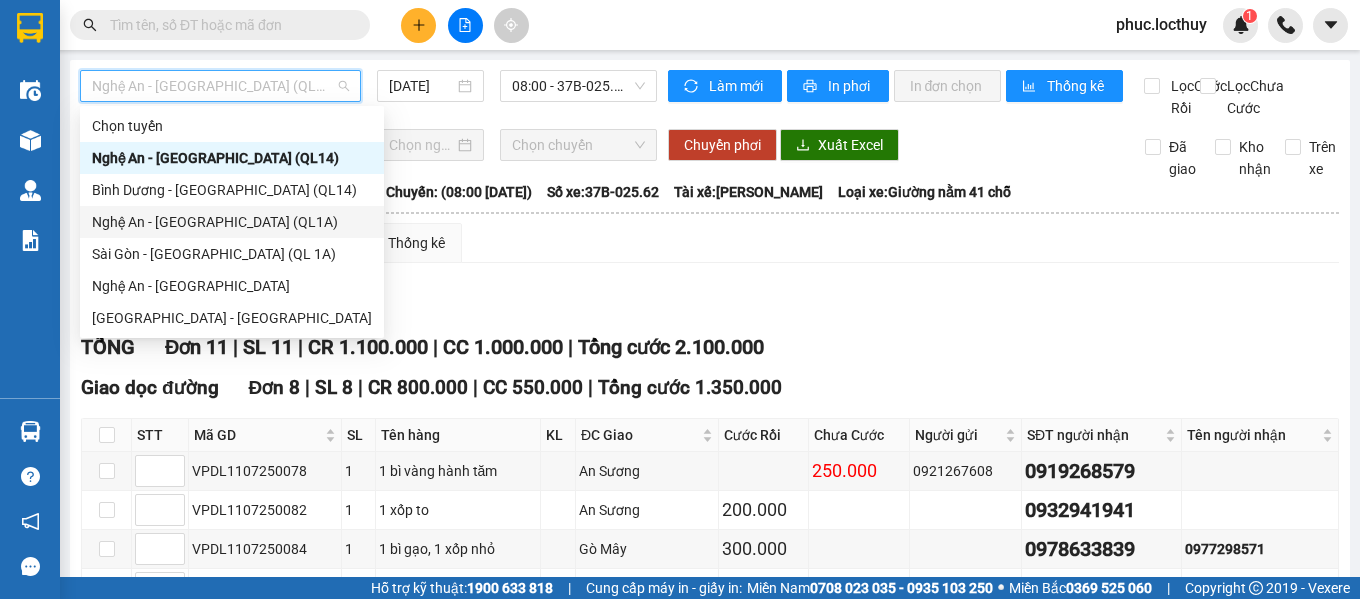 click on "Nghệ An - [GEOGRAPHIC_DATA] (QL1A)" at bounding box center [232, 222] 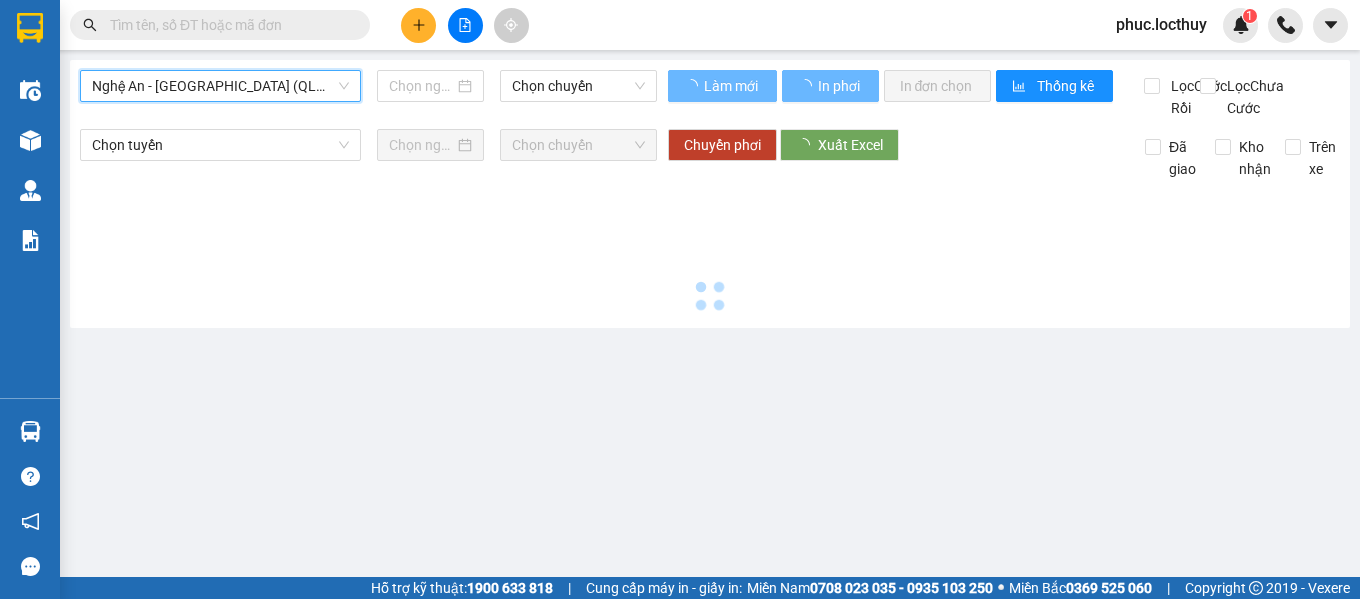 type on "[DATE]" 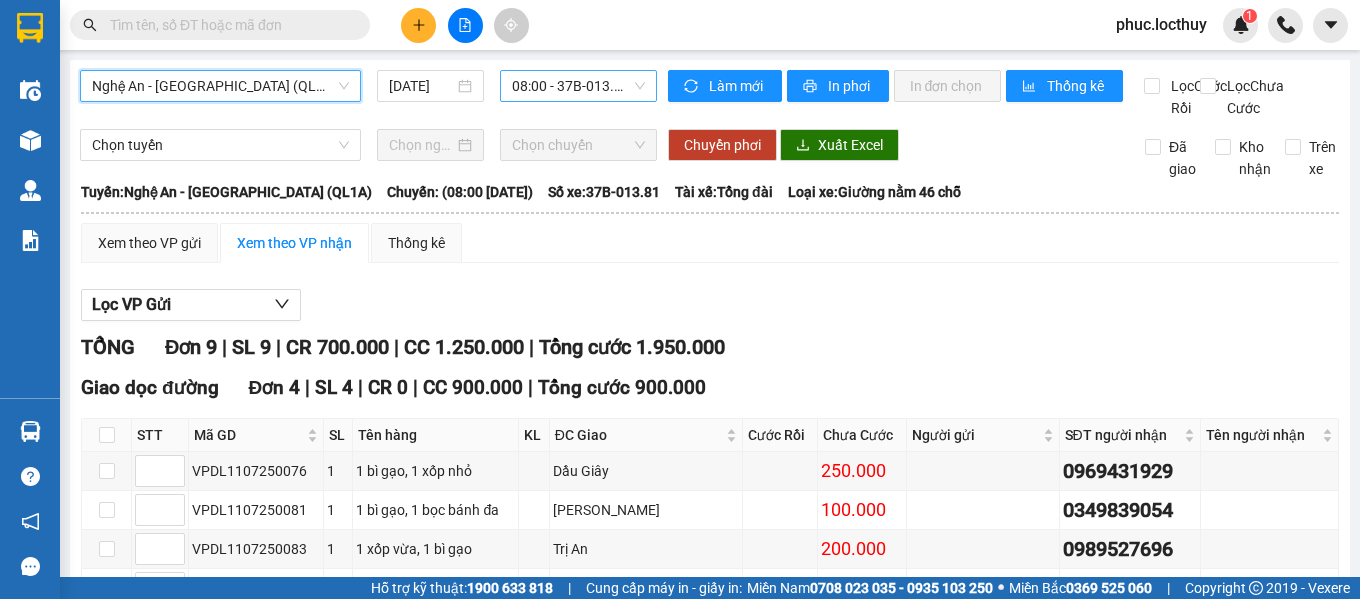 click on "08:00     - 37B-013.81" at bounding box center (578, 86) 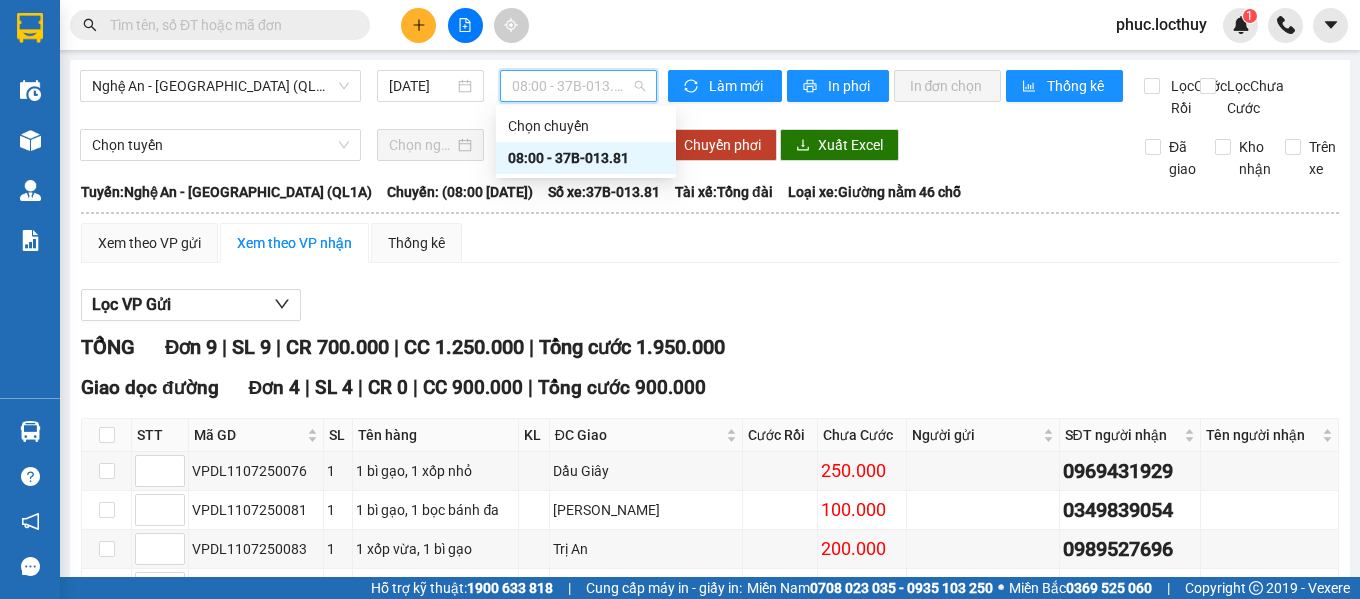 click on "08:00     - 37B-013.81" at bounding box center (586, 158) 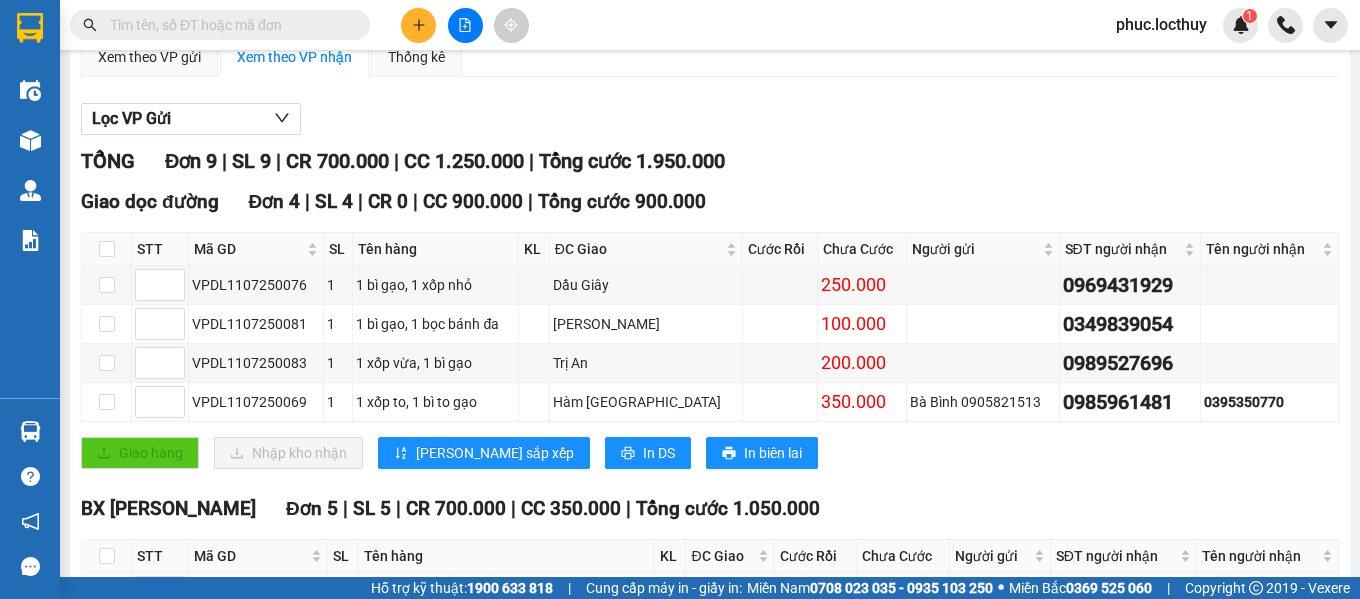 scroll, scrollTop: 400, scrollLeft: 0, axis: vertical 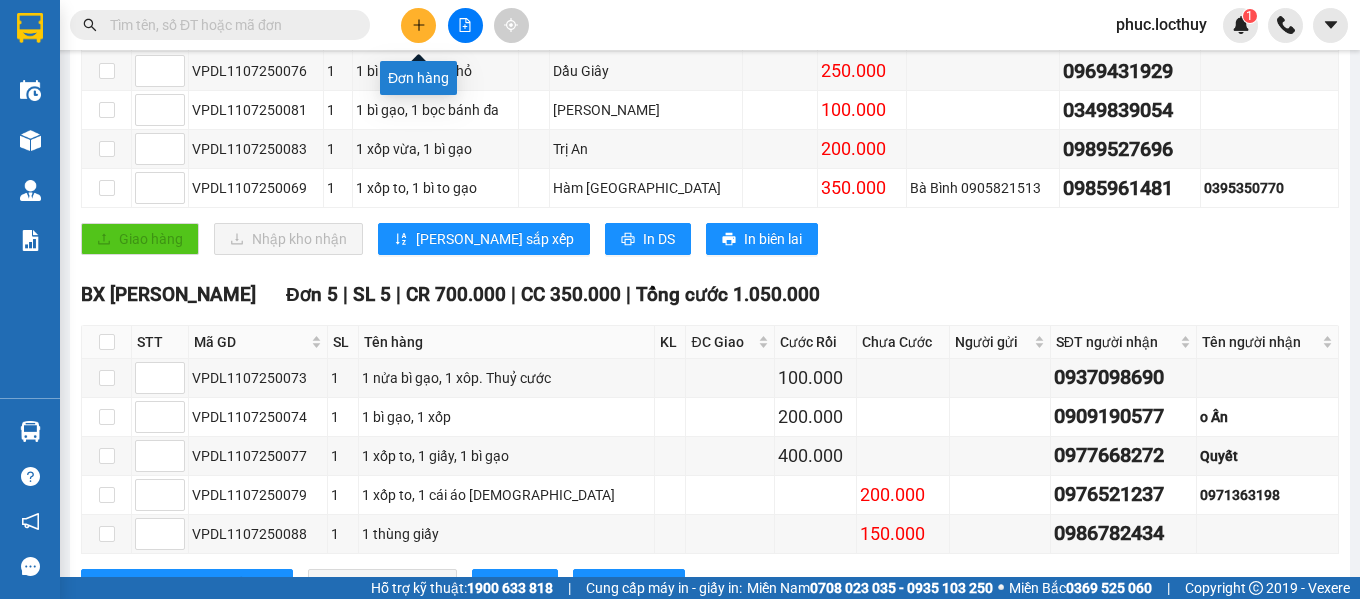 click 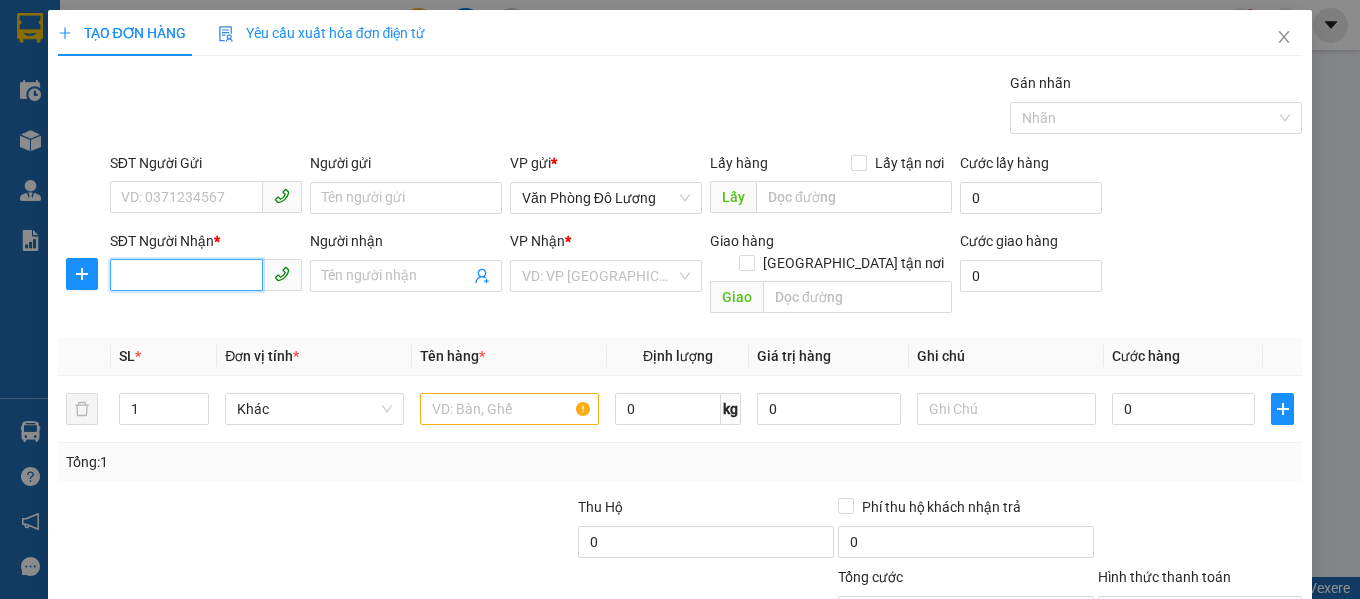 click on "SĐT Người Nhận  *" at bounding box center (186, 275) 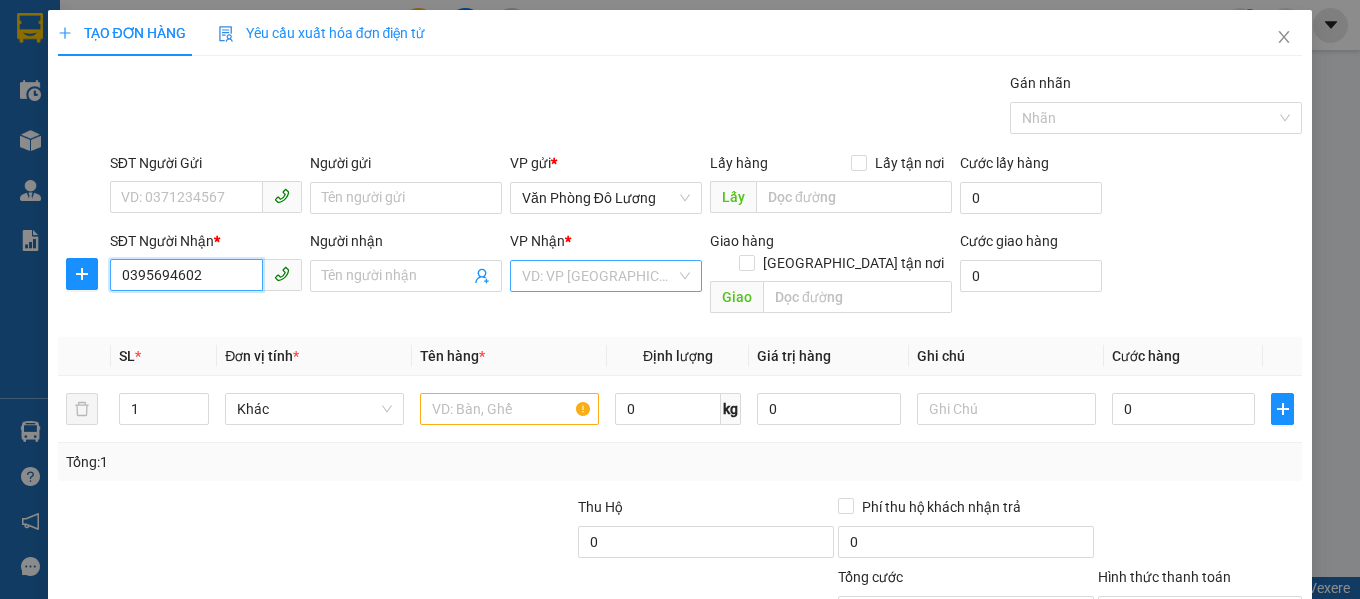 type on "0395694602" 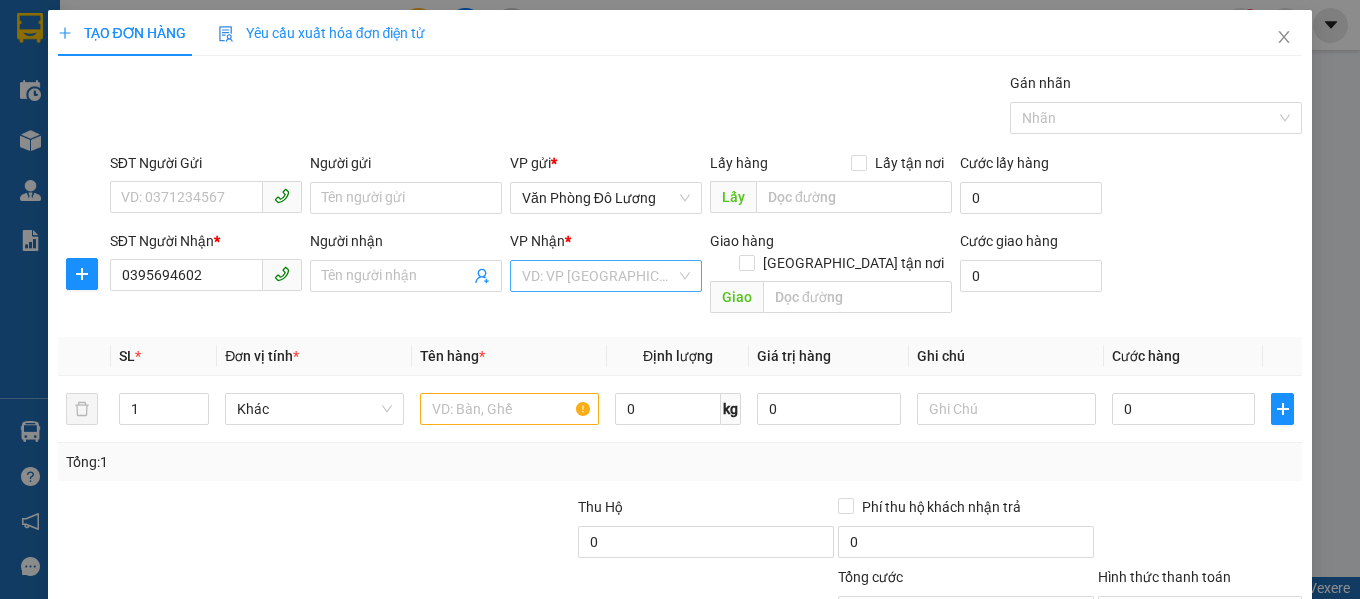 click at bounding box center (599, 276) 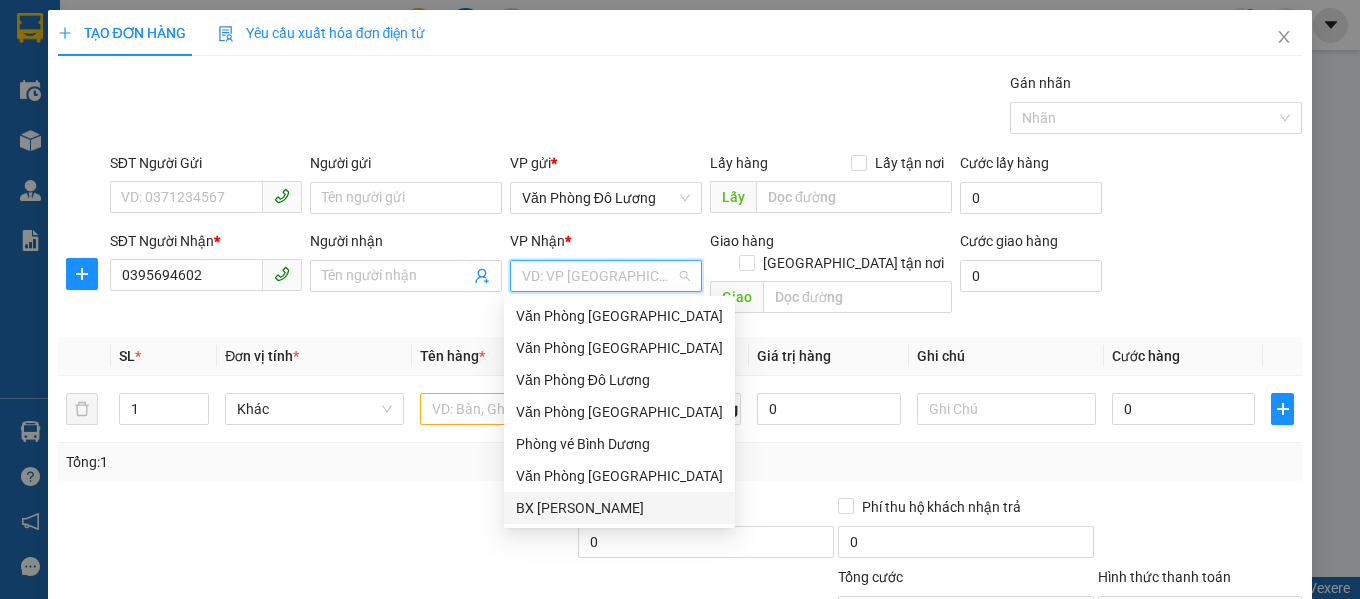 click on "BX [PERSON_NAME]" at bounding box center (619, 508) 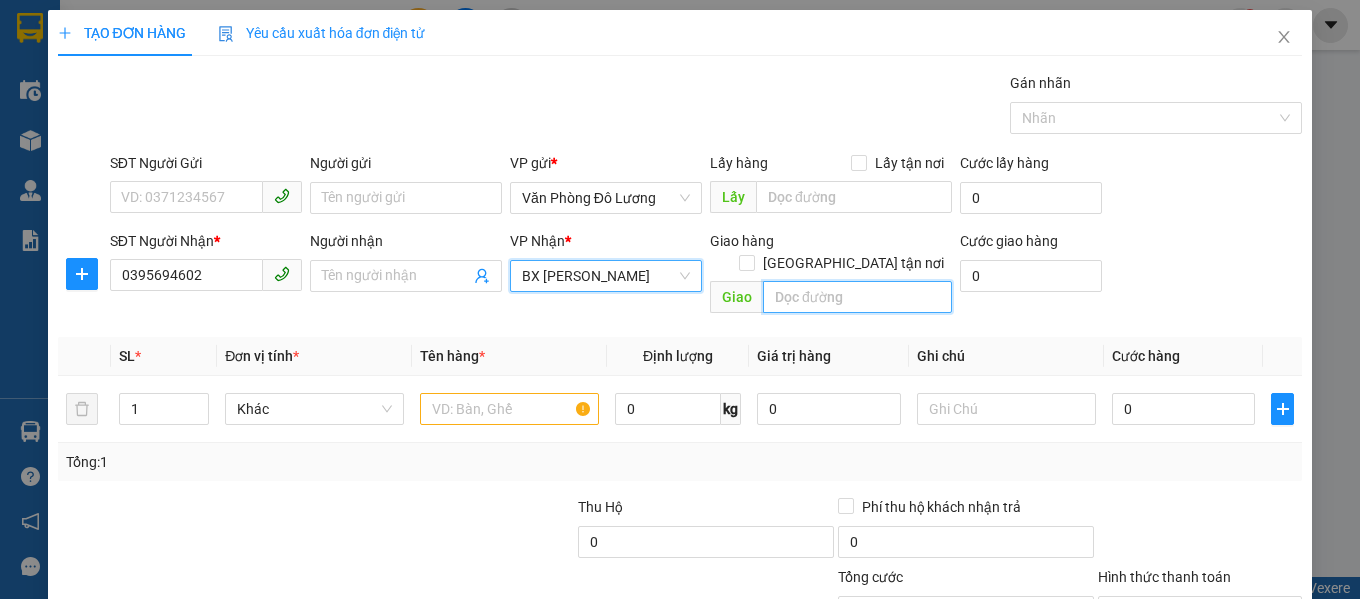 click at bounding box center (857, 297) 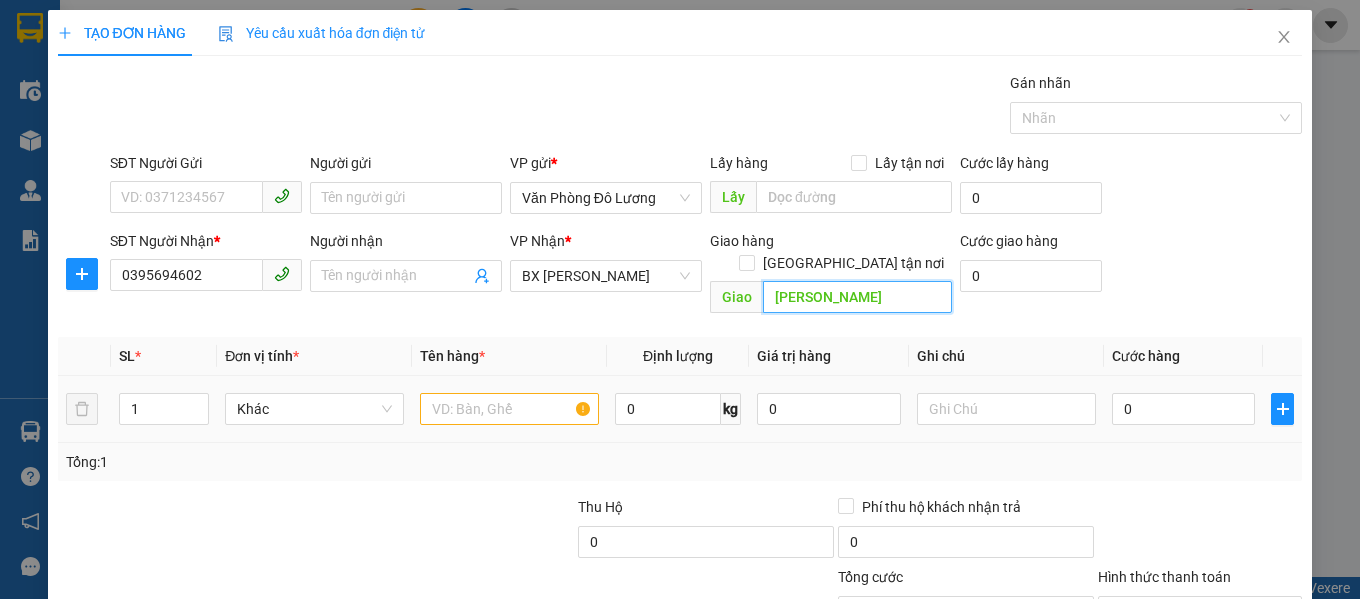 type on "[PERSON_NAME]" 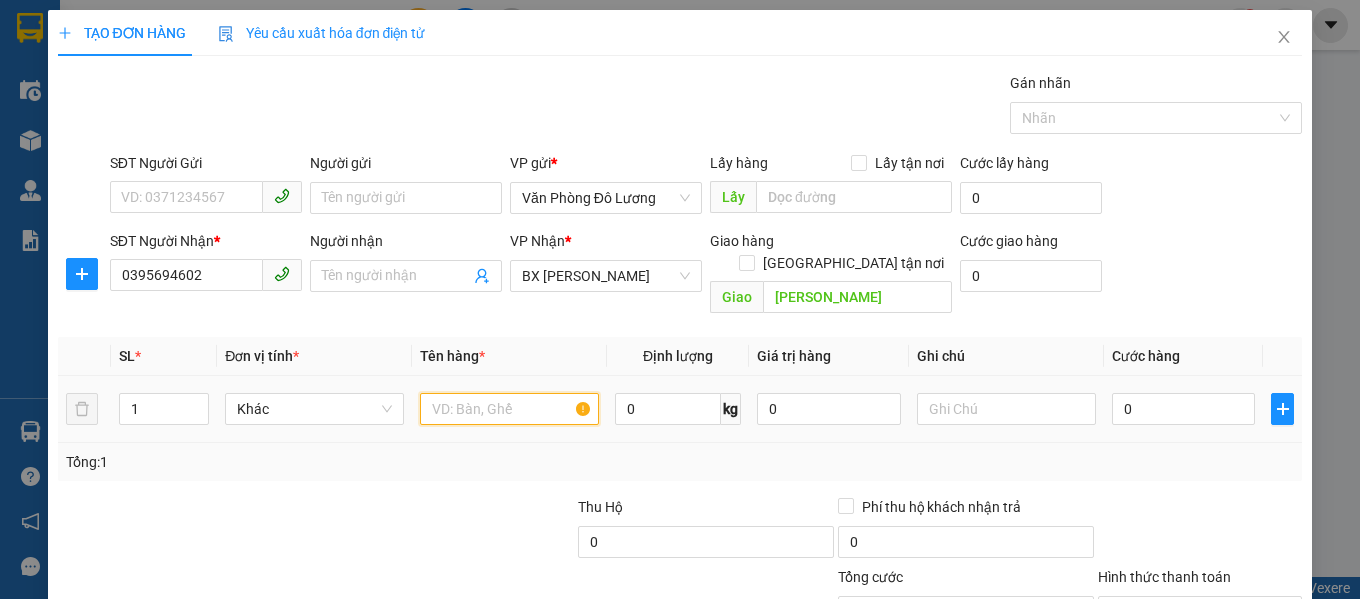 click at bounding box center [509, 409] 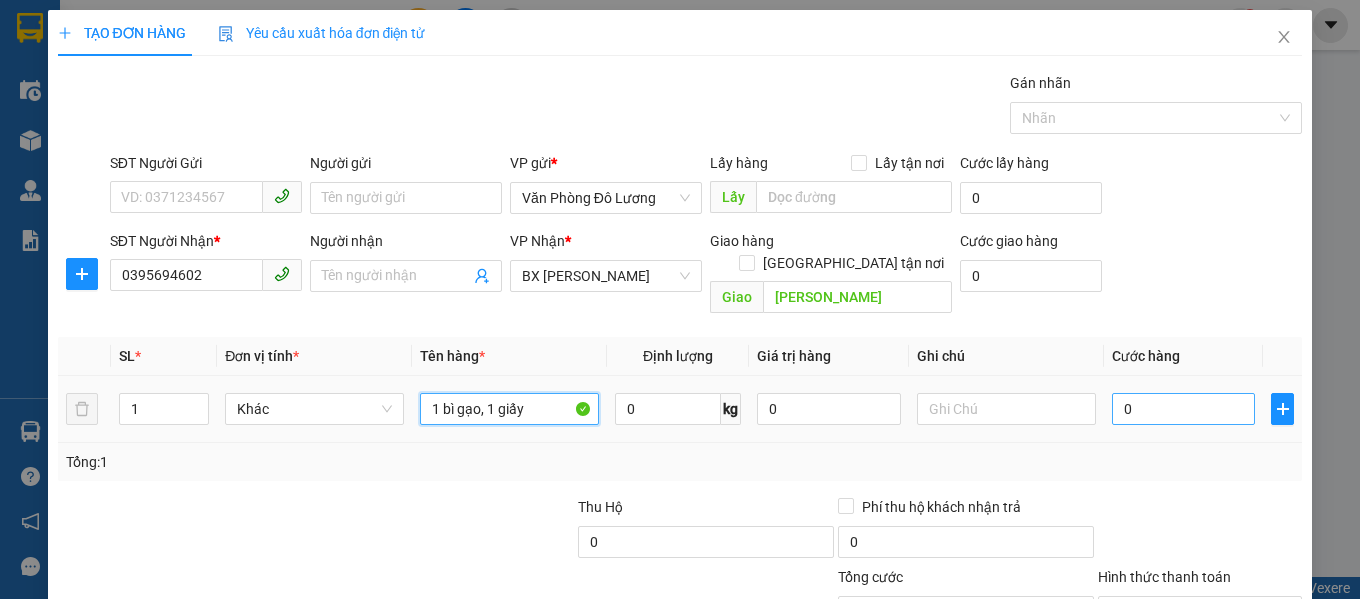 type on "1 bì gạo, 1 giấy" 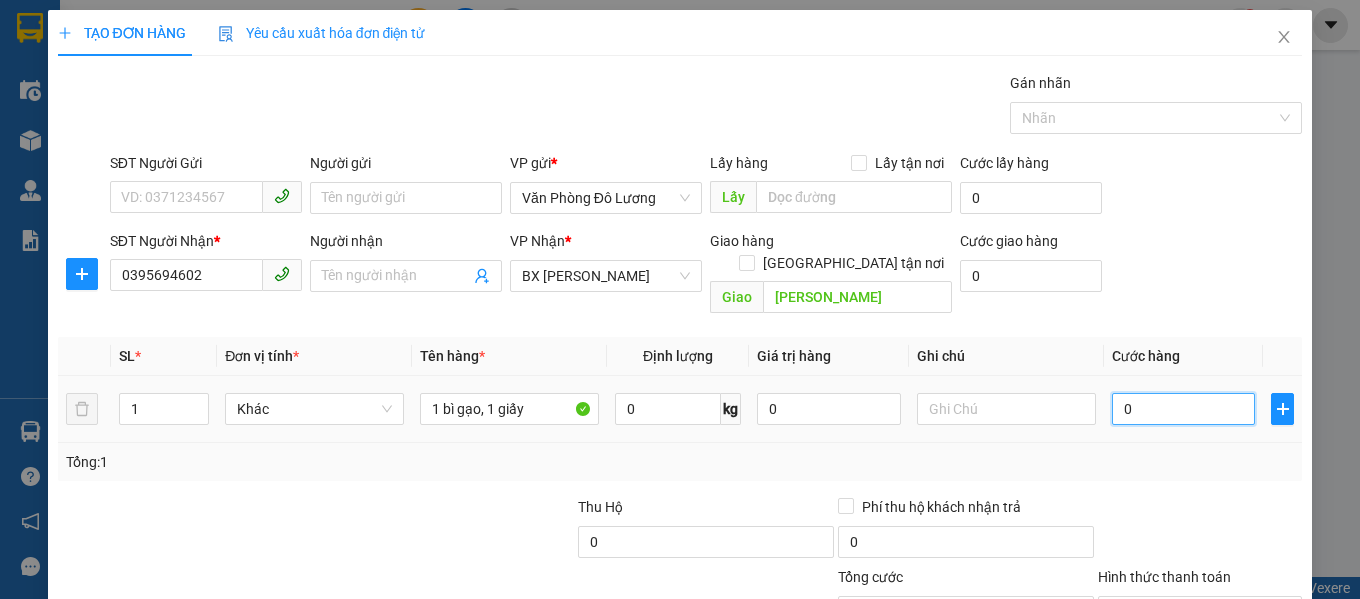 click on "0" at bounding box center (1184, 409) 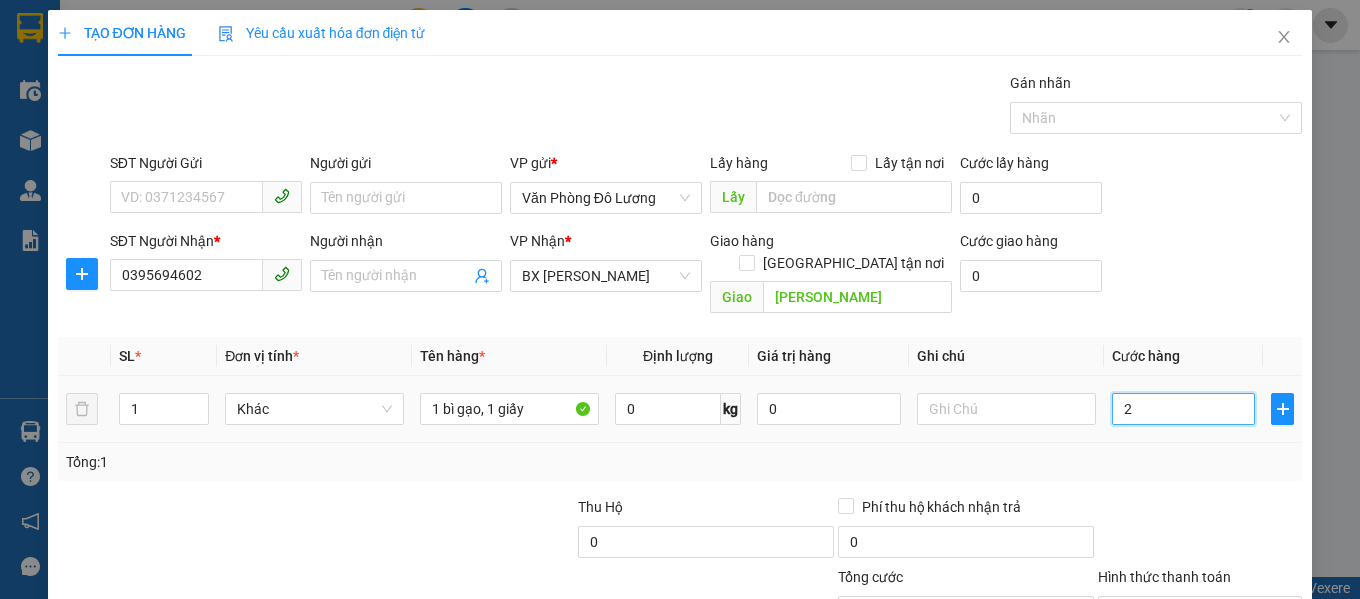 type on "2" 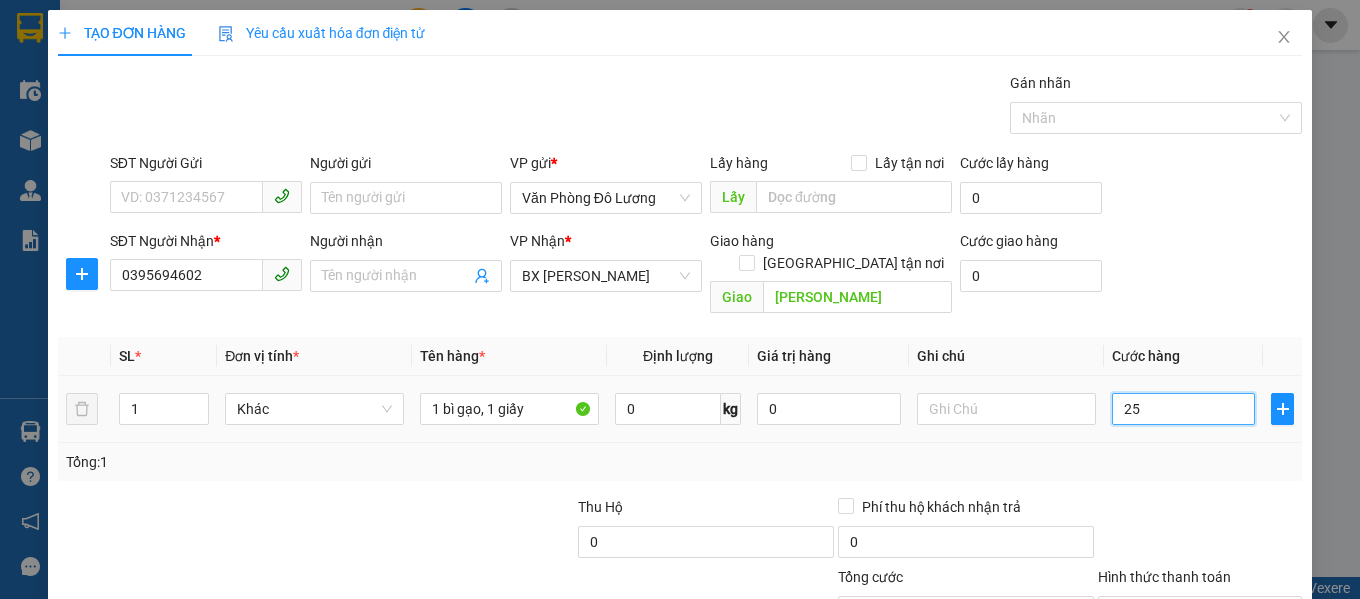 type on "25" 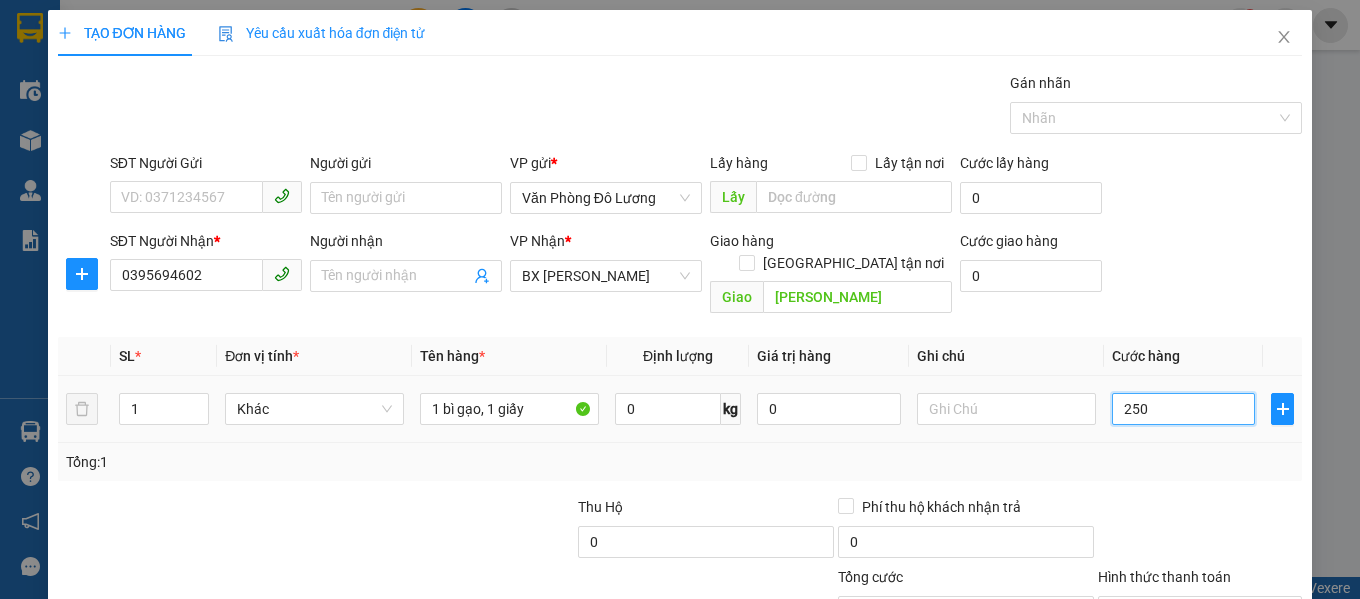 type on "2.500" 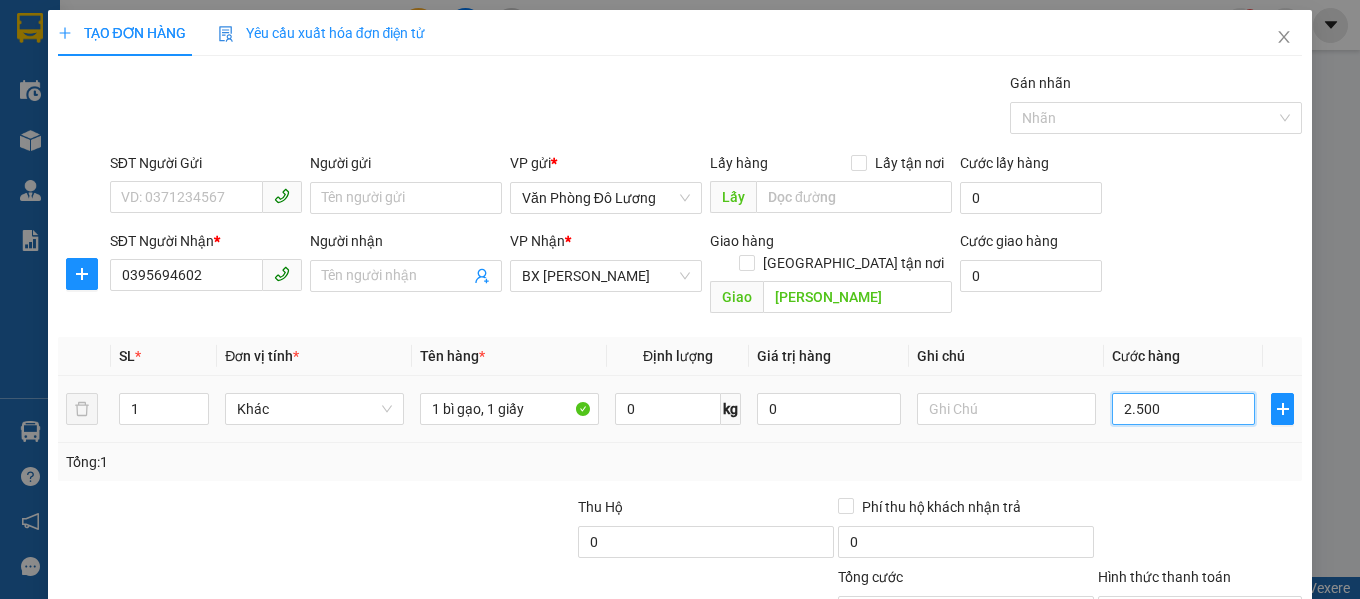 type on "25.000" 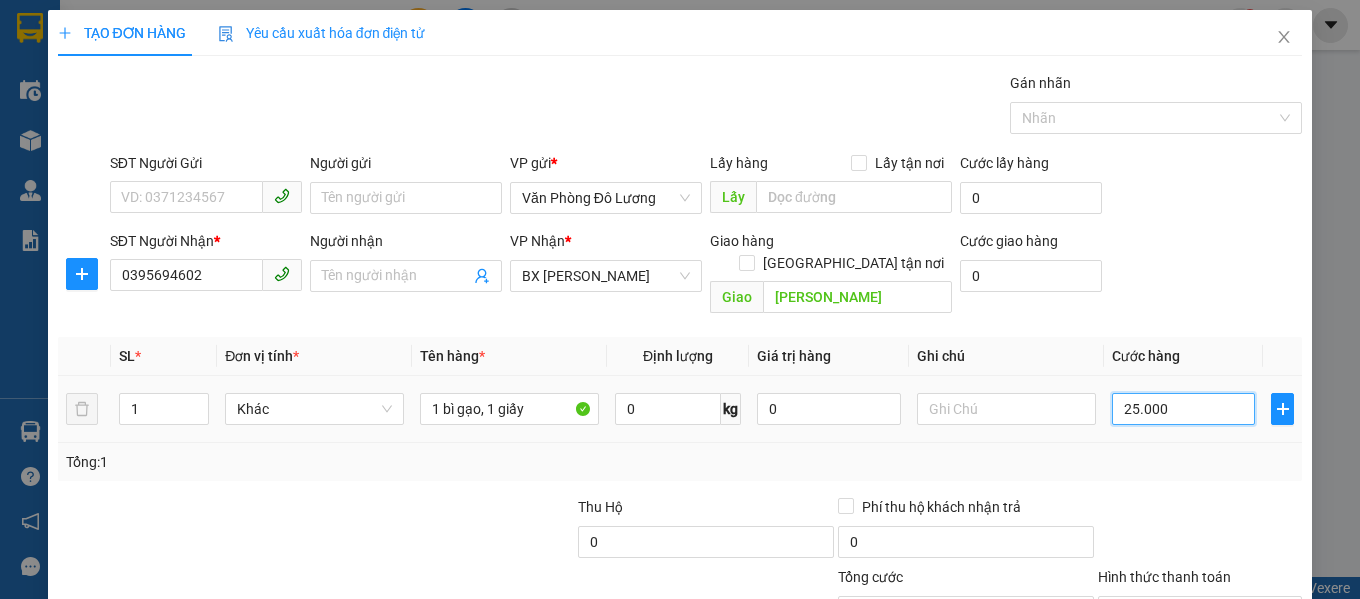 type on "250.000" 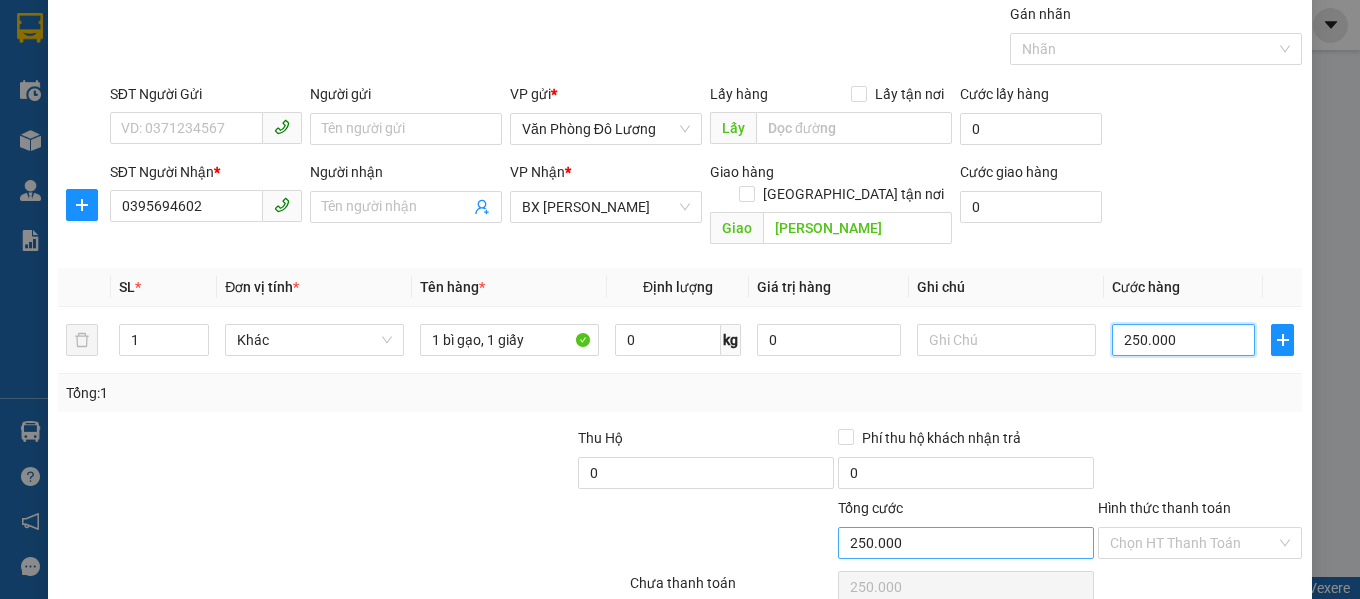 scroll, scrollTop: 141, scrollLeft: 0, axis: vertical 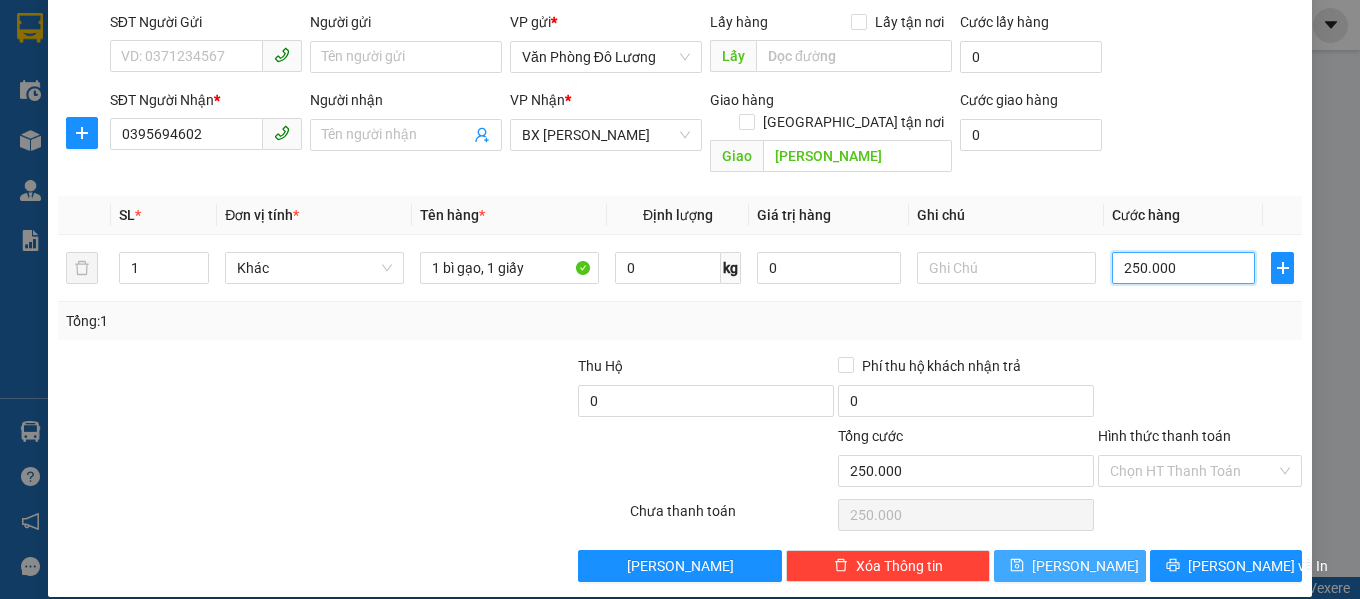 type on "250.000" 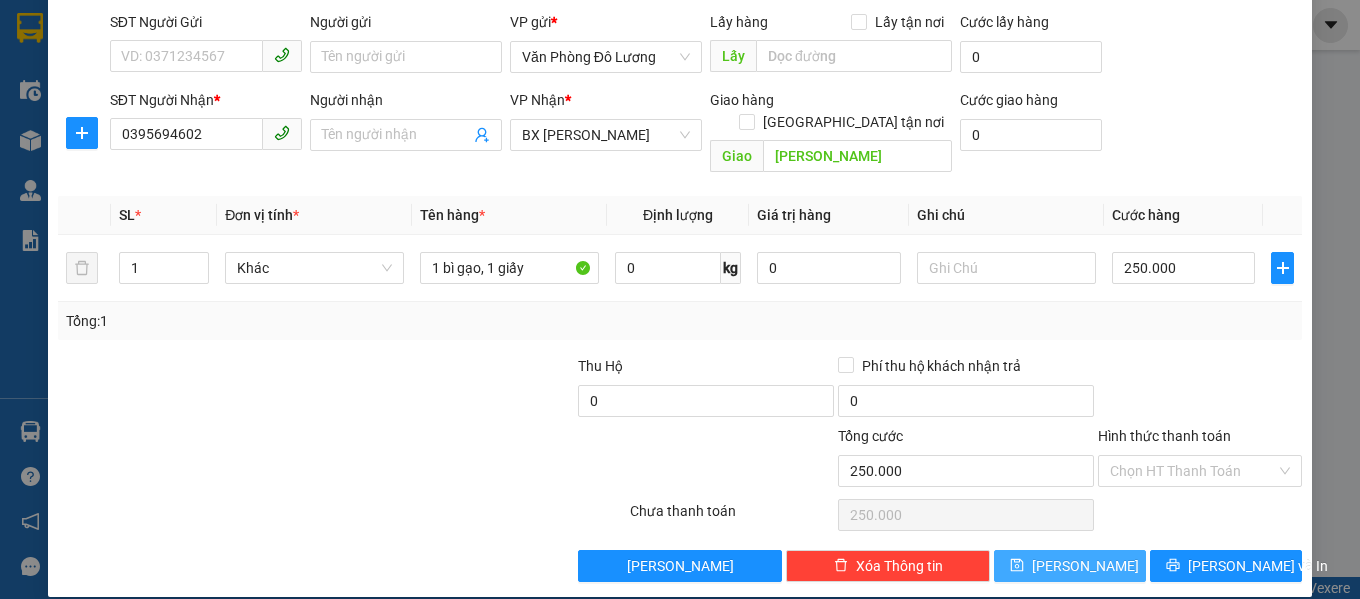 click on "[PERSON_NAME]" at bounding box center (1070, 566) 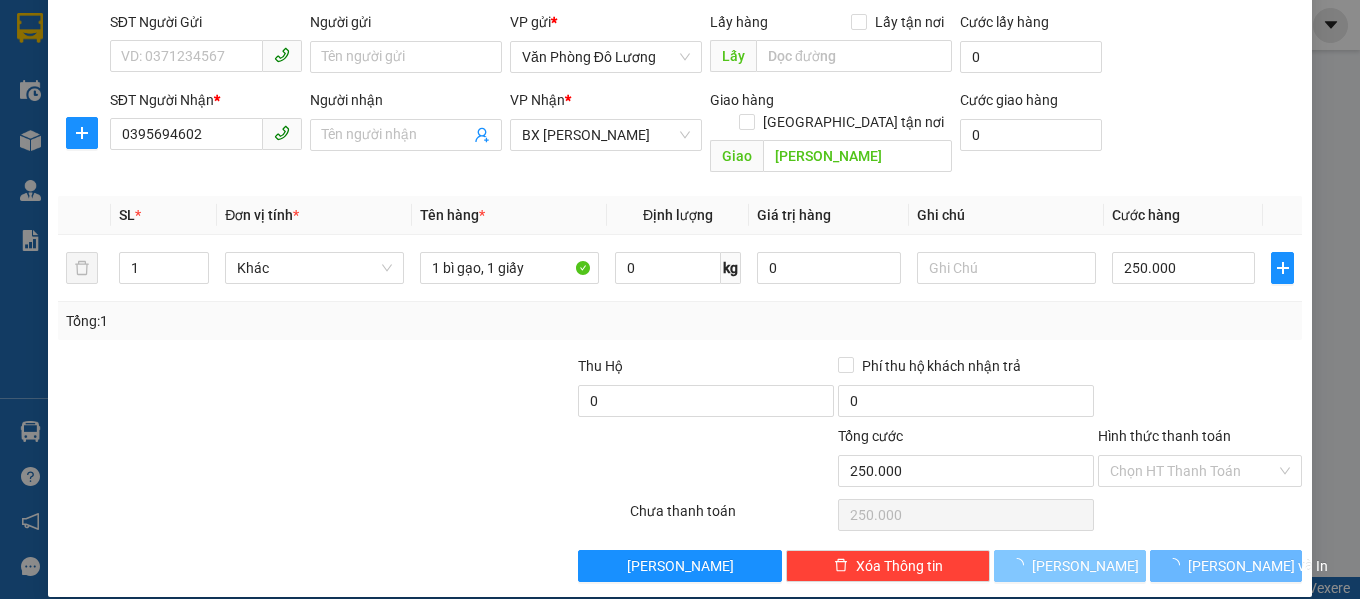 type 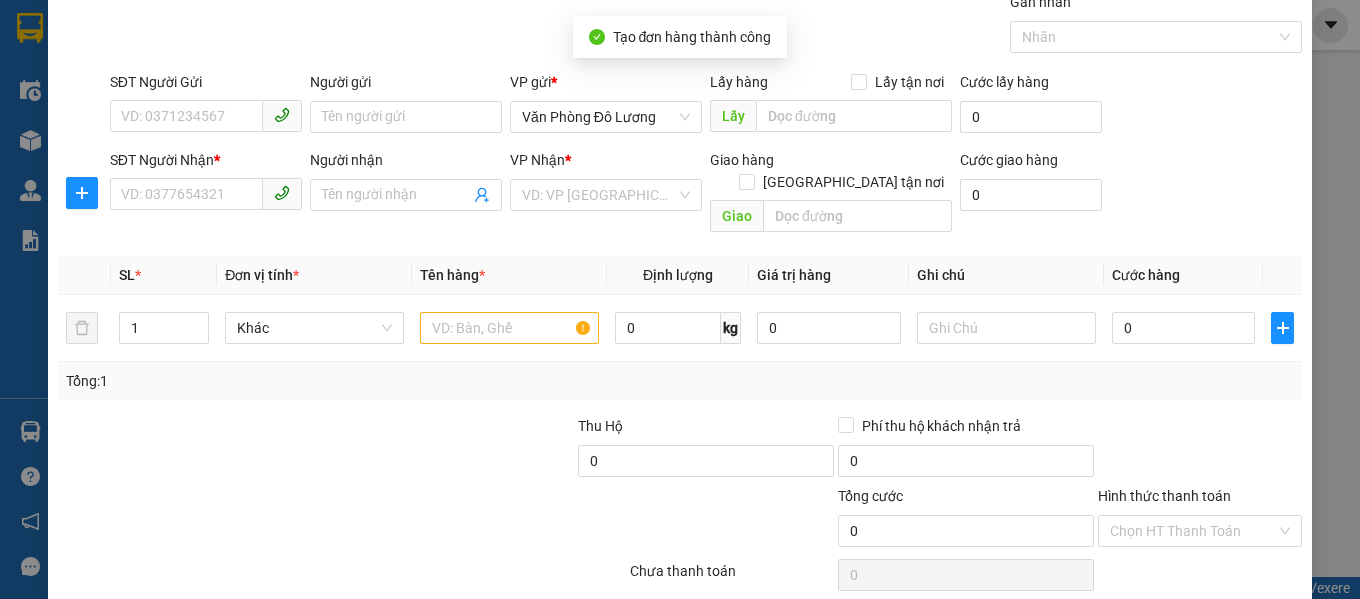 scroll, scrollTop: 0, scrollLeft: 0, axis: both 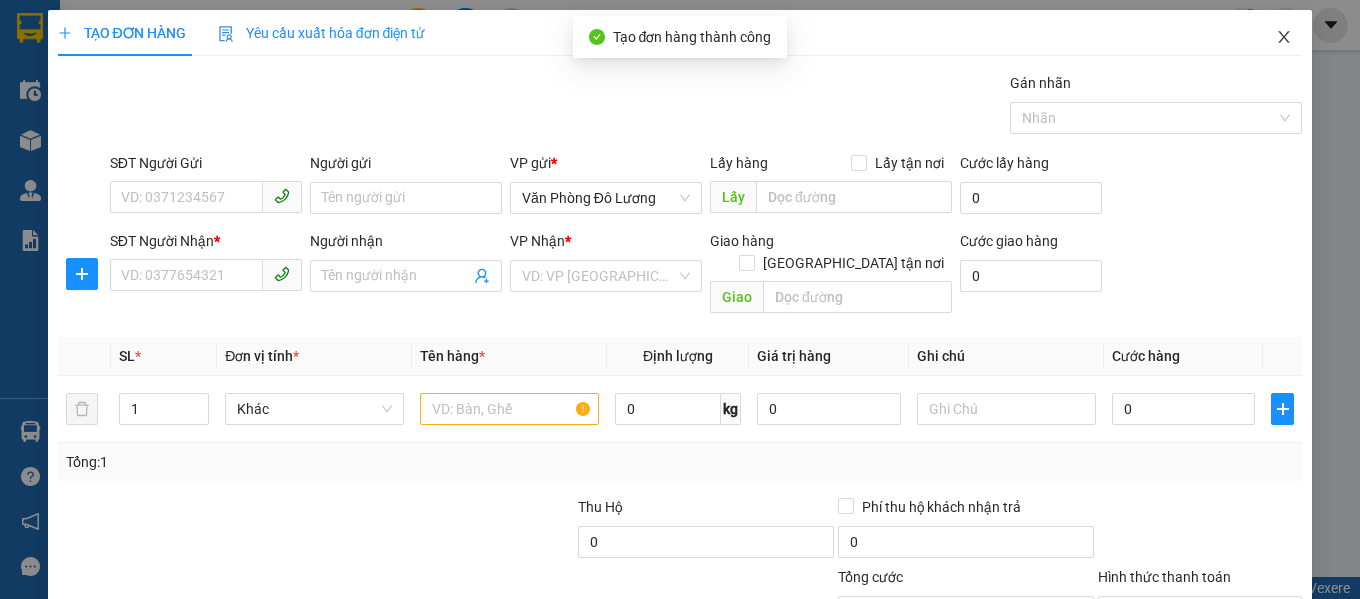 click 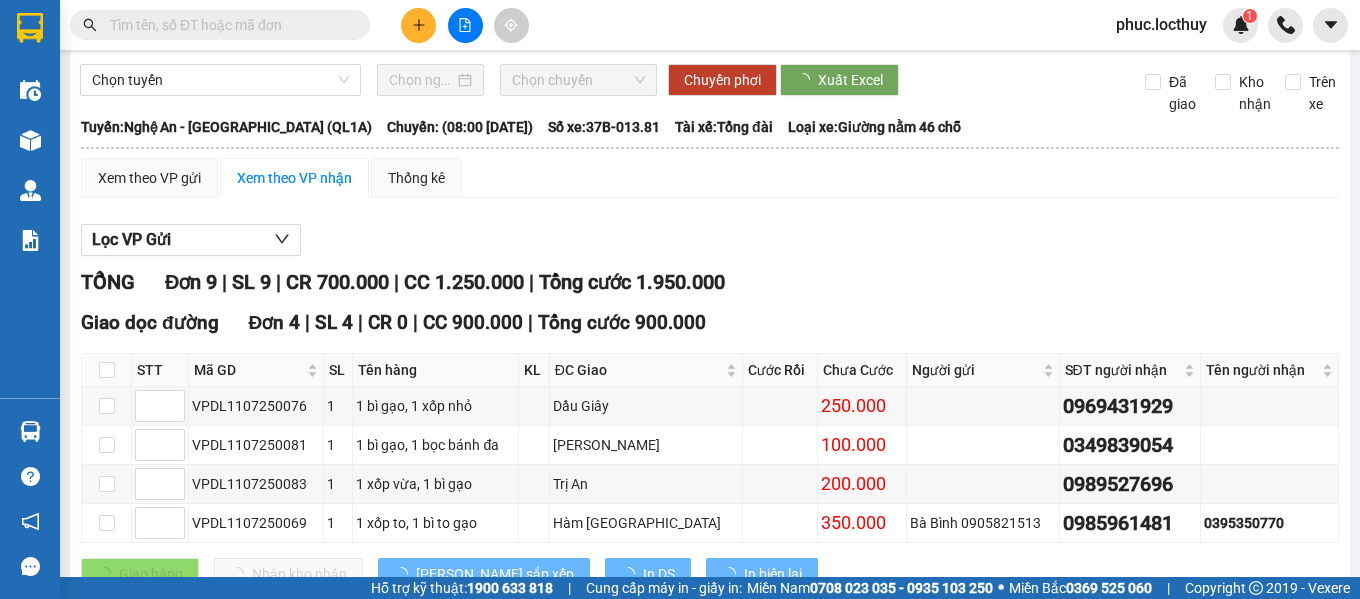 scroll, scrollTop: 300, scrollLeft: 0, axis: vertical 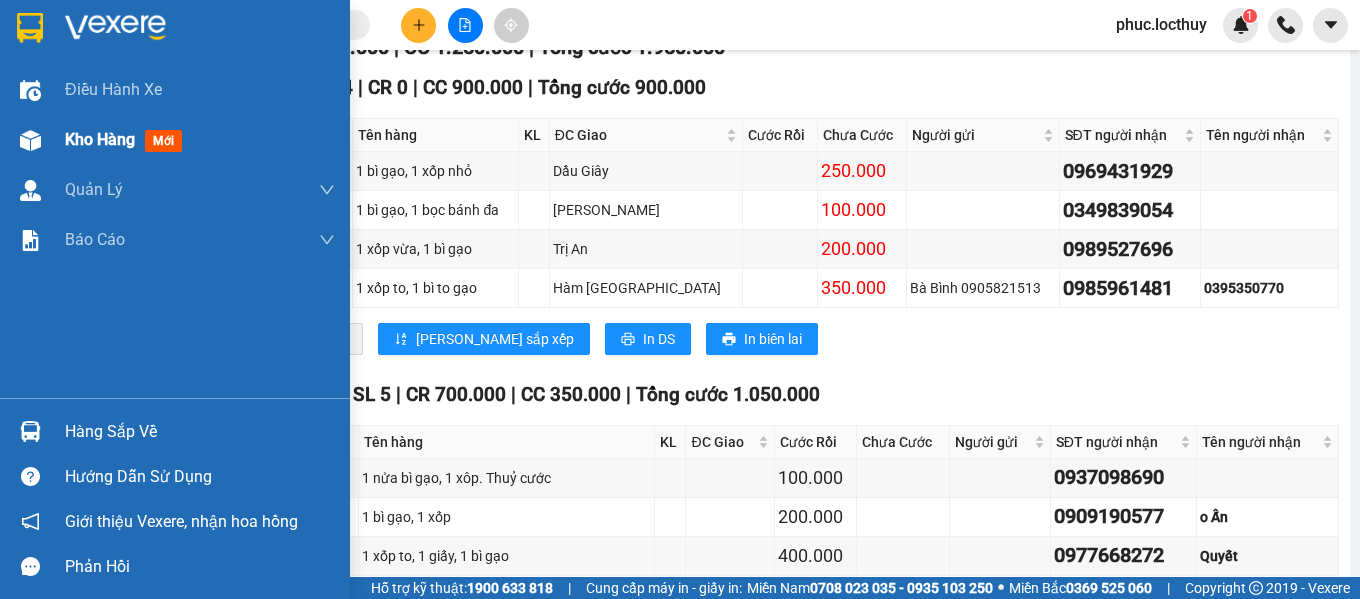click at bounding box center (30, 140) 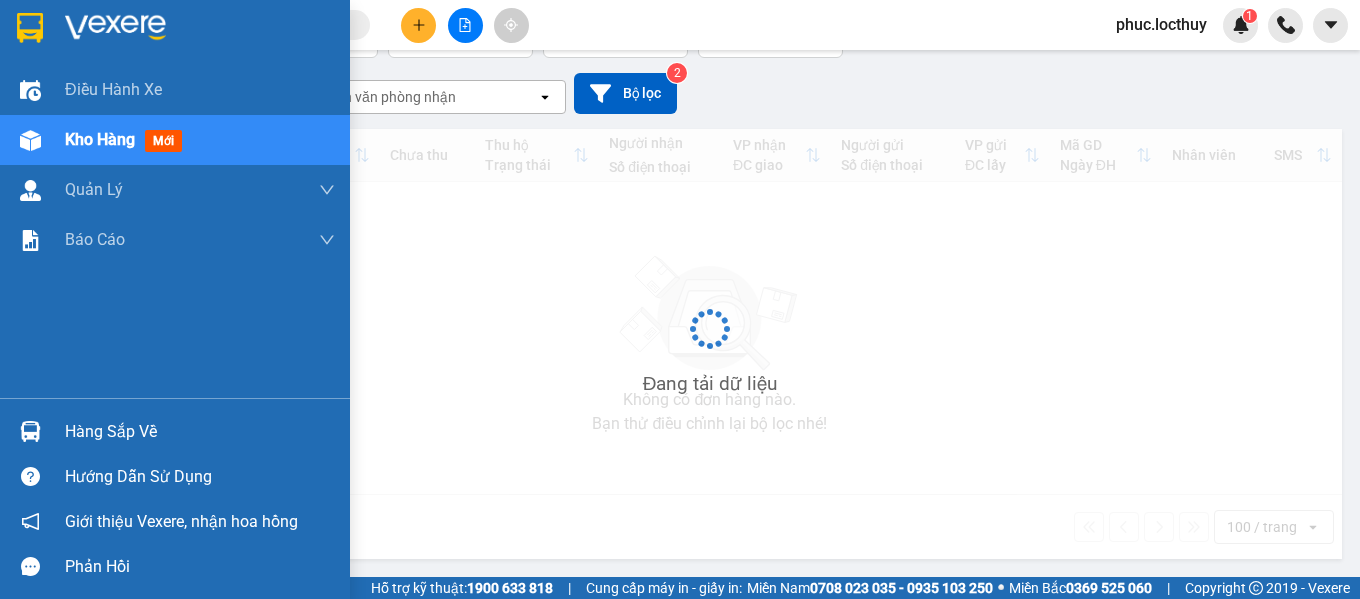 scroll, scrollTop: 92, scrollLeft: 0, axis: vertical 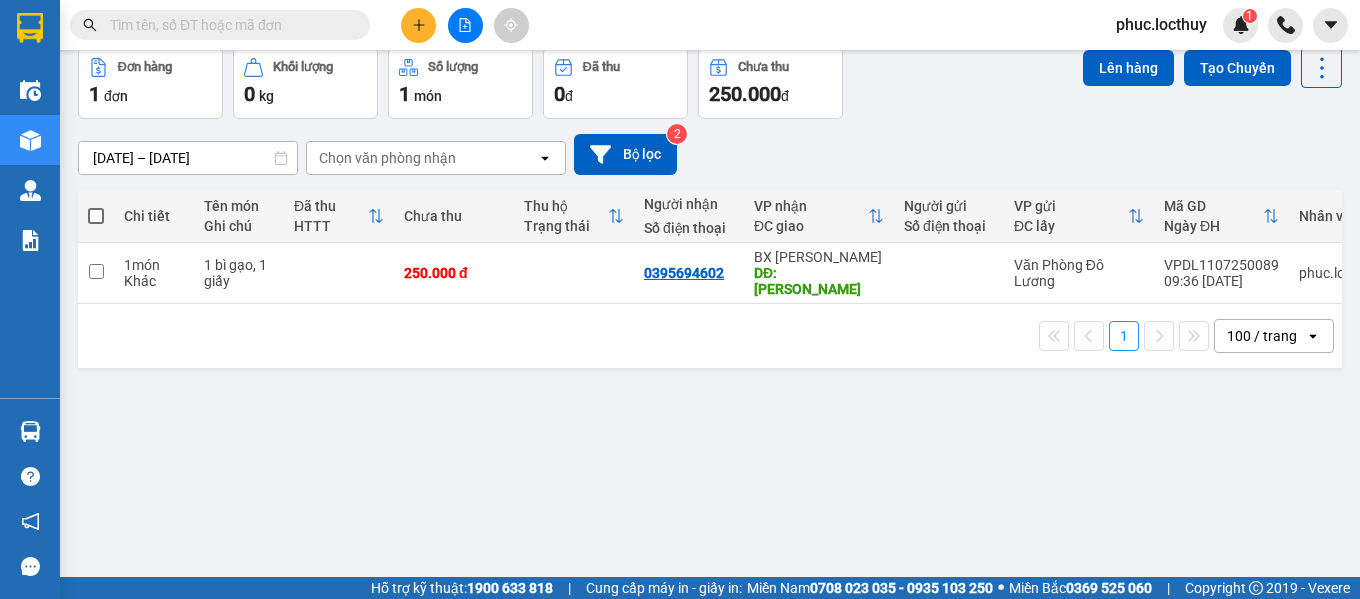 click at bounding box center (96, 216) 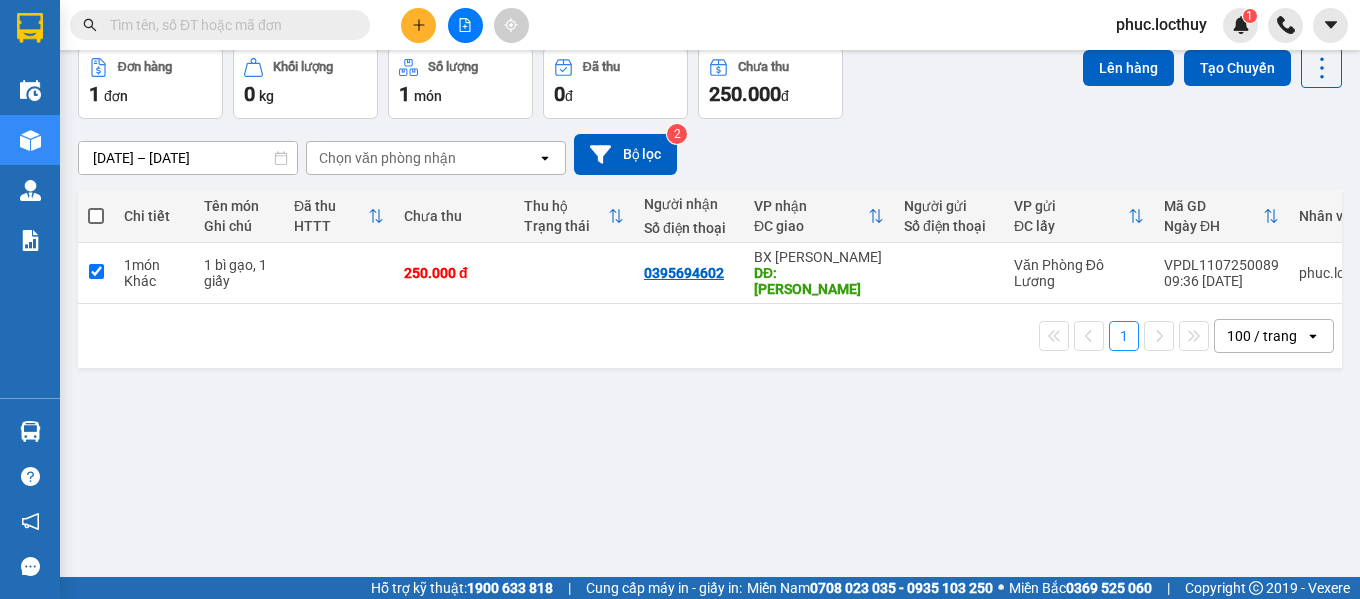 checkbox on "true" 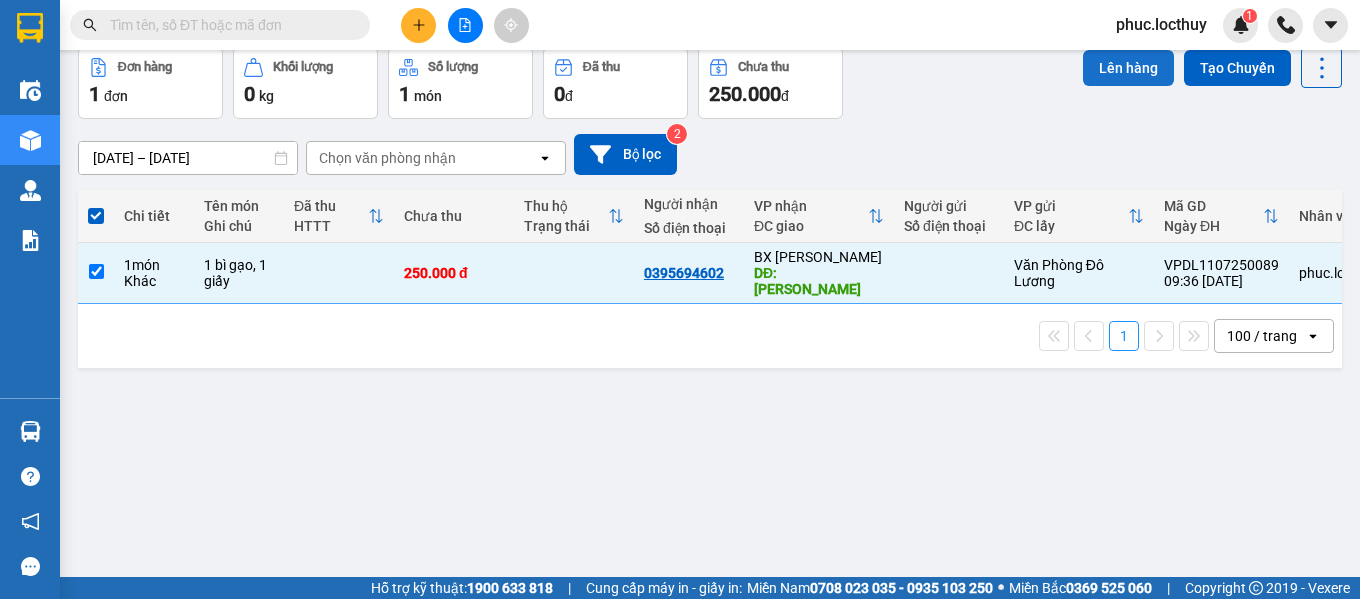 click on "Lên hàng" at bounding box center (1128, 68) 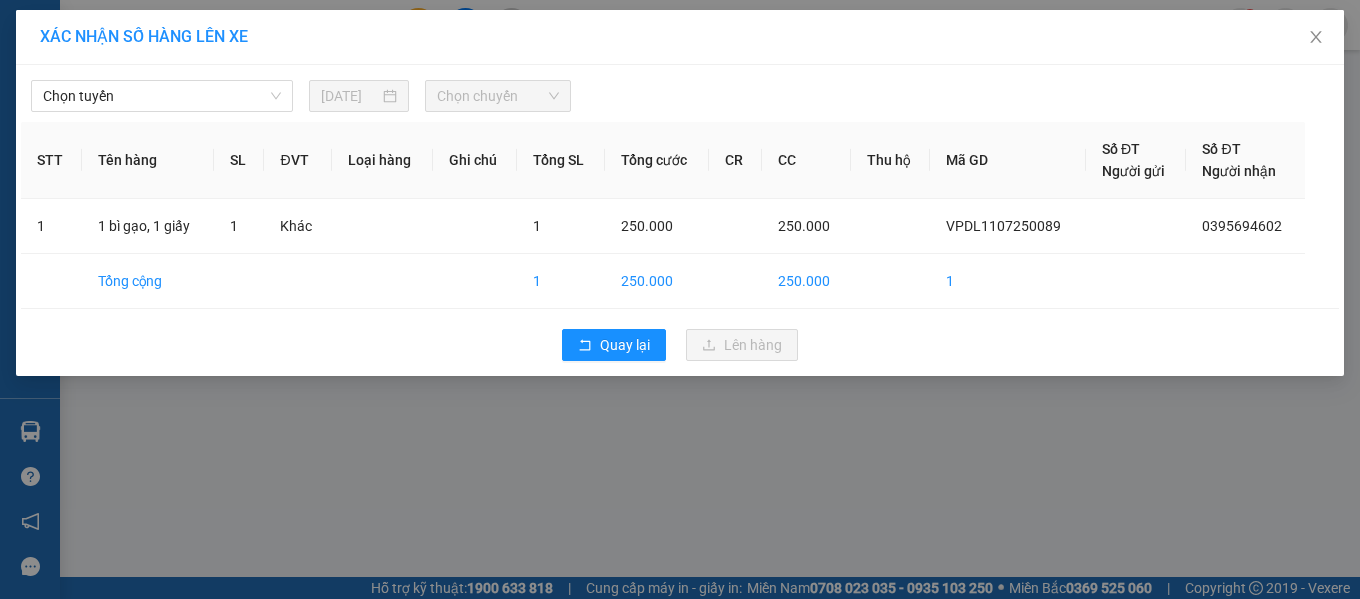 click on "Chọn tuyến [DATE] Chọn chuyến STT Tên hàng SL ĐVT Loại hàng Ghi chú Tổng SL Tổng cước CR CC Thu hộ Mã GD Số ĐT Người gửi Số ĐT Người nhận 1 1 bì gạo, 1 giấy 1 Khác 1 250.000 250.000 VPDL1107250089 0395694602 Tổng cộng 1 250.000 250.000 1 Quay lại Lên hàng" at bounding box center [680, 220] 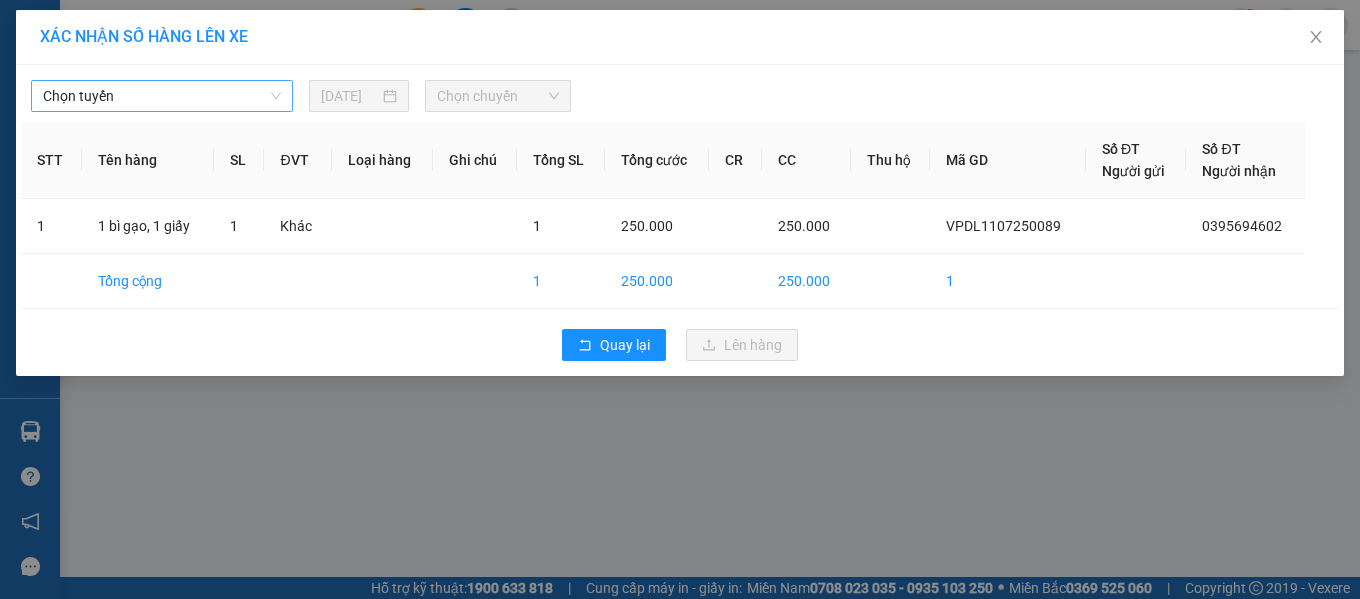 click on "Chọn tuyến" at bounding box center [162, 96] 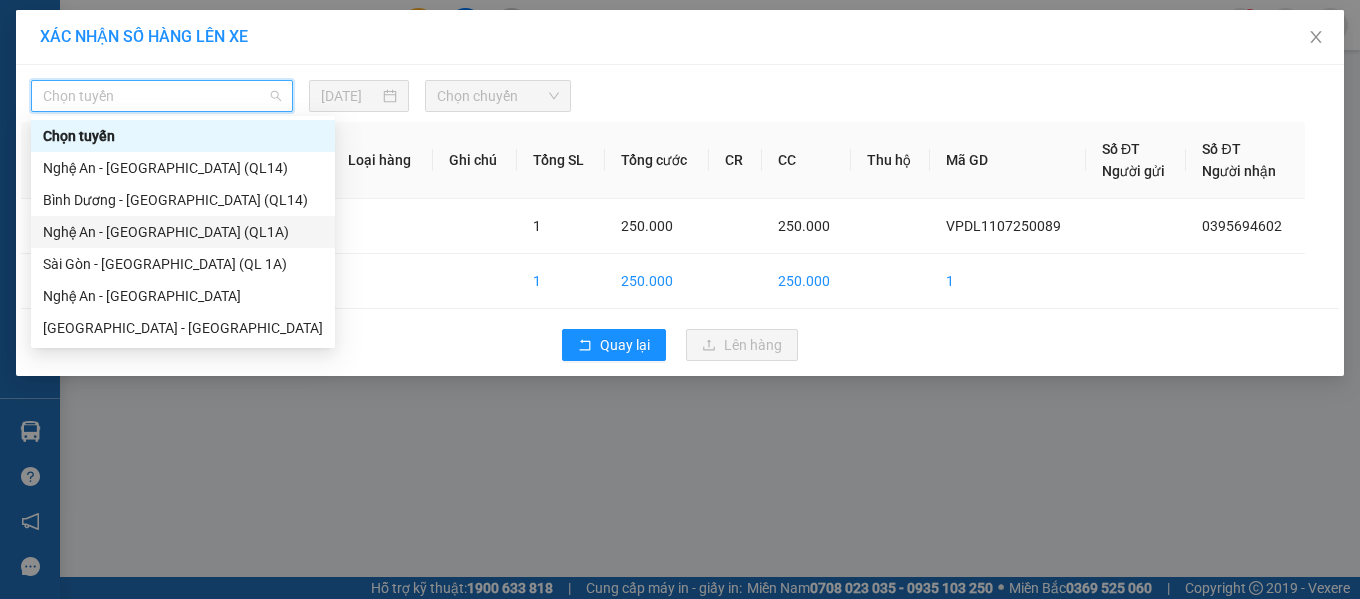 click on "Nghệ An - [GEOGRAPHIC_DATA] (QL1A)" at bounding box center (183, 232) 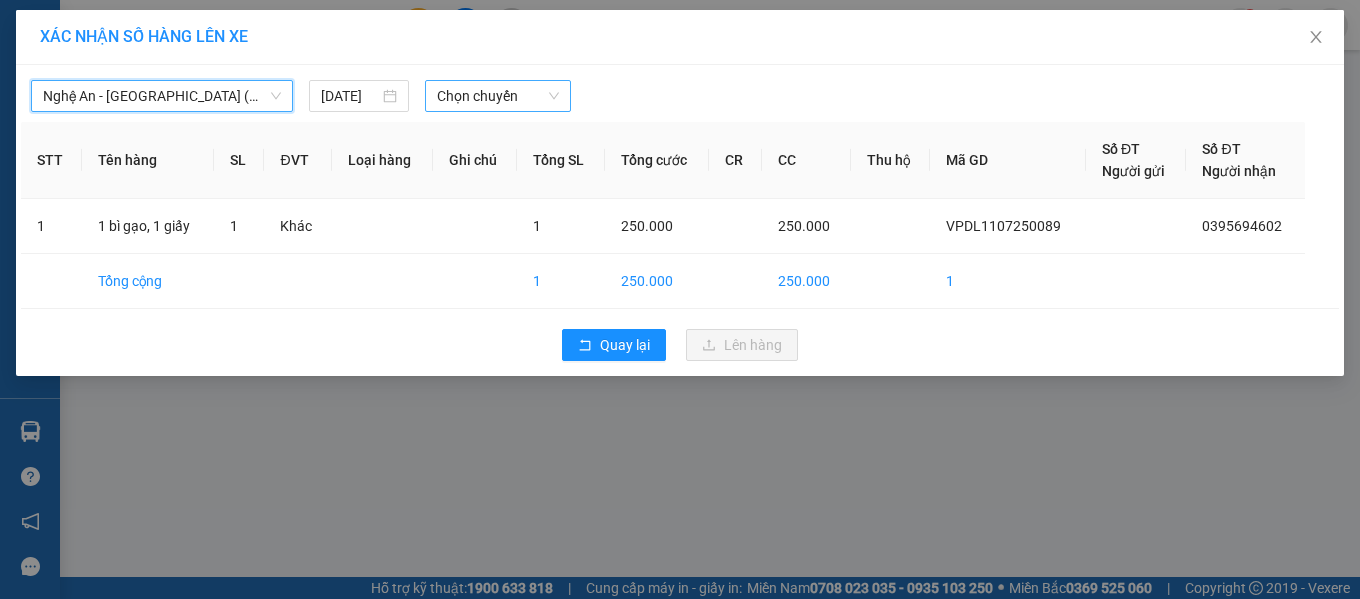 click on "Chọn chuyến" at bounding box center (498, 96) 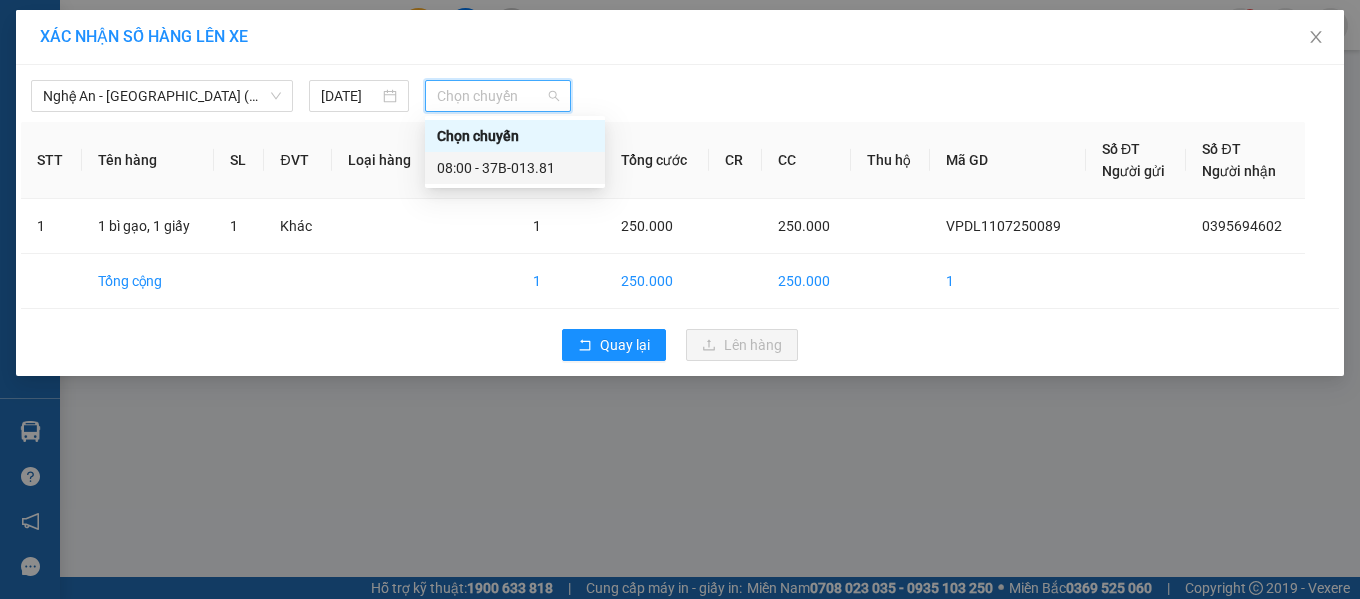 click on "08:00     - 37B-013.81" at bounding box center [515, 168] 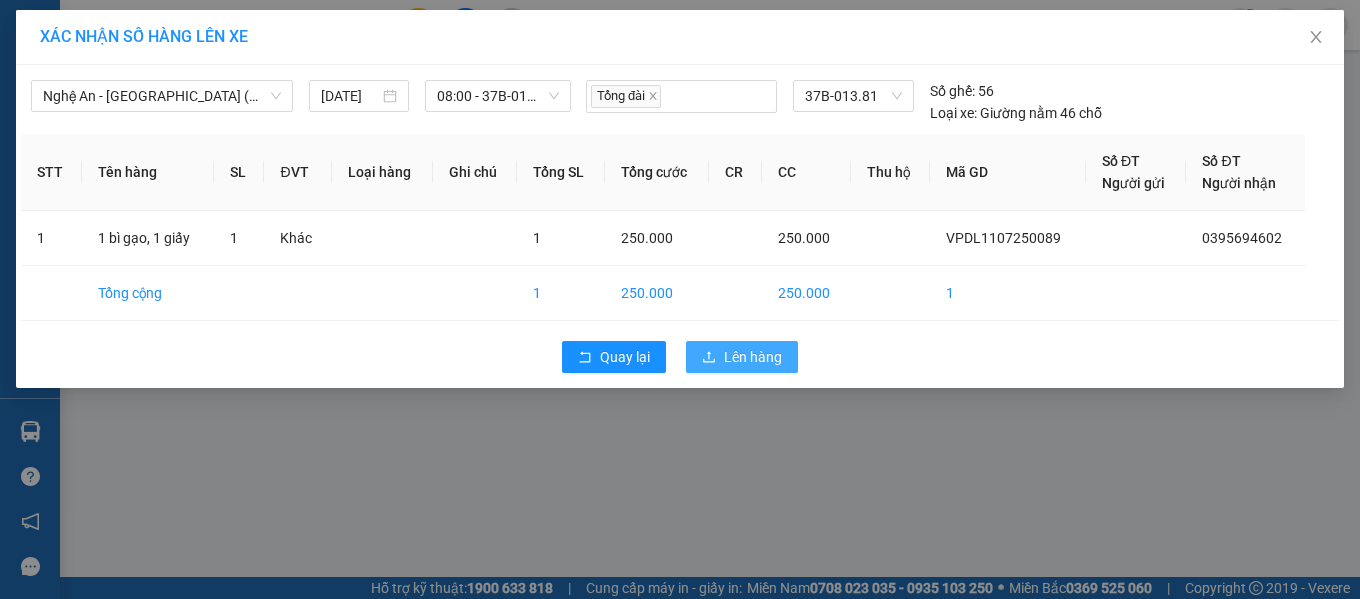 click on "Lên hàng" at bounding box center (753, 357) 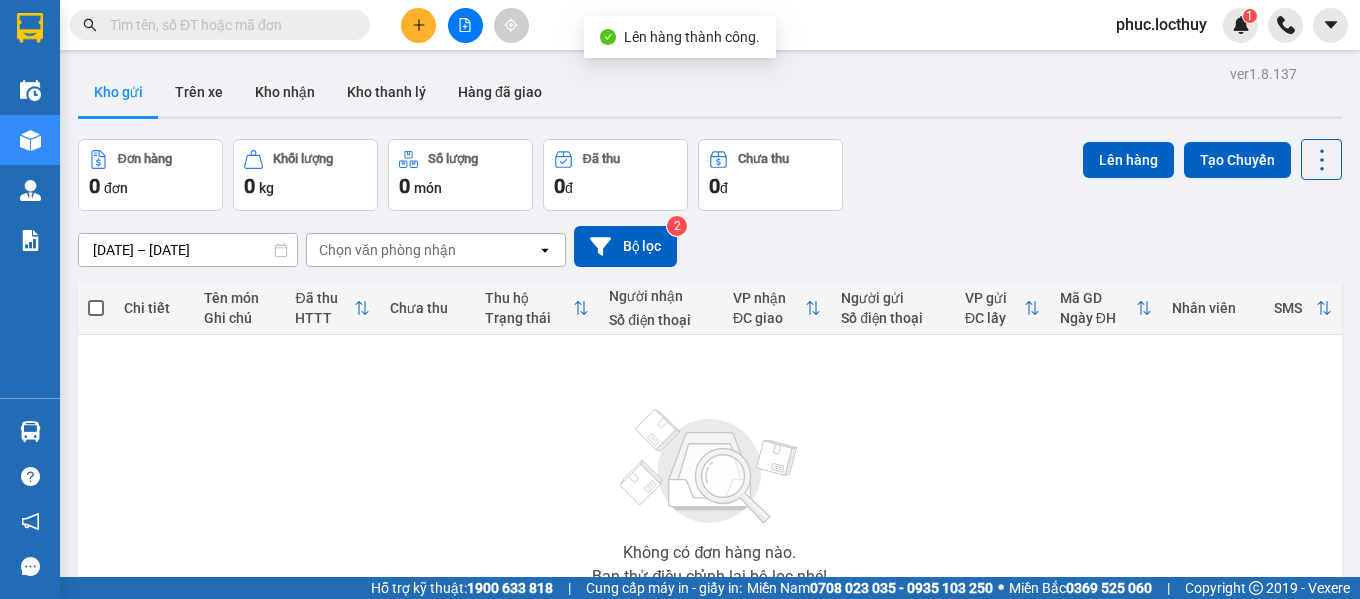 click at bounding box center [465, 25] 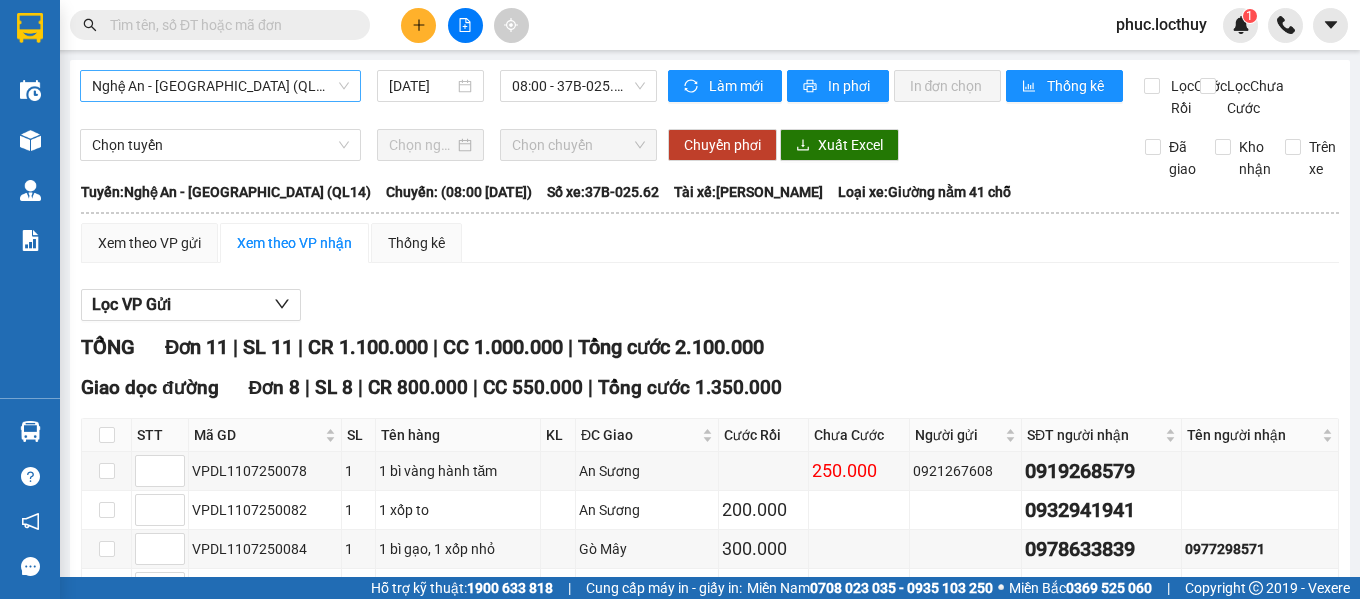 click on "Nghệ An - [GEOGRAPHIC_DATA] (QL14)" at bounding box center [220, 86] 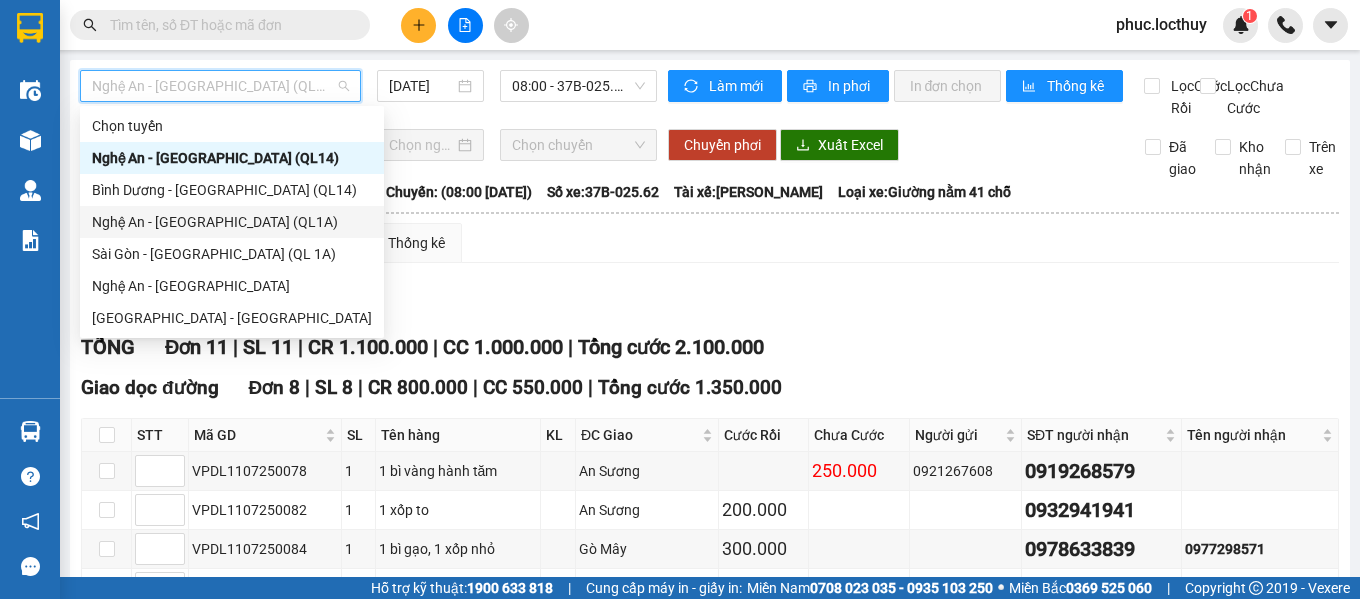 click on "Nghệ An - [GEOGRAPHIC_DATA] (QL1A)" at bounding box center [232, 222] 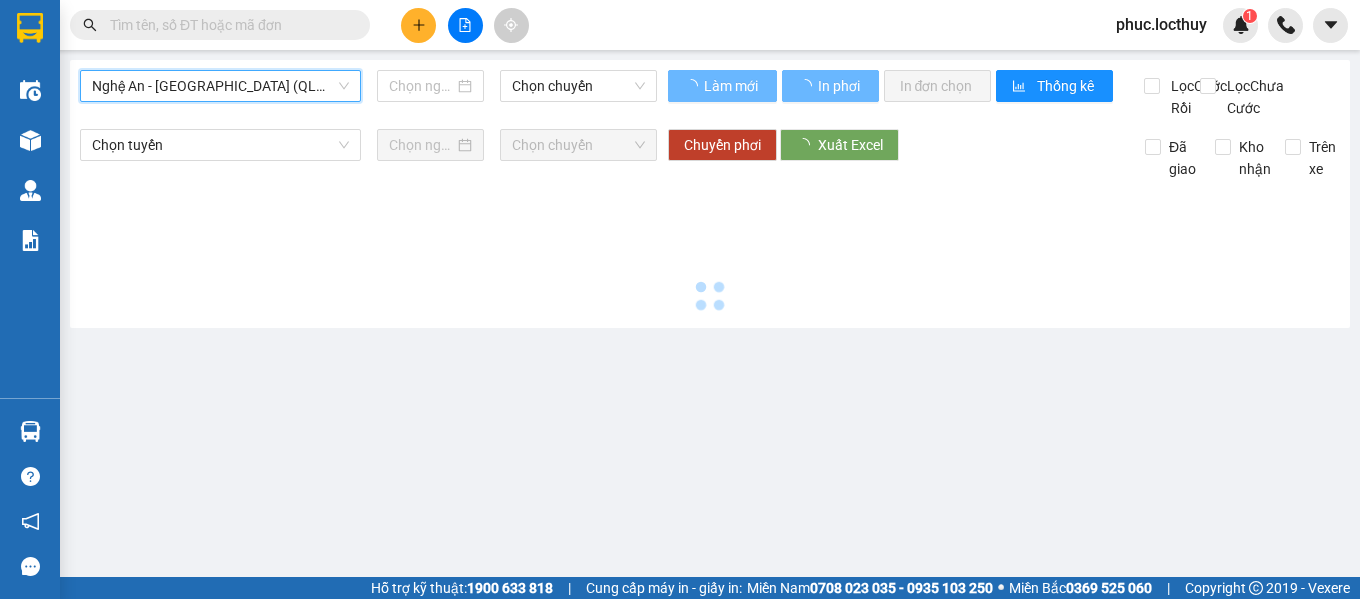 type on "[DATE]" 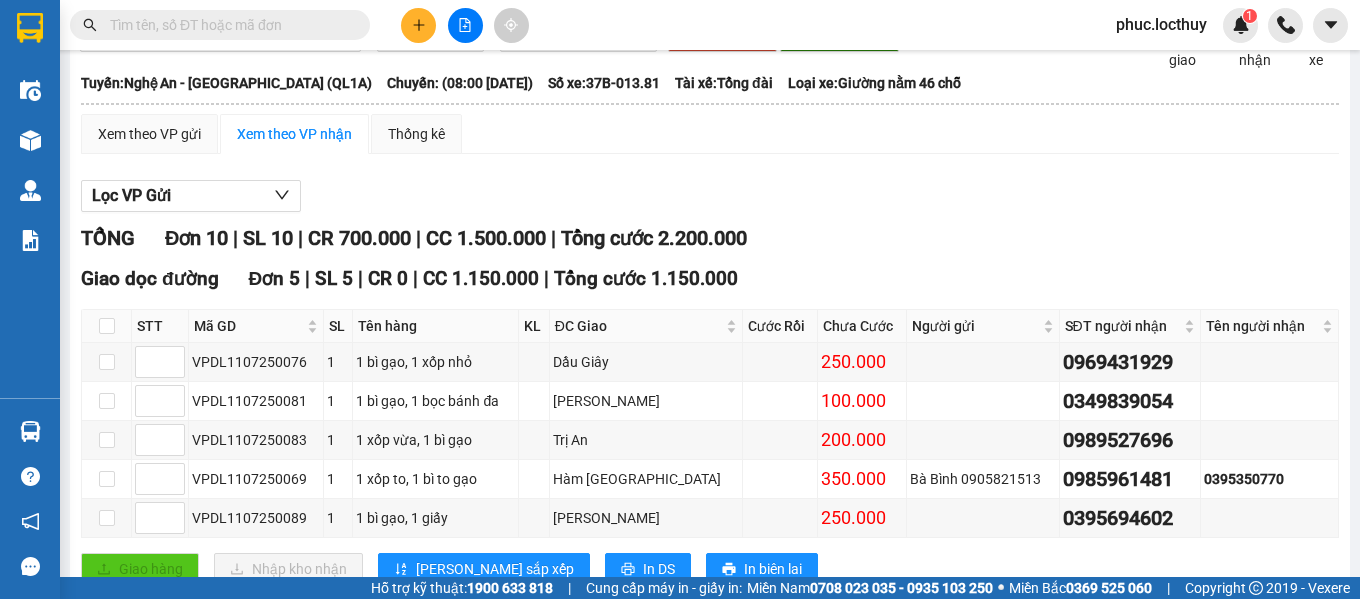 scroll, scrollTop: 200, scrollLeft: 0, axis: vertical 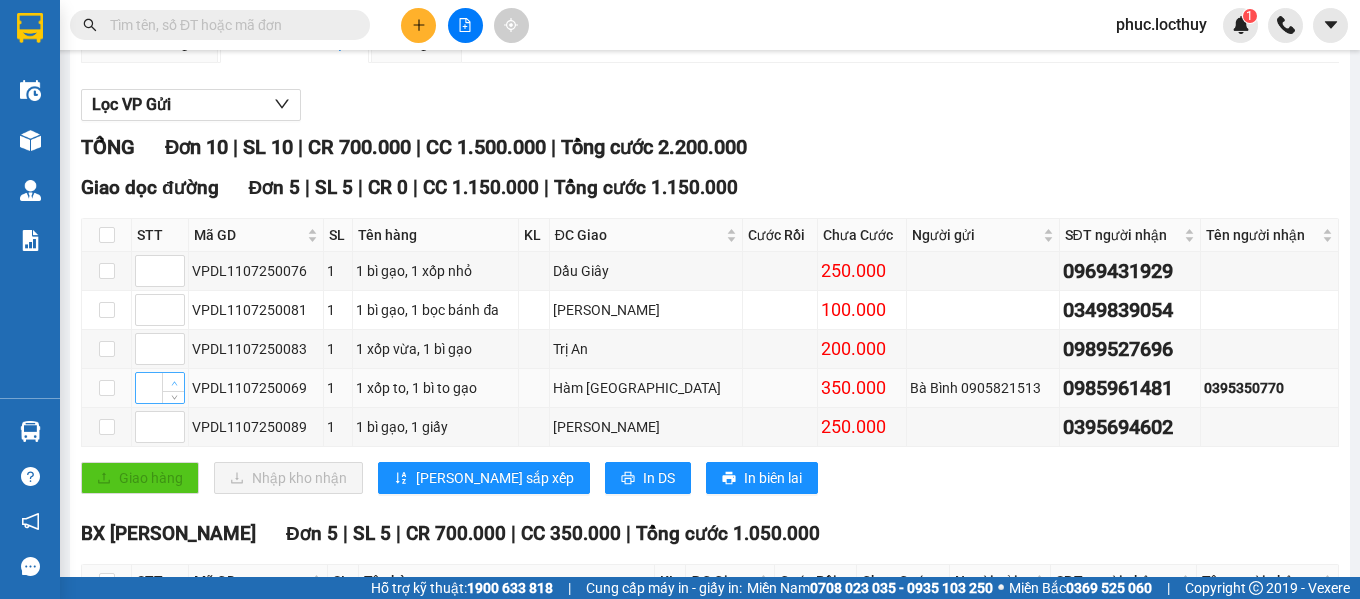 click 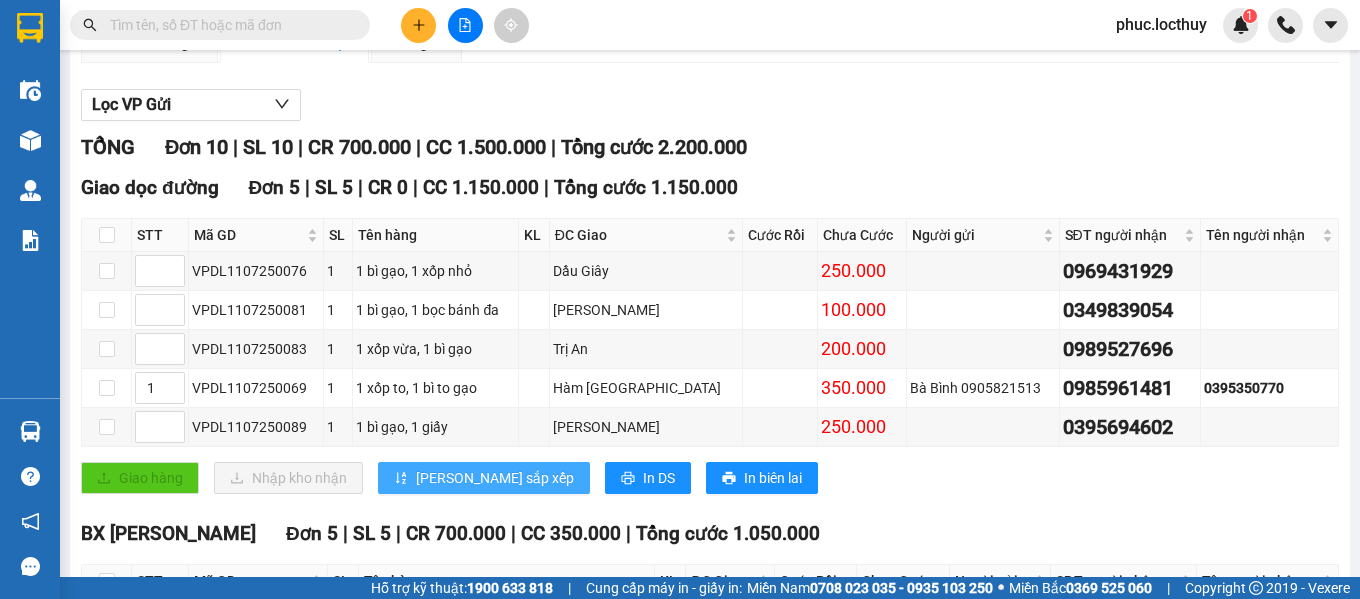 click on "[PERSON_NAME] sắp xếp" at bounding box center [495, 478] 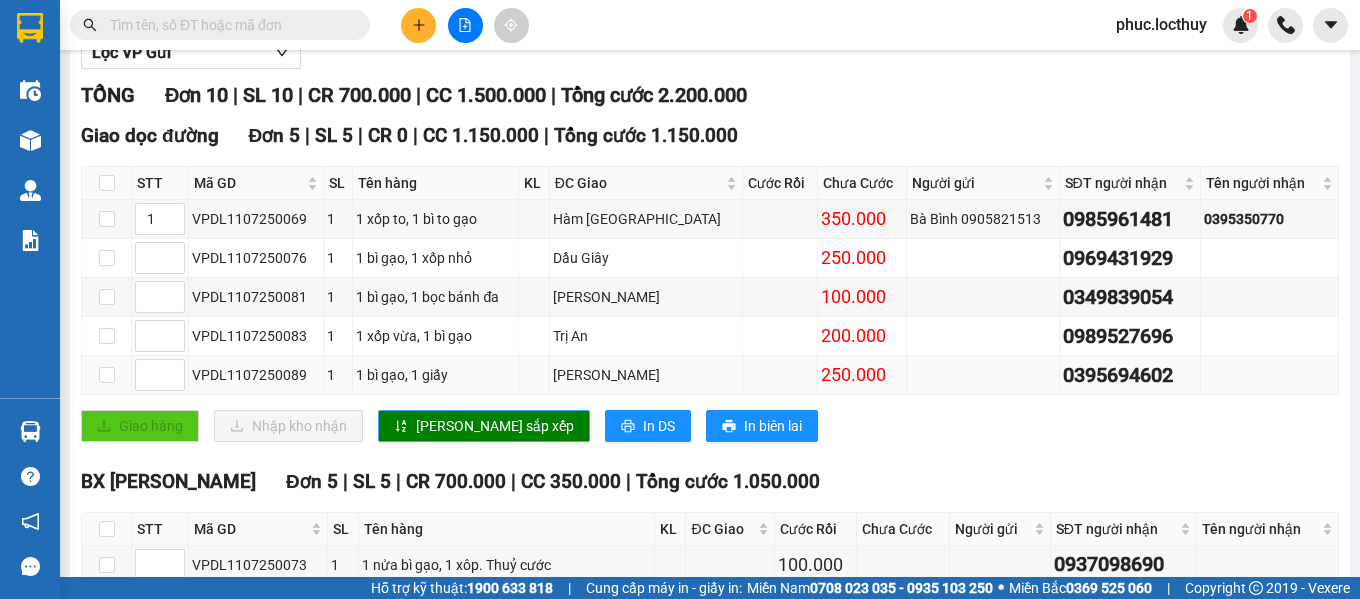 scroll, scrollTop: 300, scrollLeft: 0, axis: vertical 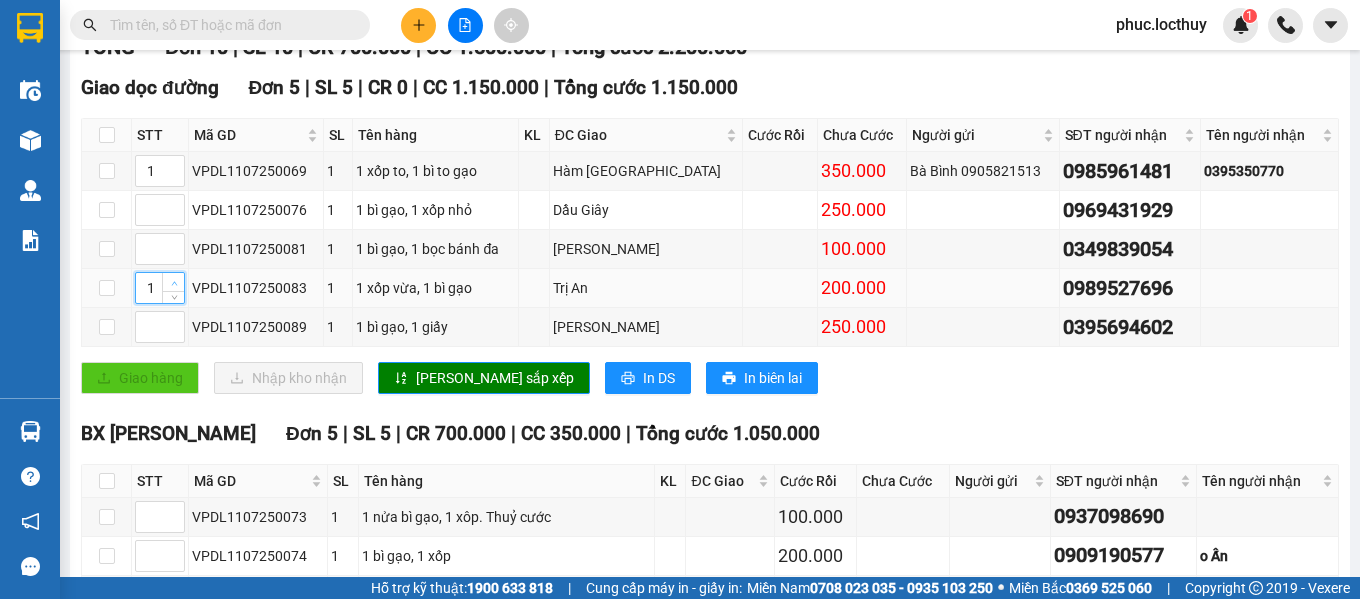 click 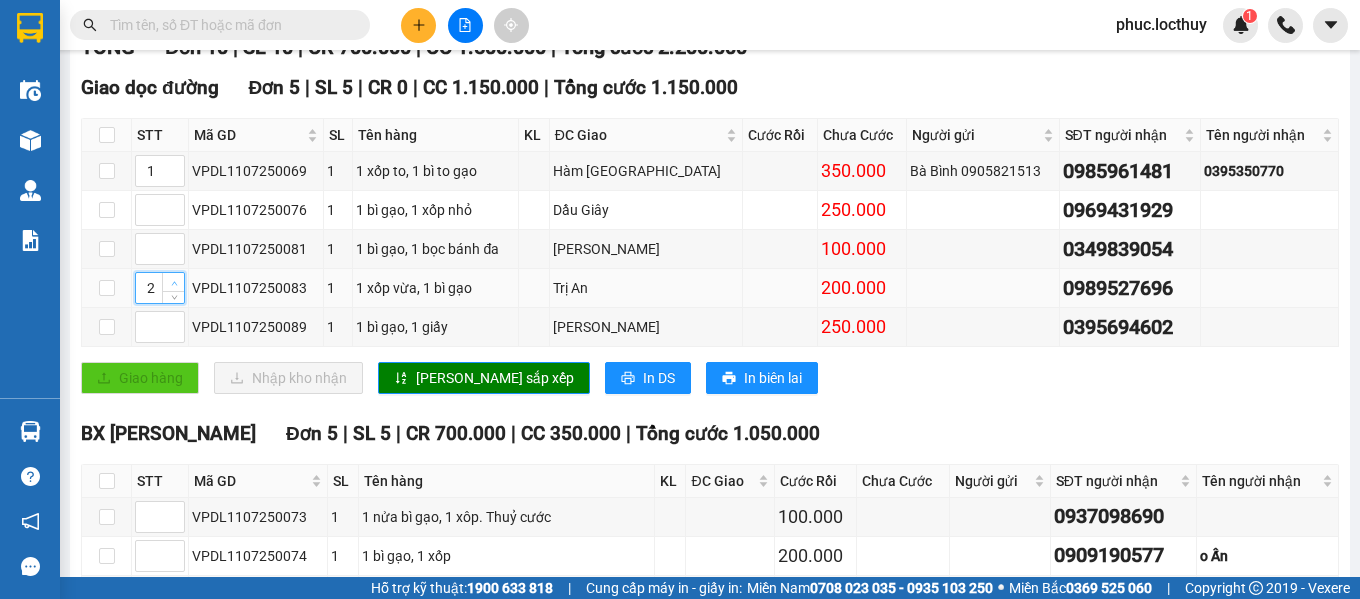 click 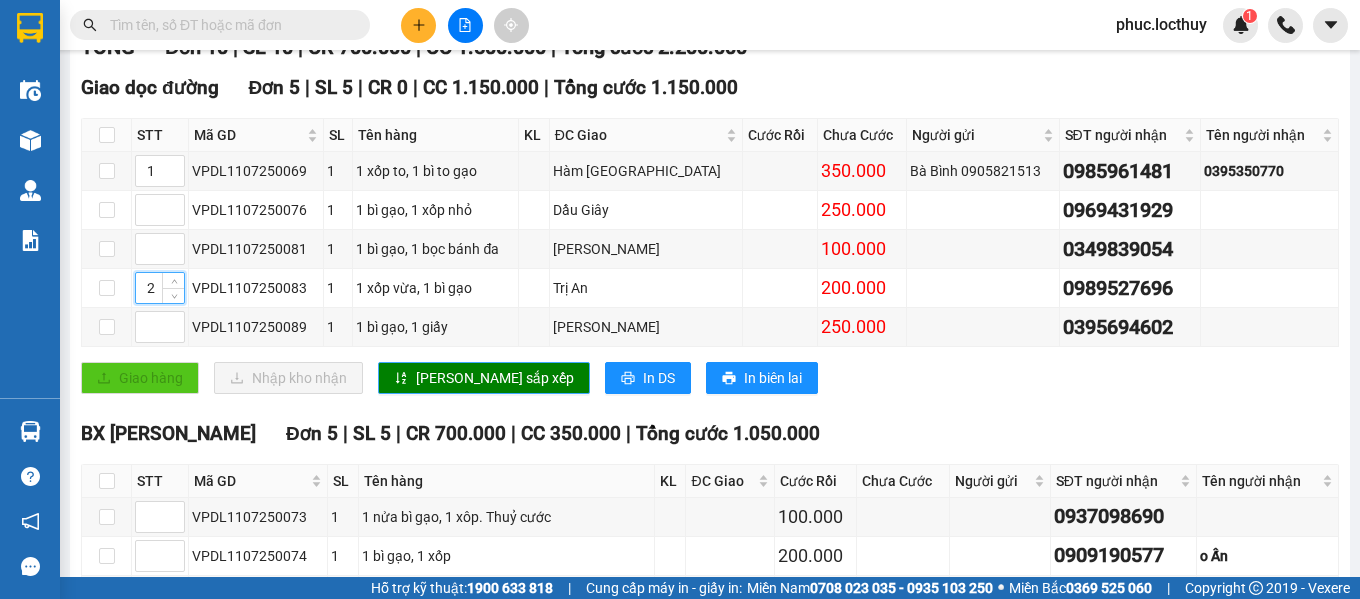 click on "[PERSON_NAME] sắp xếp" at bounding box center (495, 378) 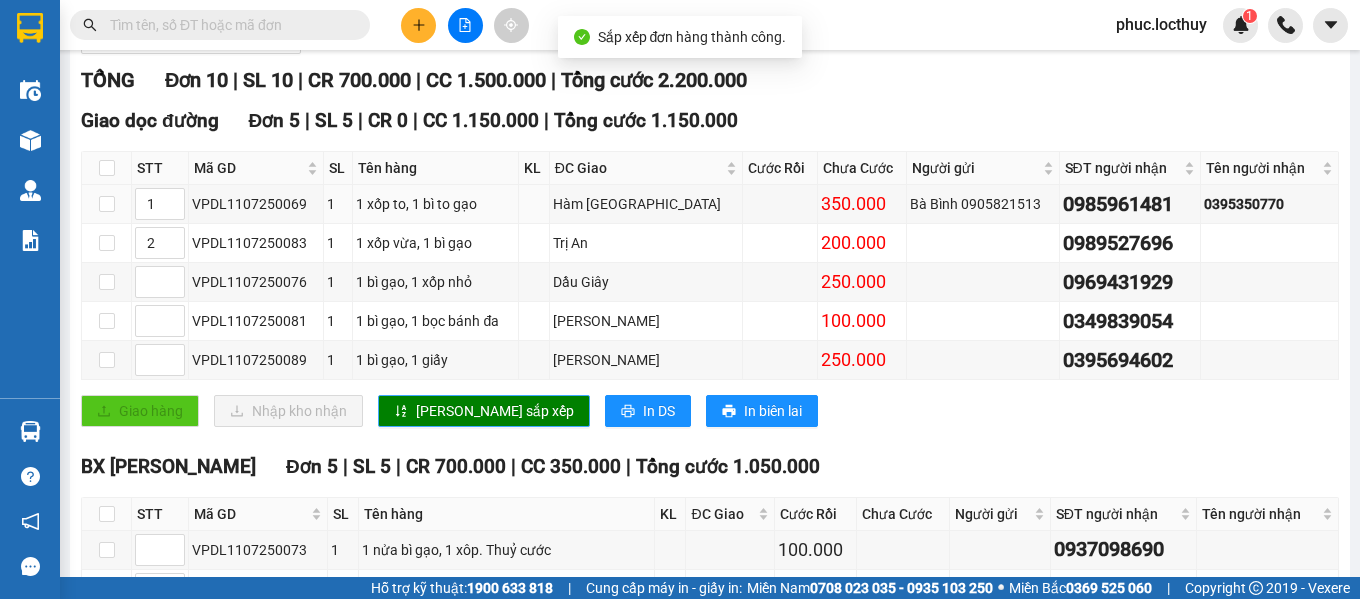 scroll, scrollTop: 0, scrollLeft: 0, axis: both 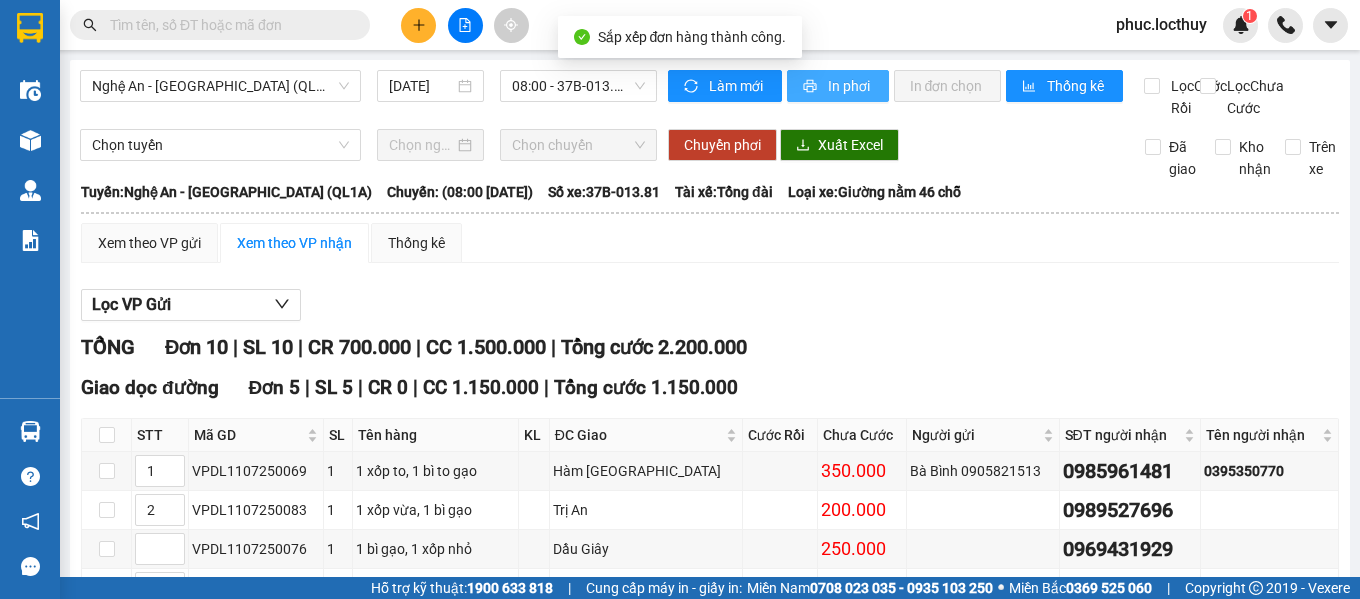 click on "In phơi" at bounding box center (850, 86) 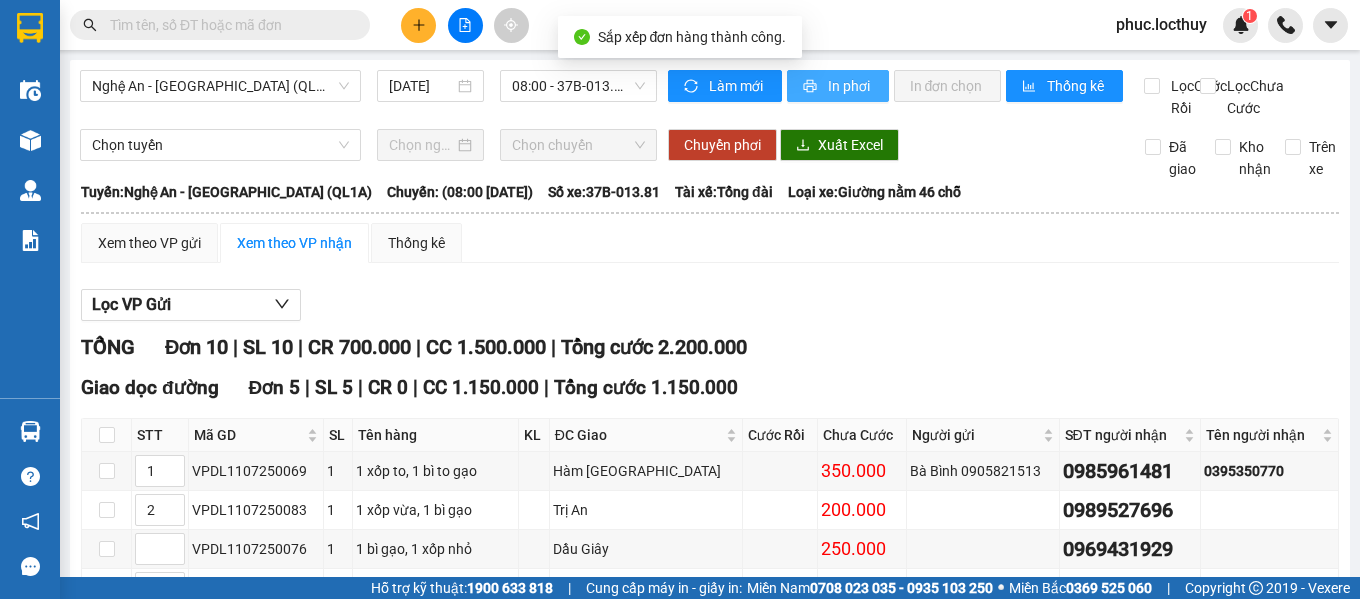 scroll, scrollTop: 0, scrollLeft: 0, axis: both 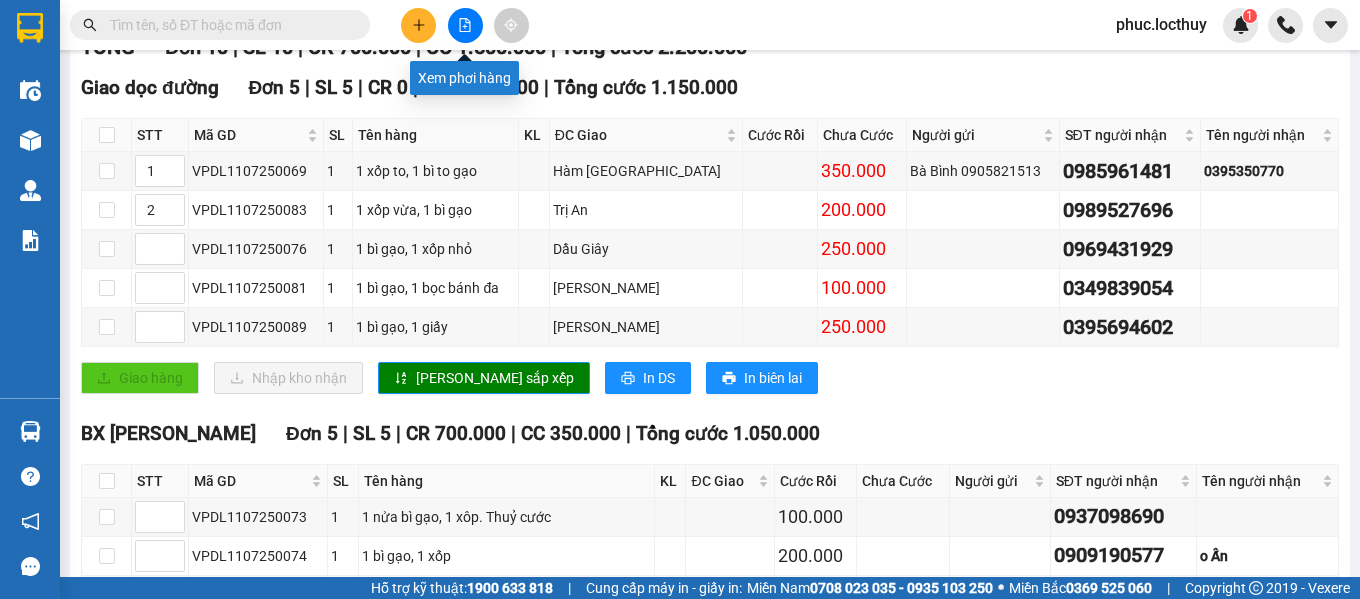 click 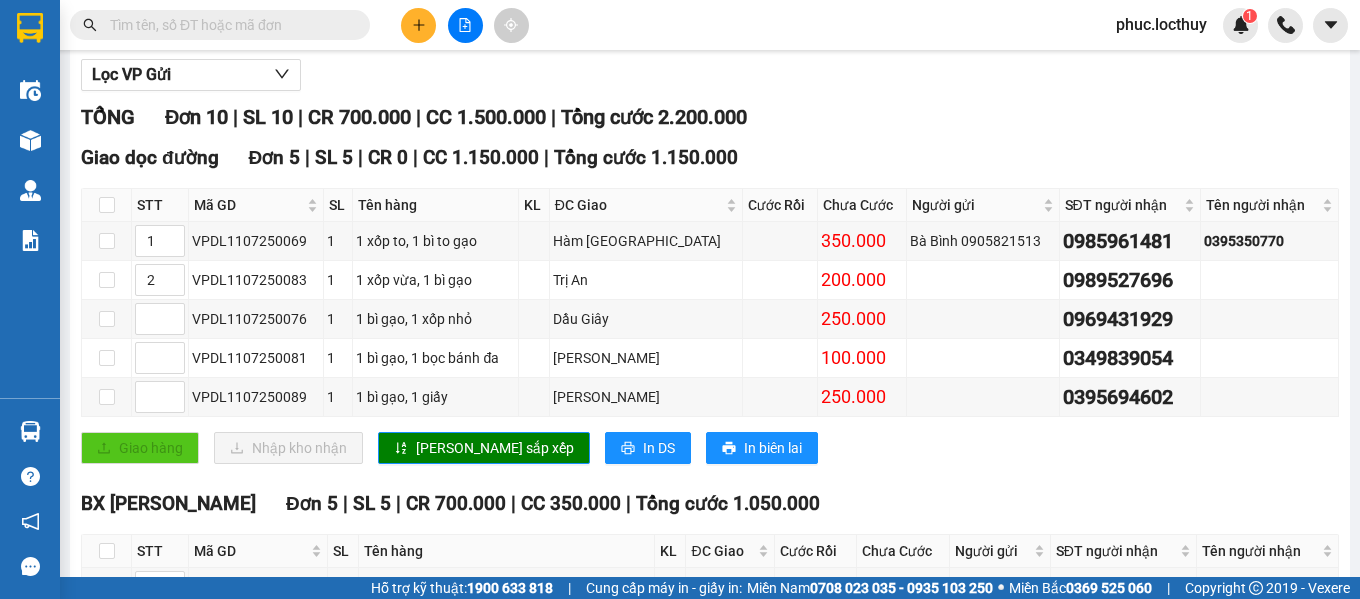 scroll, scrollTop: 0, scrollLeft: 0, axis: both 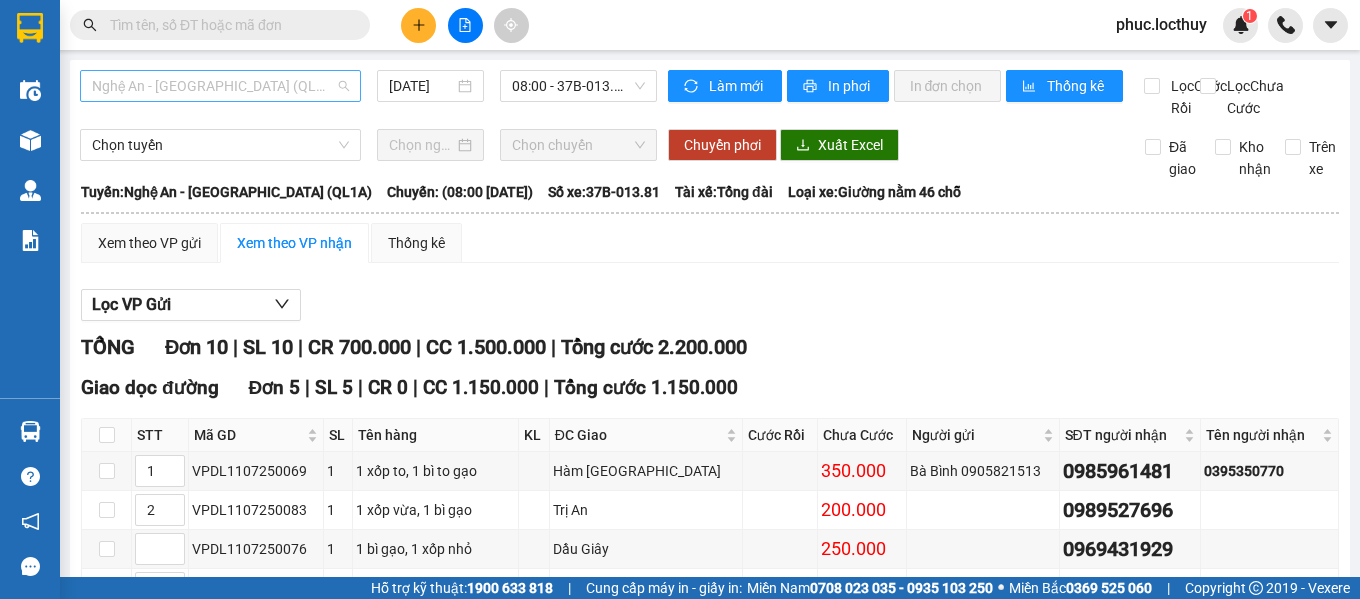 click on "Nghệ An - [GEOGRAPHIC_DATA] (QL1A)" at bounding box center [220, 86] 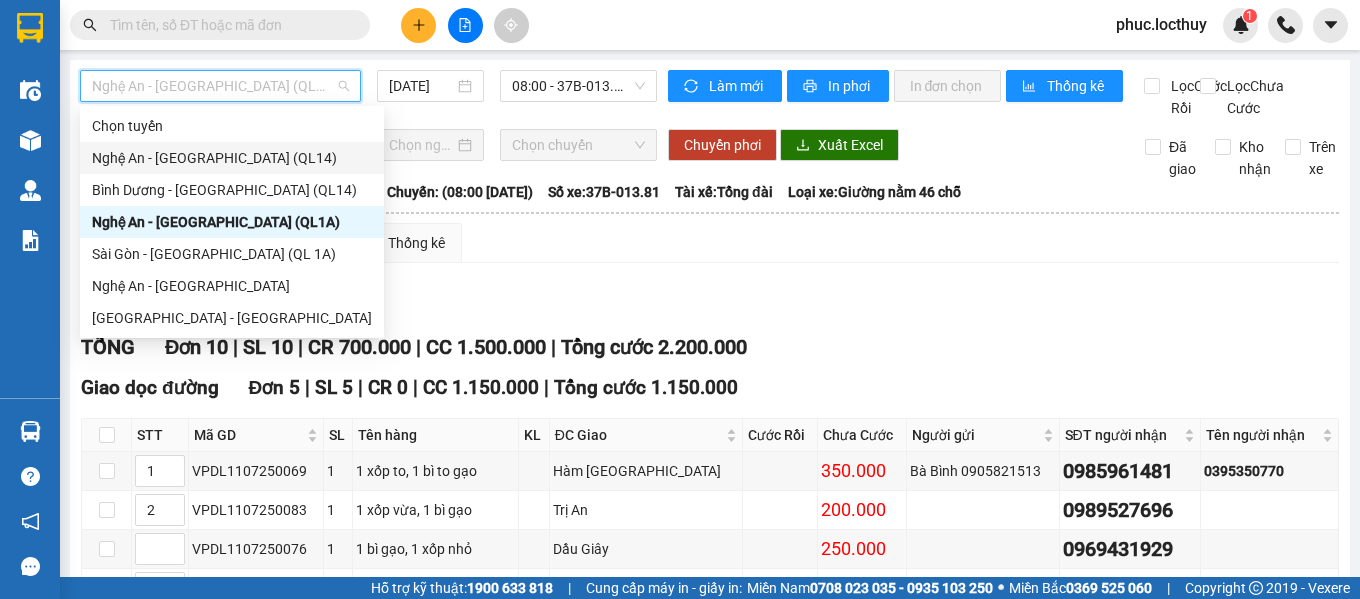 click on "Nghệ An - [GEOGRAPHIC_DATA] (QL14)" at bounding box center (232, 158) 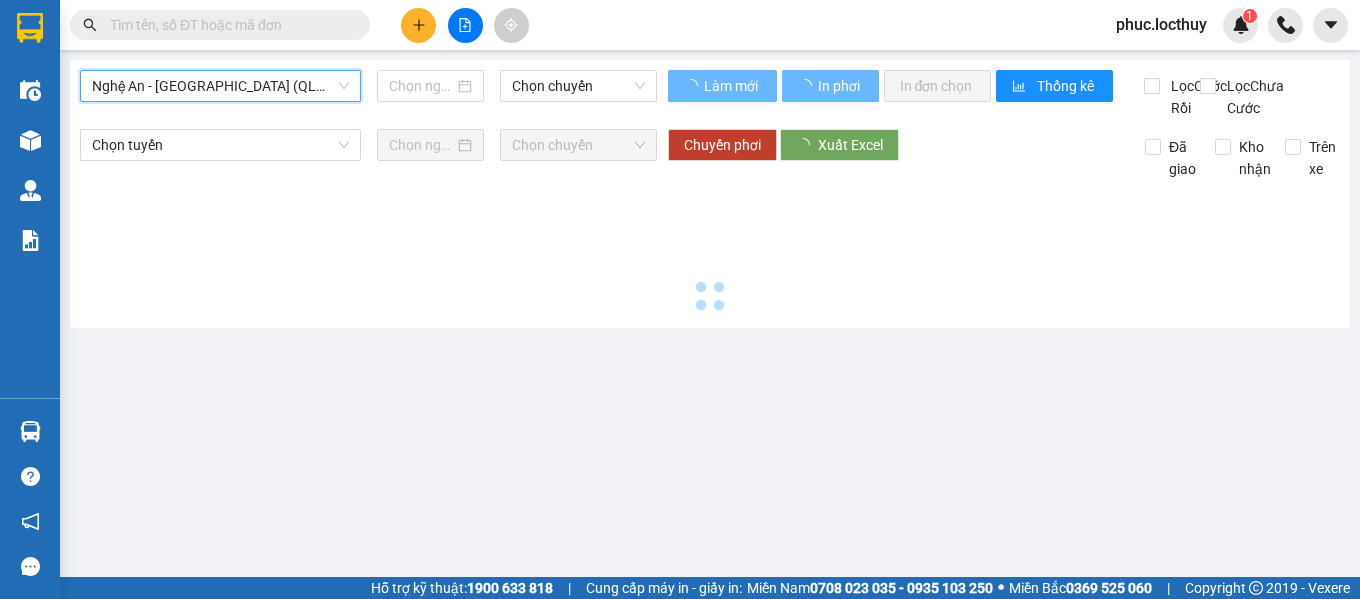 type on "[DATE]" 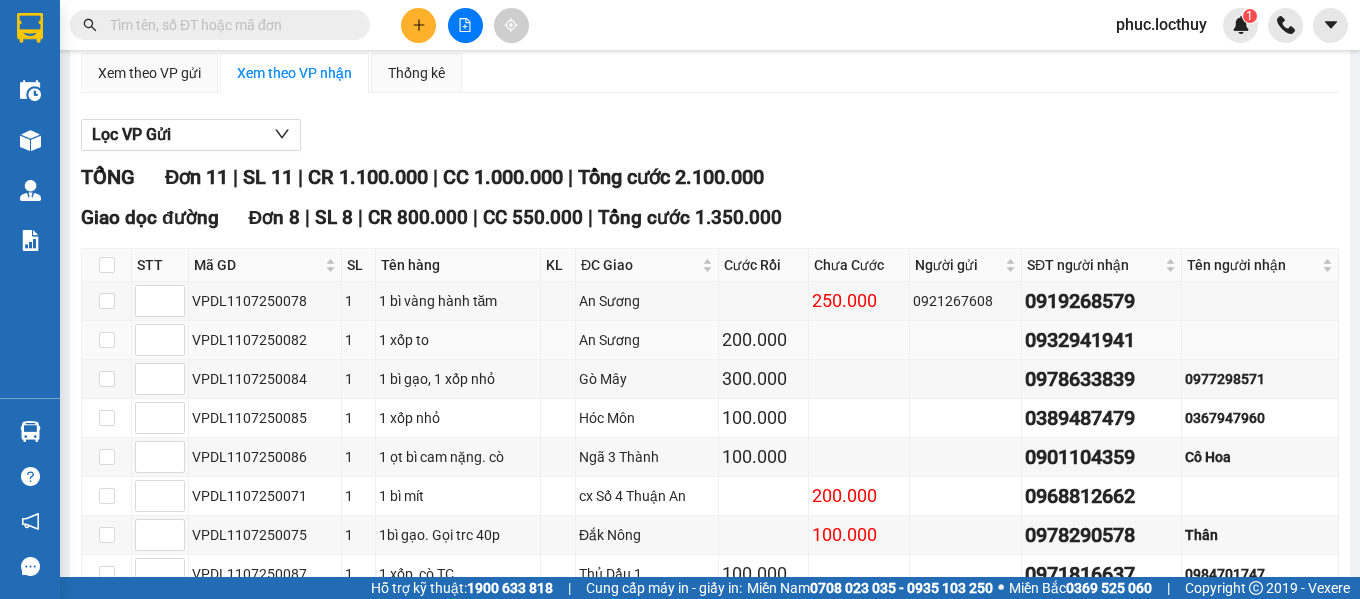 scroll, scrollTop: 0, scrollLeft: 0, axis: both 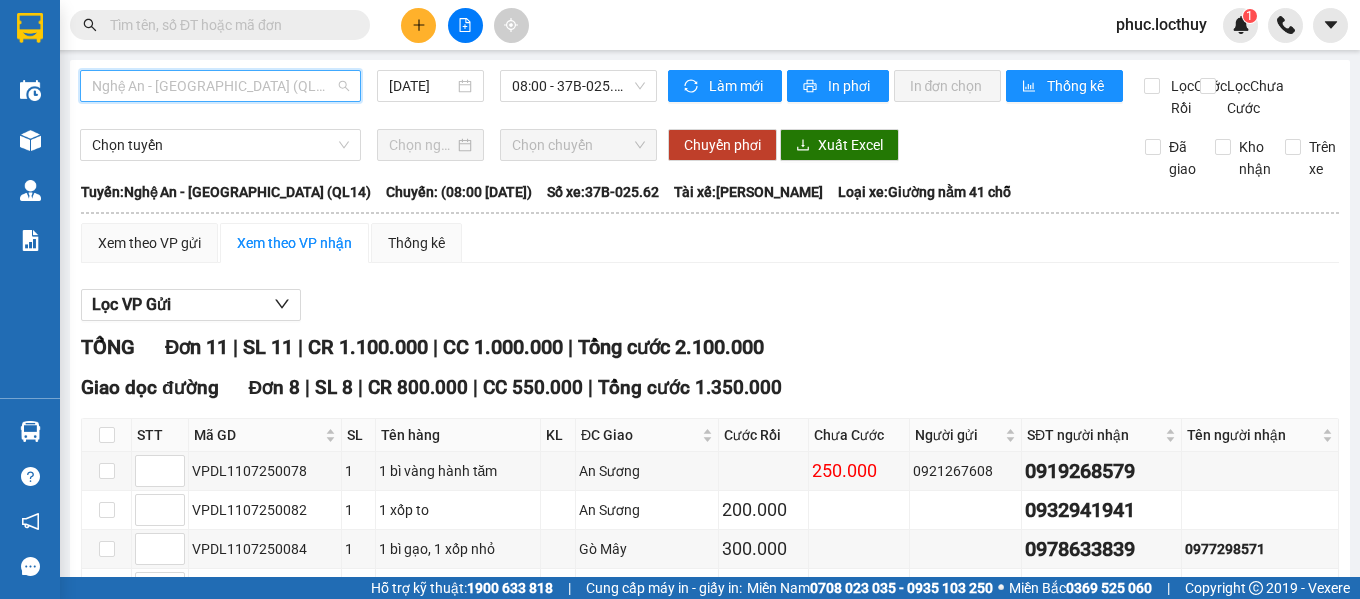 click on "Nghệ An - [GEOGRAPHIC_DATA] (QL14)" at bounding box center (220, 86) 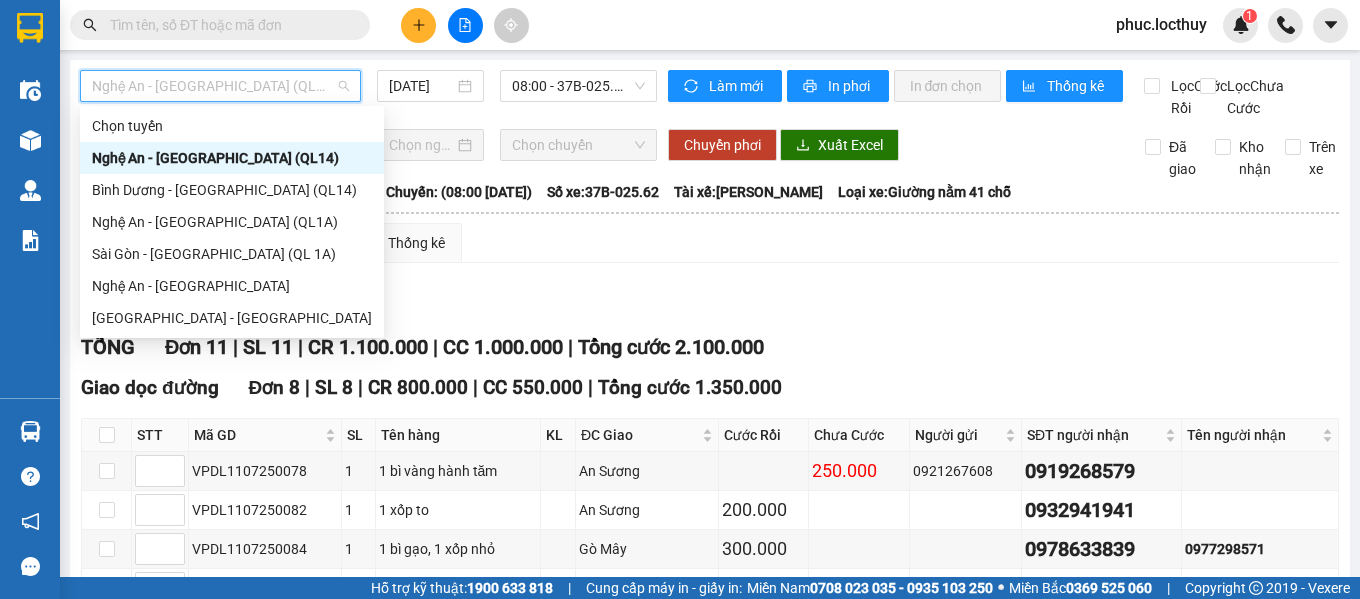 click on "Nghệ An - [GEOGRAPHIC_DATA] (QL14)" at bounding box center (232, 158) 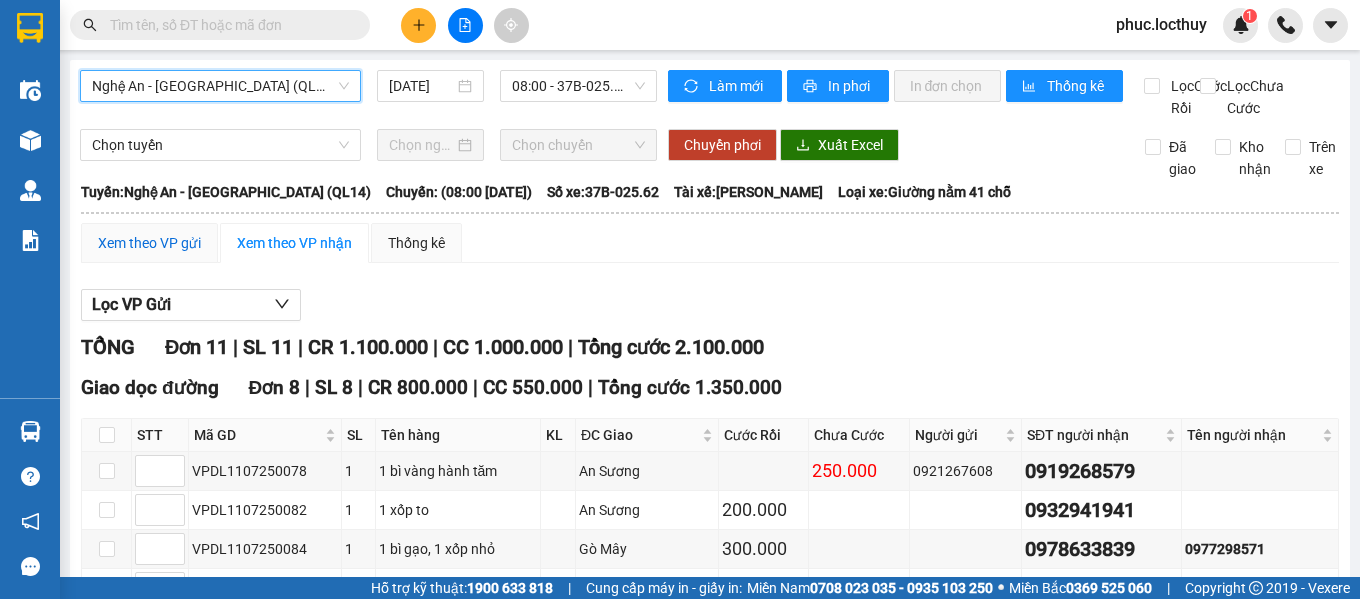 click on "Xem theo VP gửi" at bounding box center [149, 243] 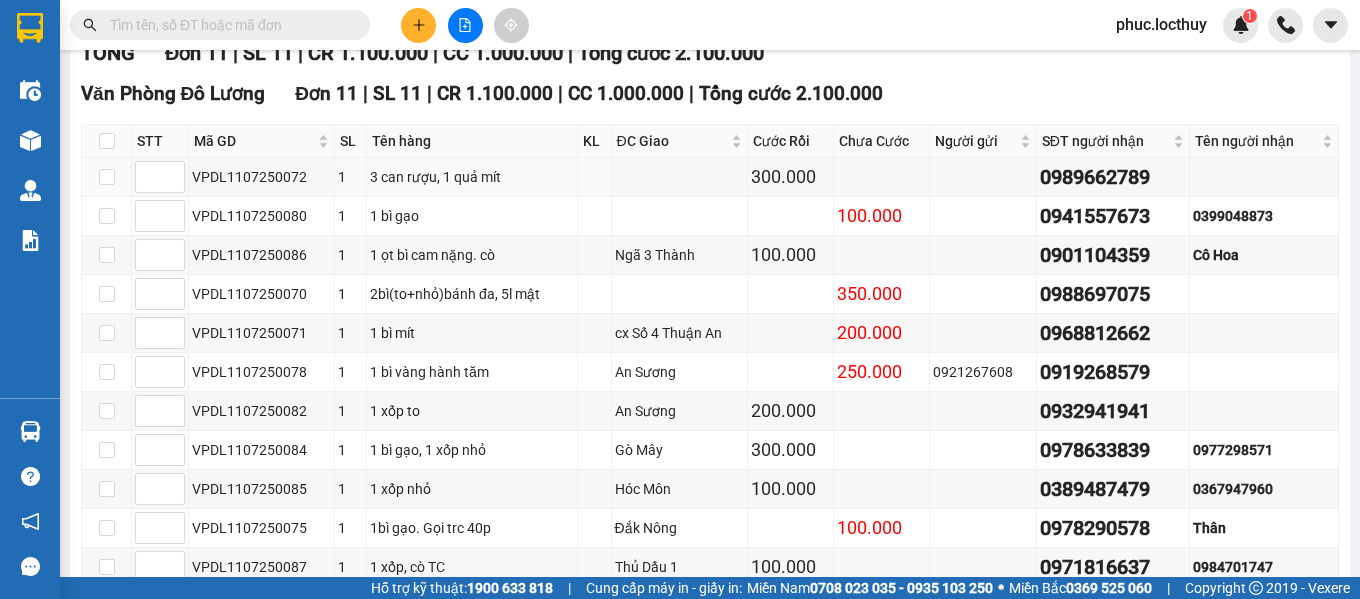 scroll, scrollTop: 400, scrollLeft: 0, axis: vertical 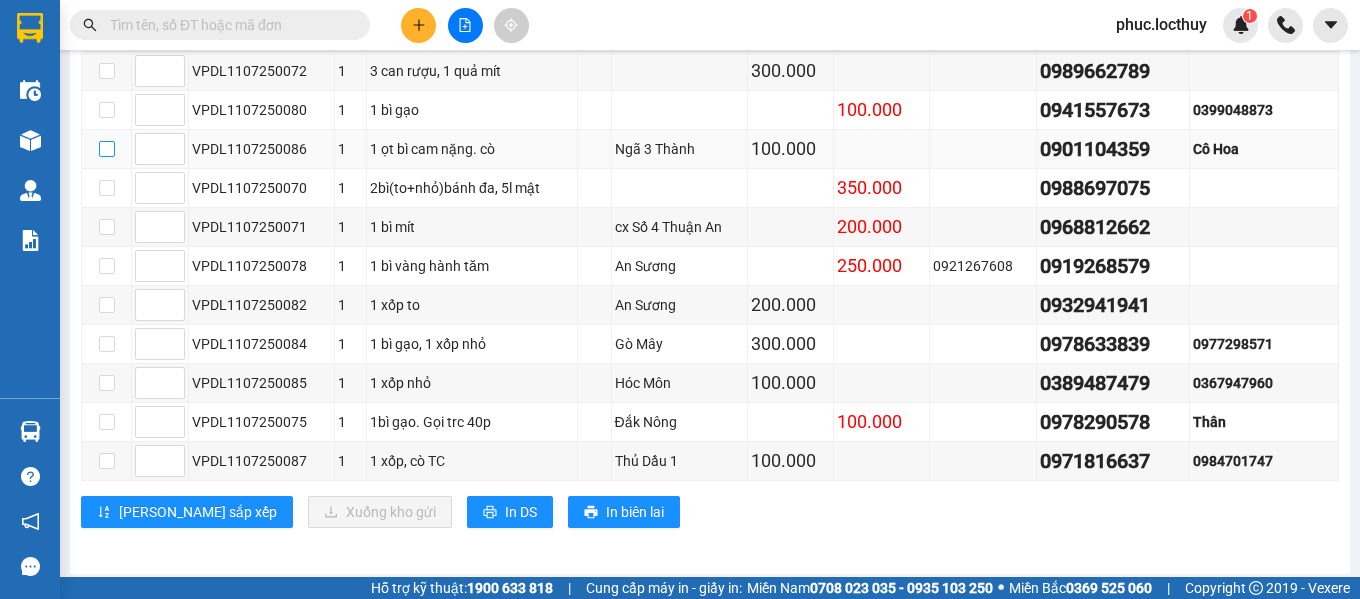 click at bounding box center [107, 149] 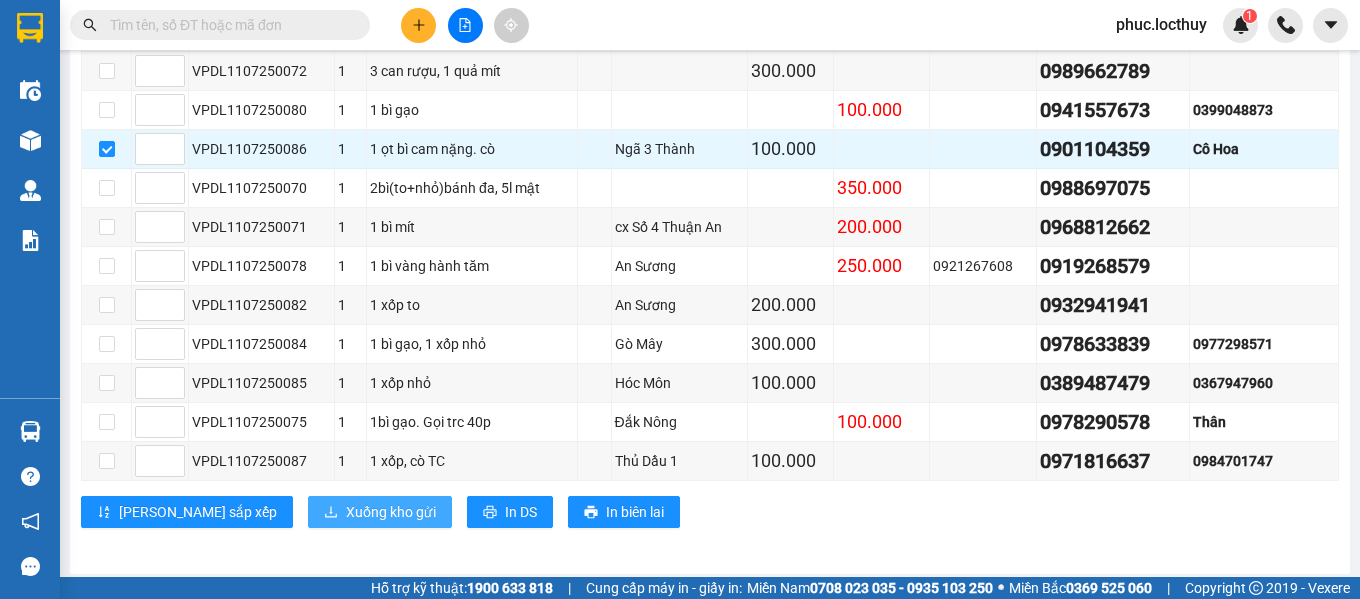 click on "Xuống kho gửi" at bounding box center (391, 512) 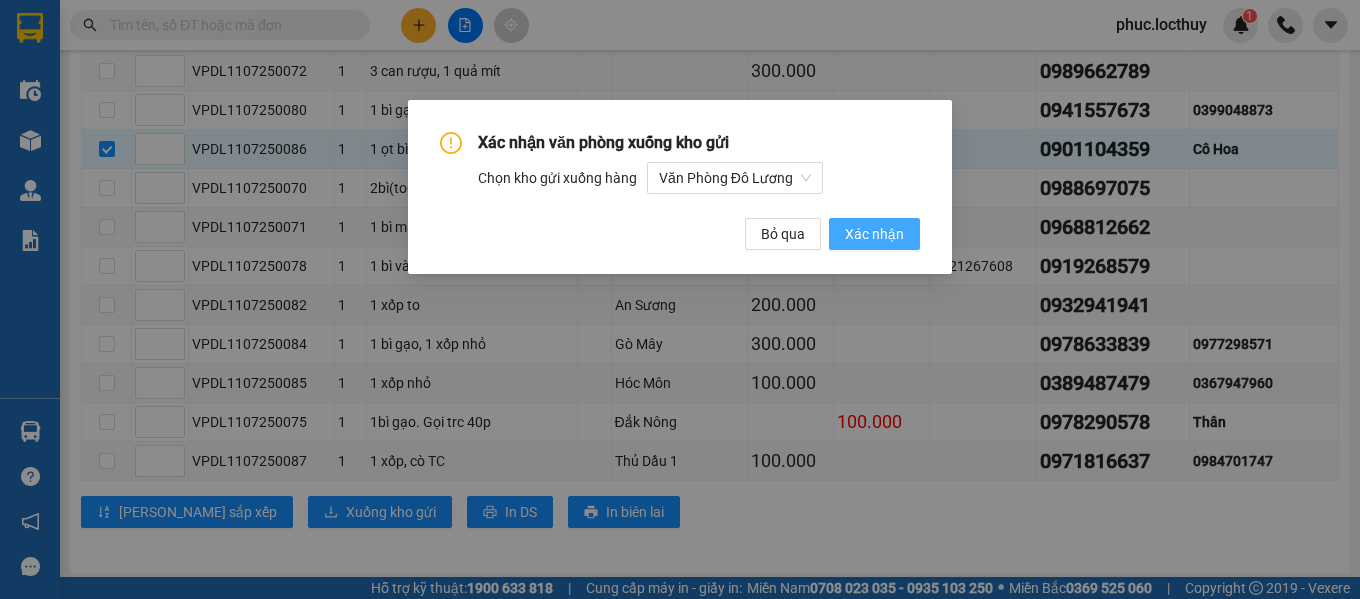 click on "Xác nhận" at bounding box center [874, 234] 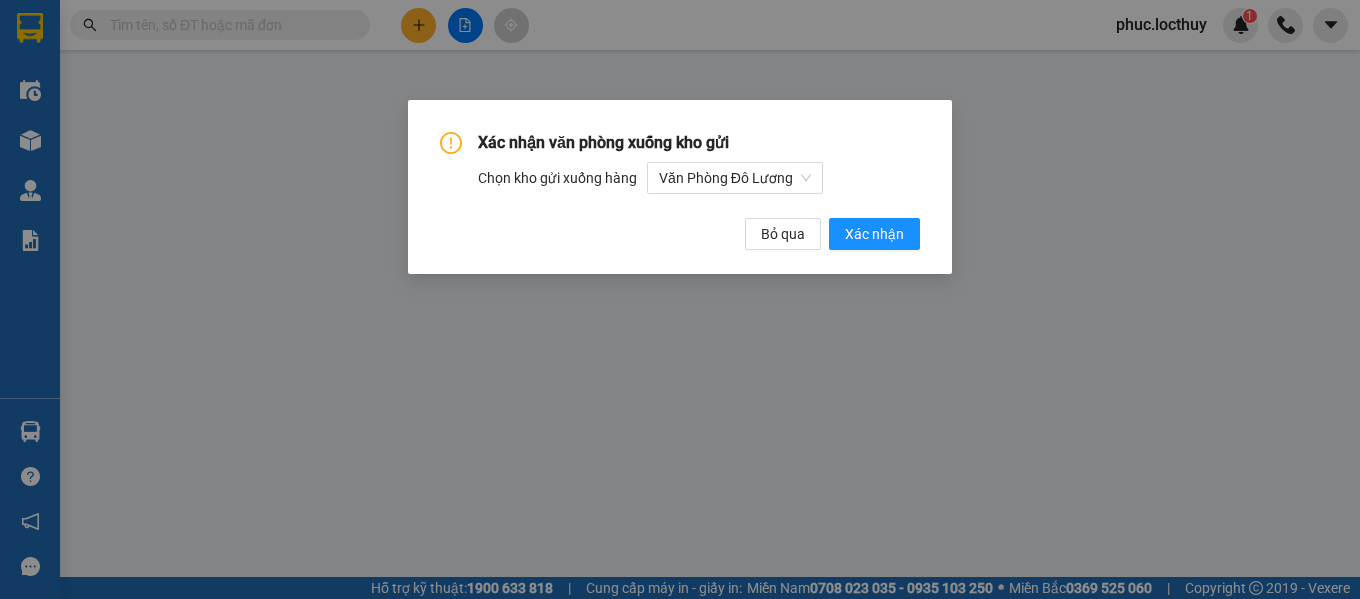 scroll, scrollTop: 0, scrollLeft: 0, axis: both 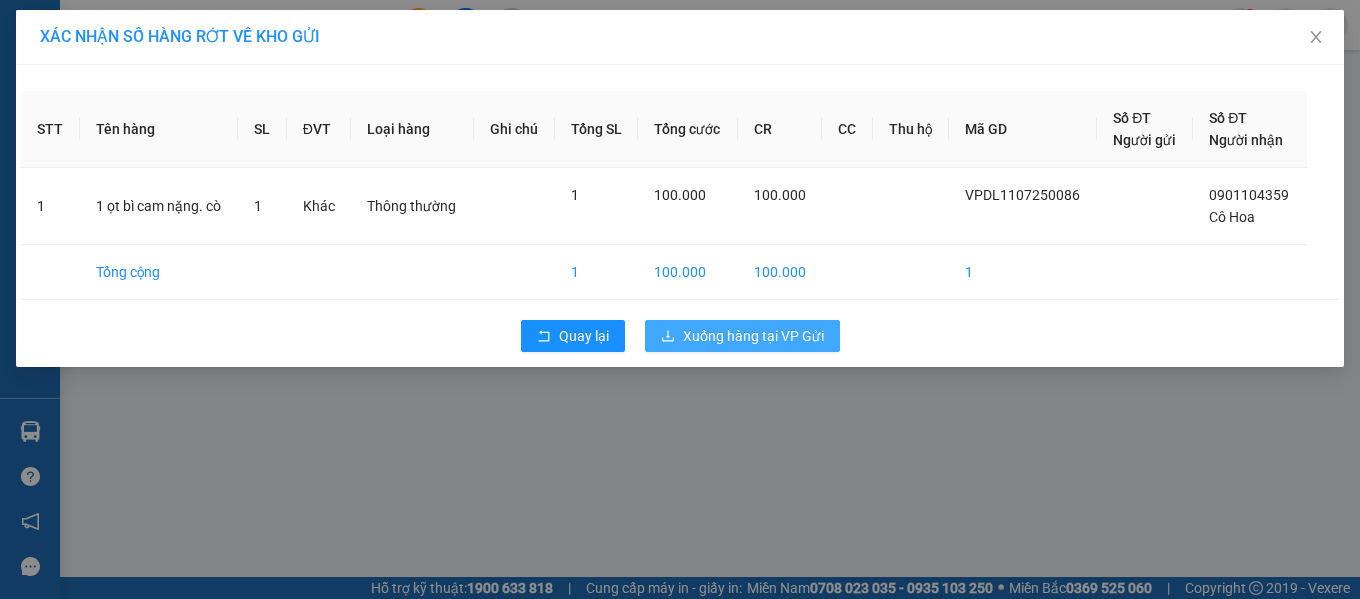 click on "Xuống hàng tại VP Gửi" at bounding box center [753, 336] 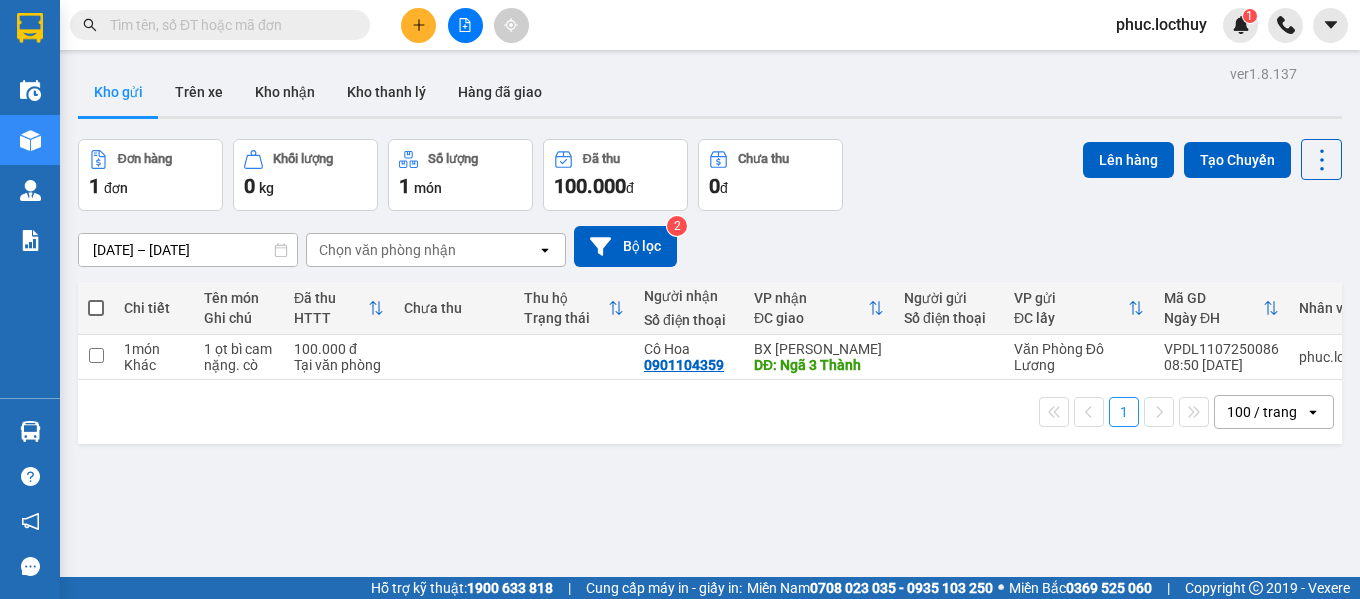 click at bounding box center [96, 308] 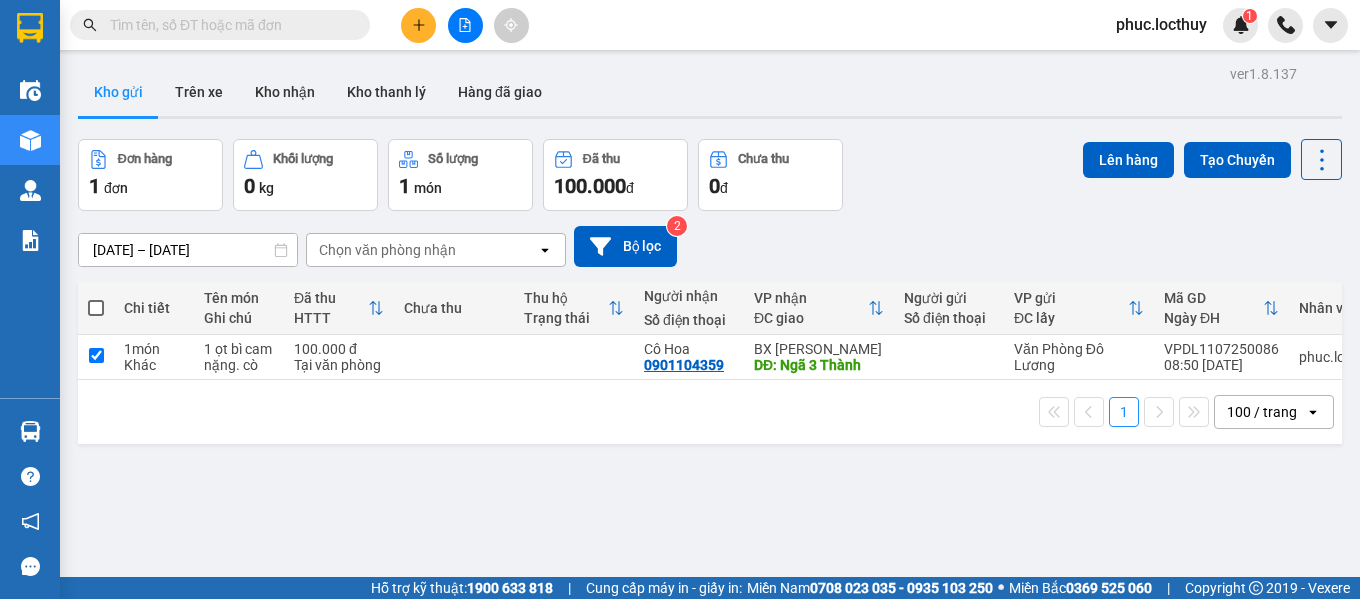 checkbox on "true" 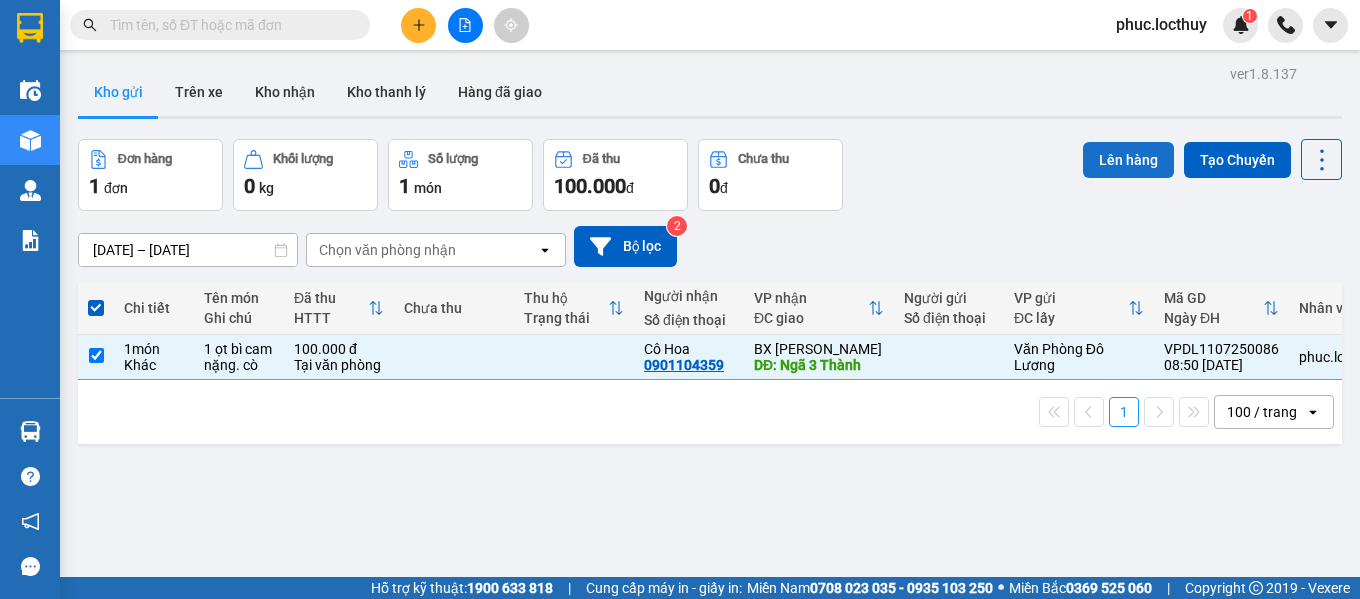 click on "Lên hàng" at bounding box center (1128, 160) 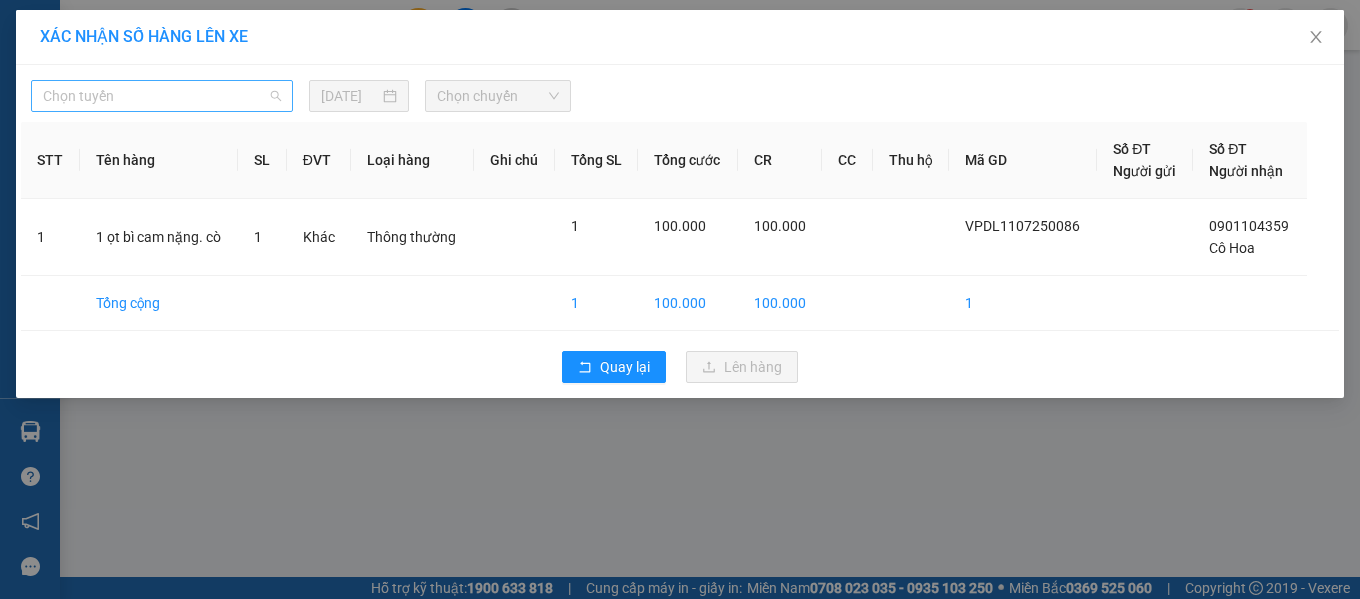 click on "Chọn tuyến" at bounding box center [162, 96] 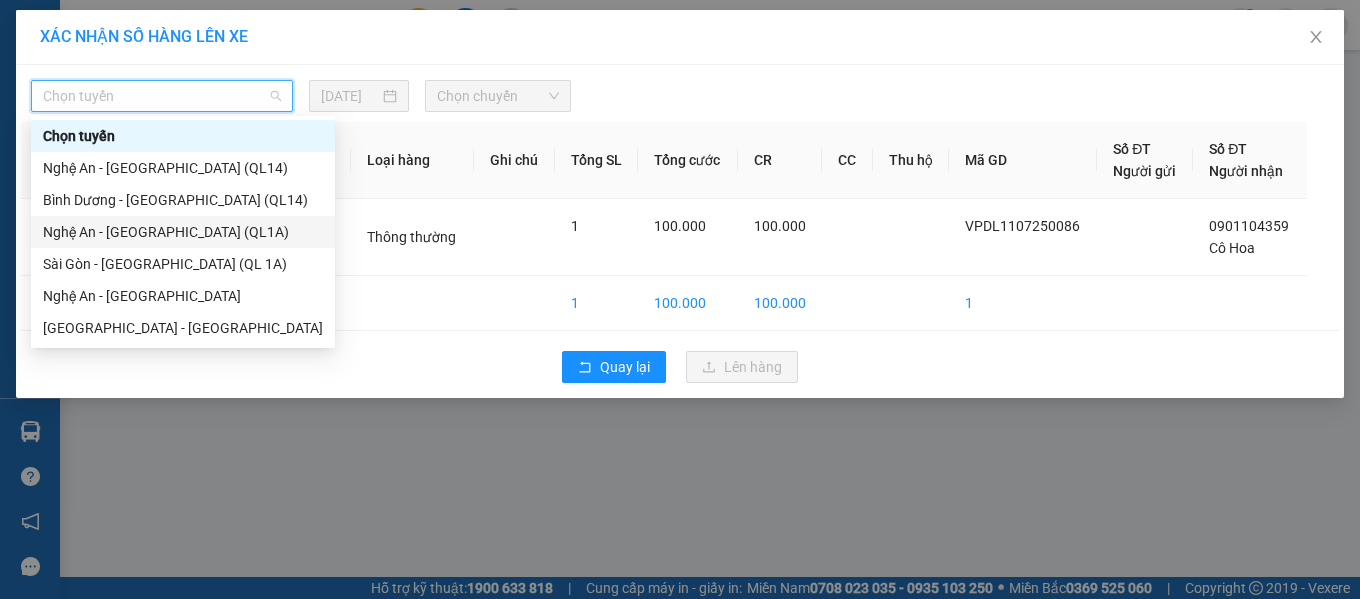 click on "Nghệ An - [GEOGRAPHIC_DATA] (QL1A)" at bounding box center [183, 232] 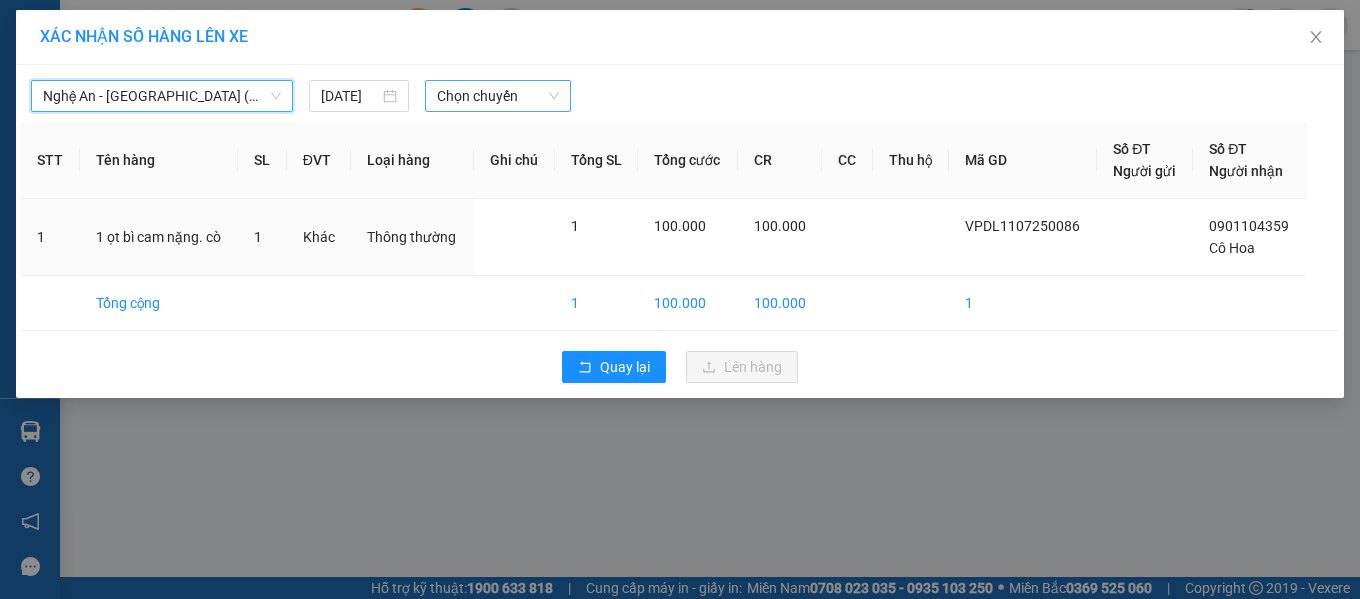 click on "Chọn chuyến" at bounding box center (498, 96) 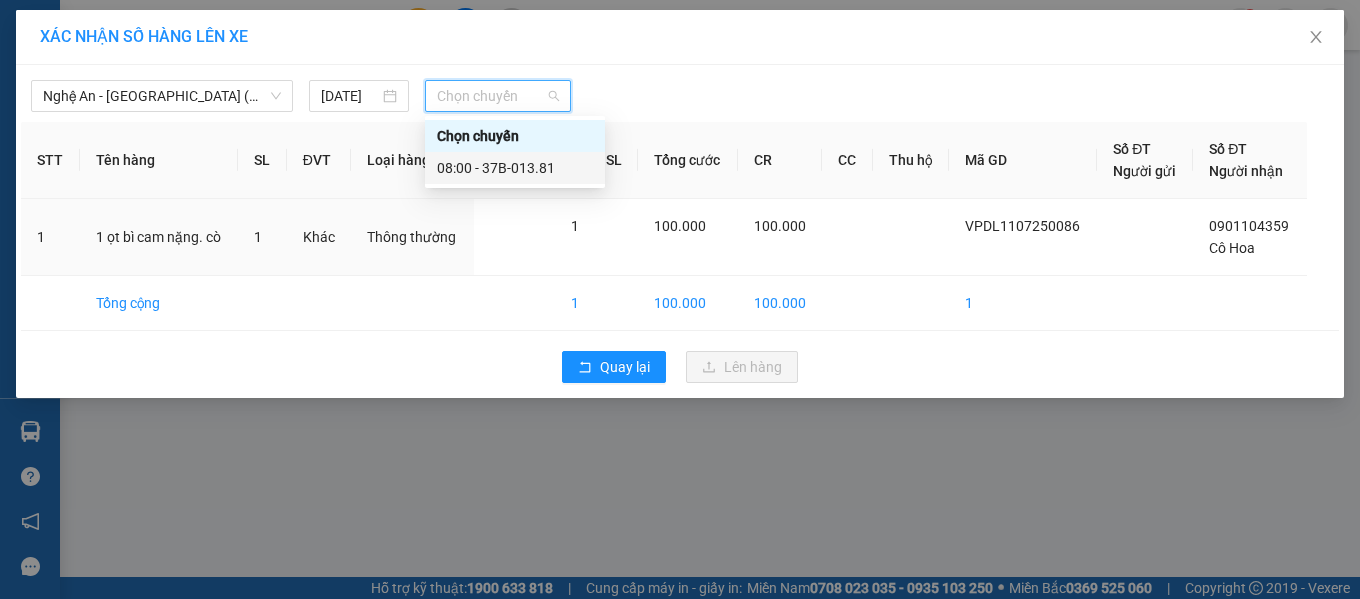 click on "08:00     - 37B-013.81" at bounding box center [515, 168] 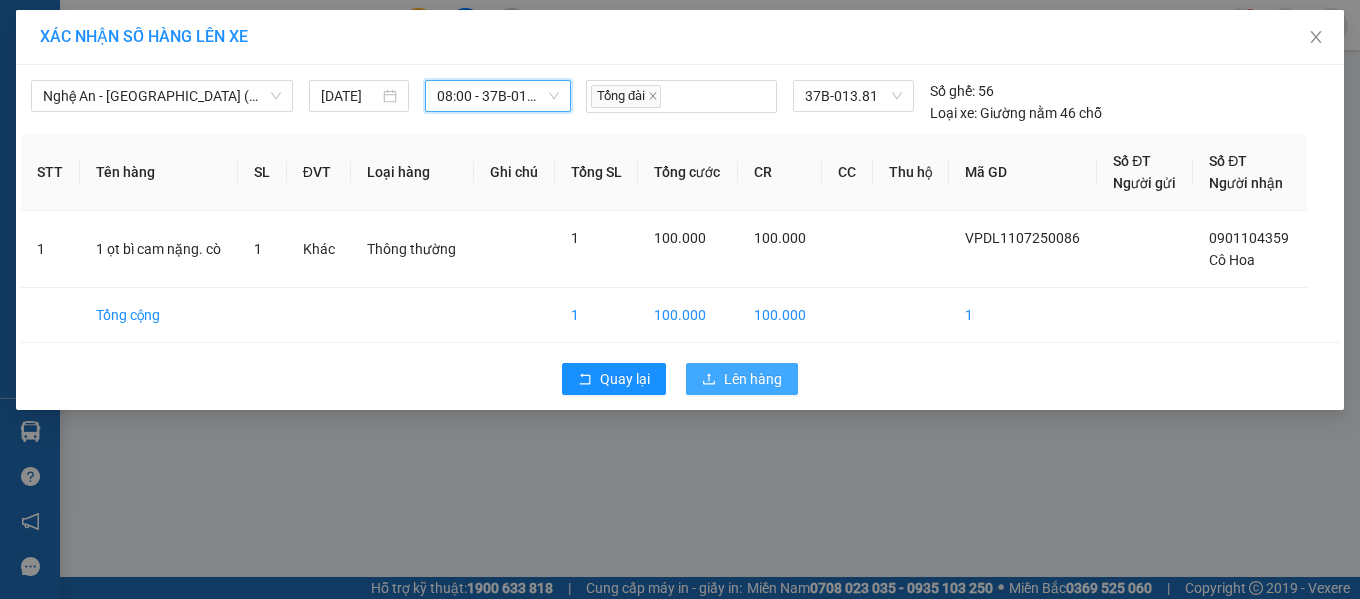 click on "Lên hàng" at bounding box center [753, 379] 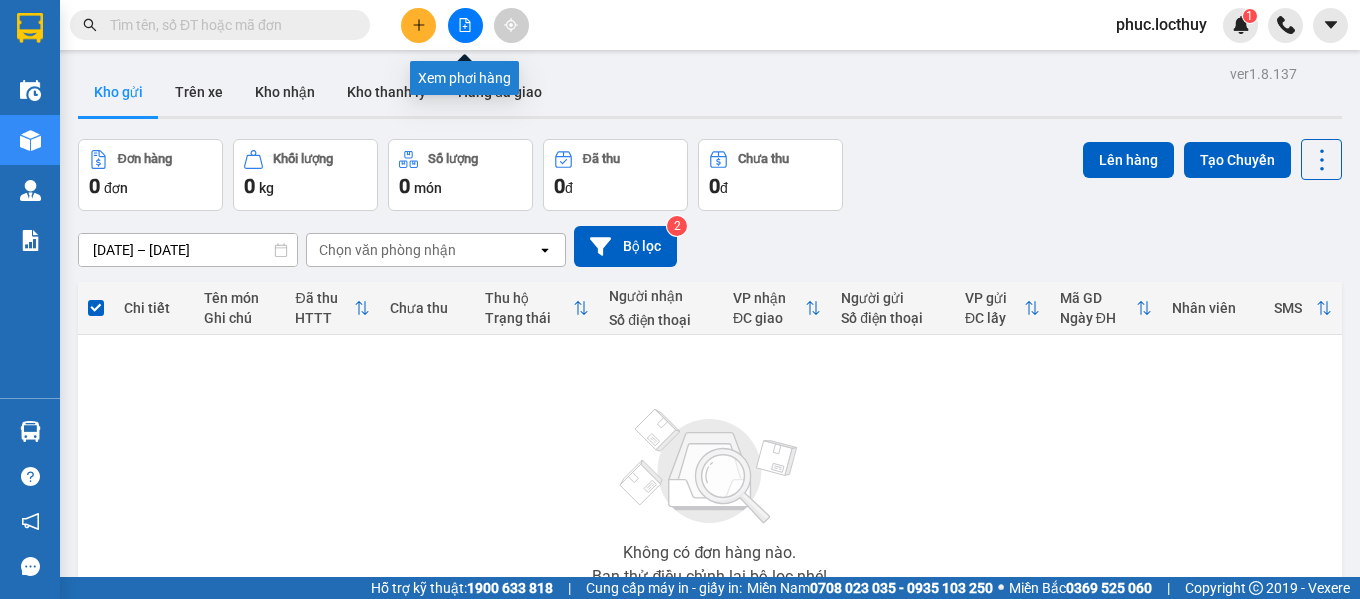 click at bounding box center [465, 25] 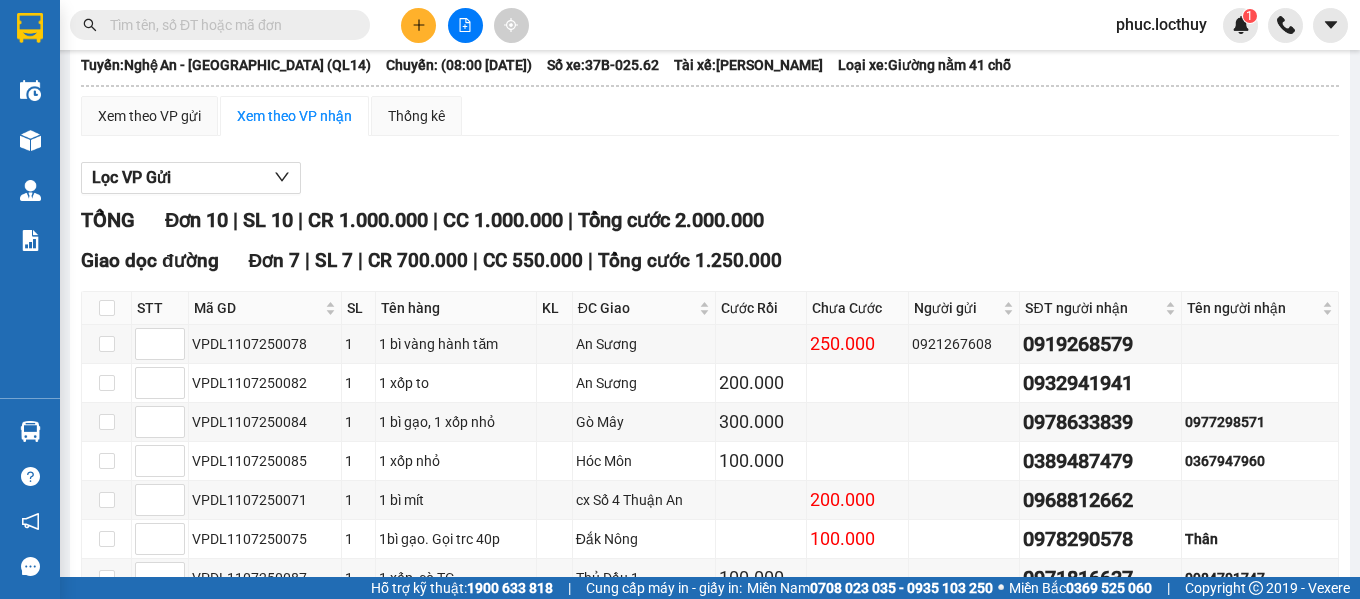 scroll, scrollTop: 300, scrollLeft: 0, axis: vertical 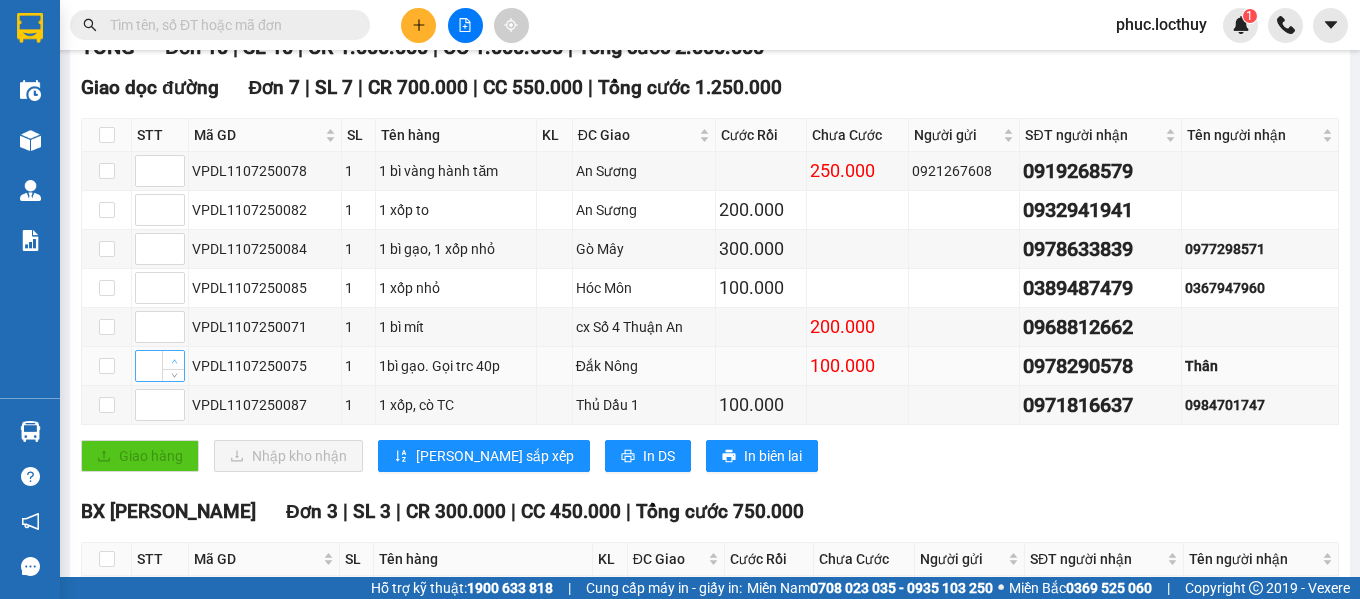 type on "1" 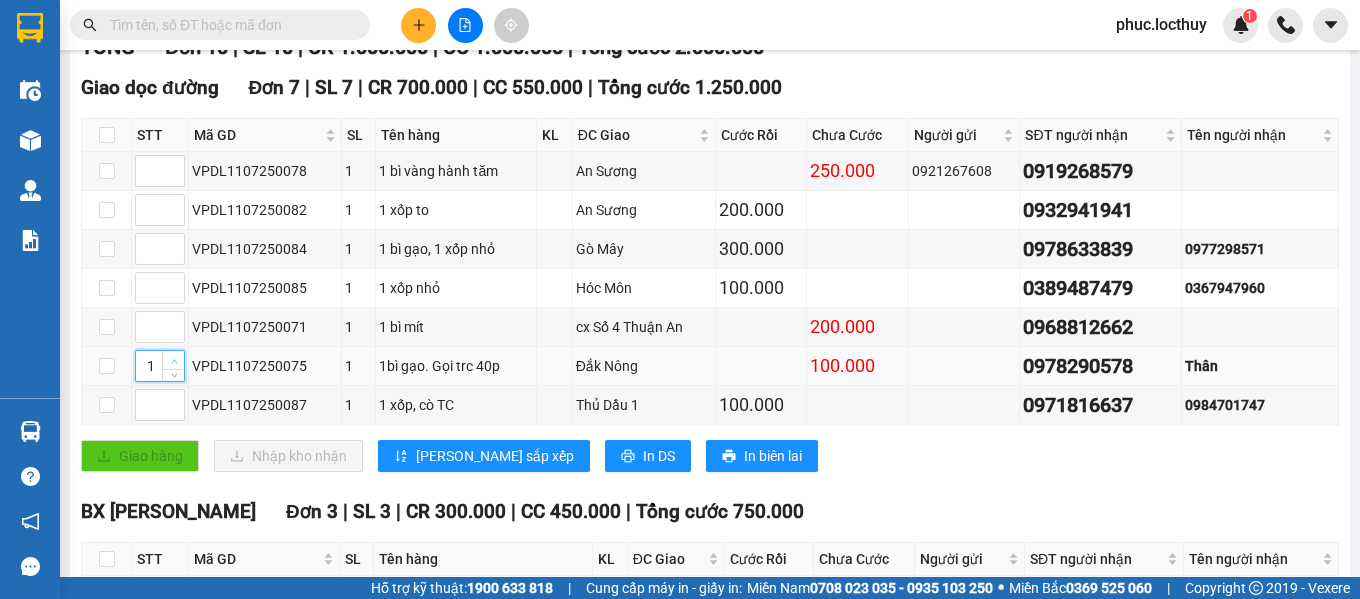 click at bounding box center (174, 361) 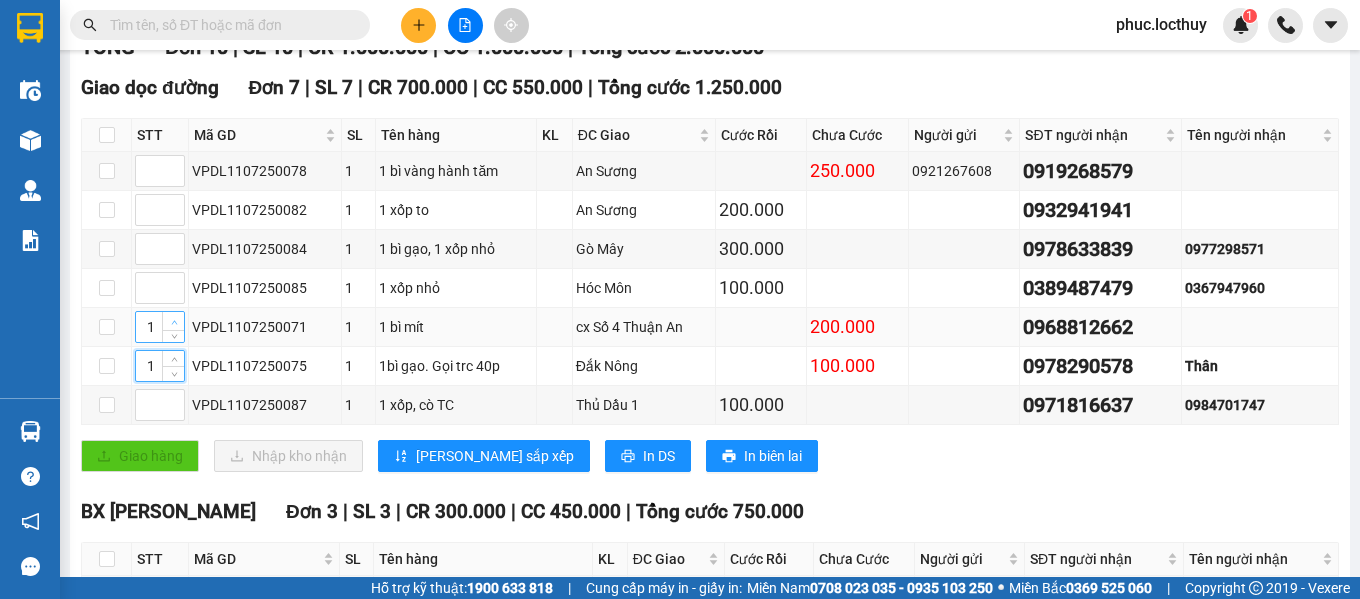click 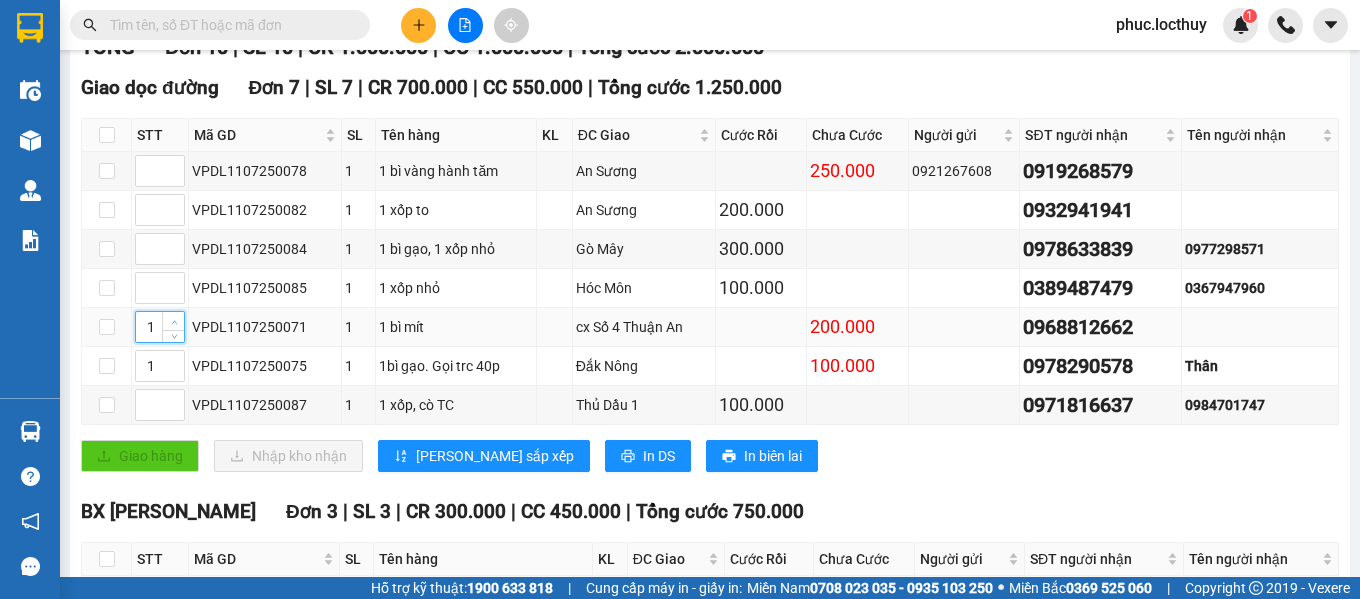 type on "2" 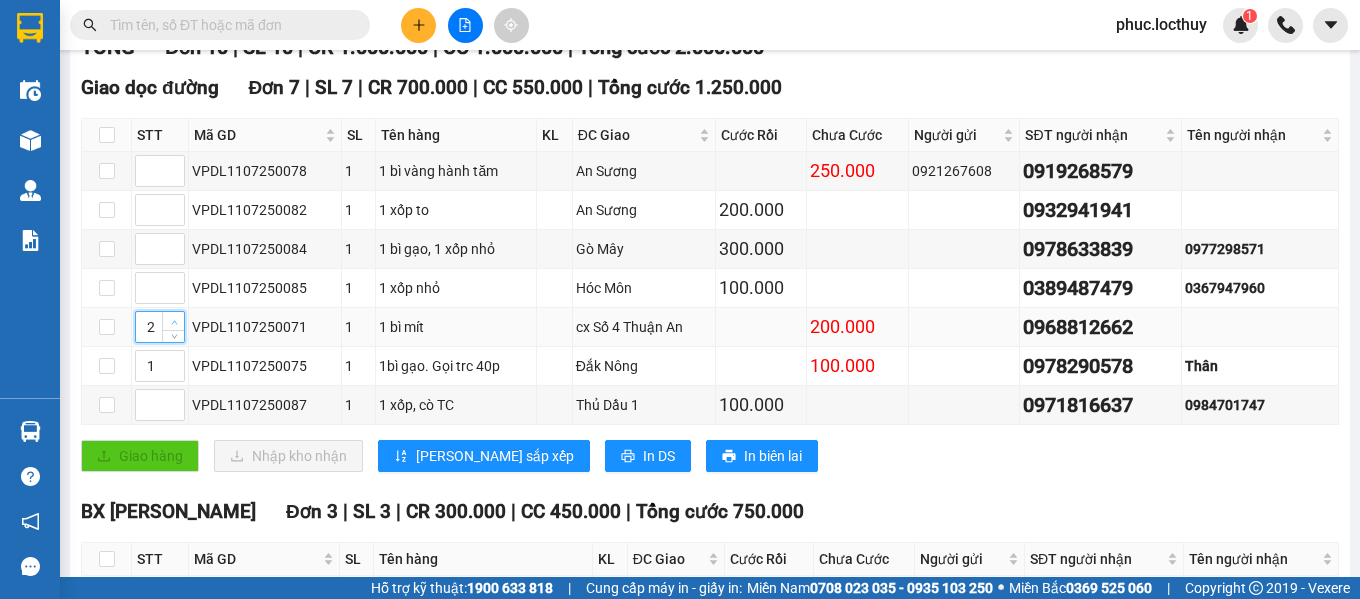 click 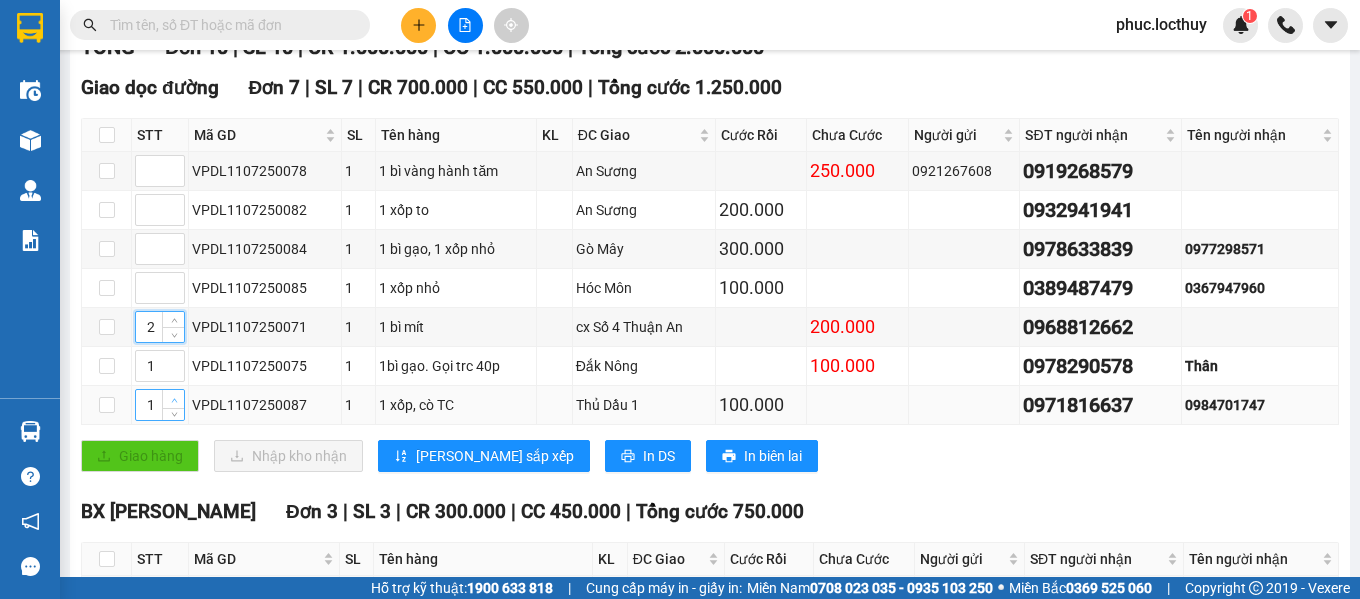click at bounding box center [174, 400] 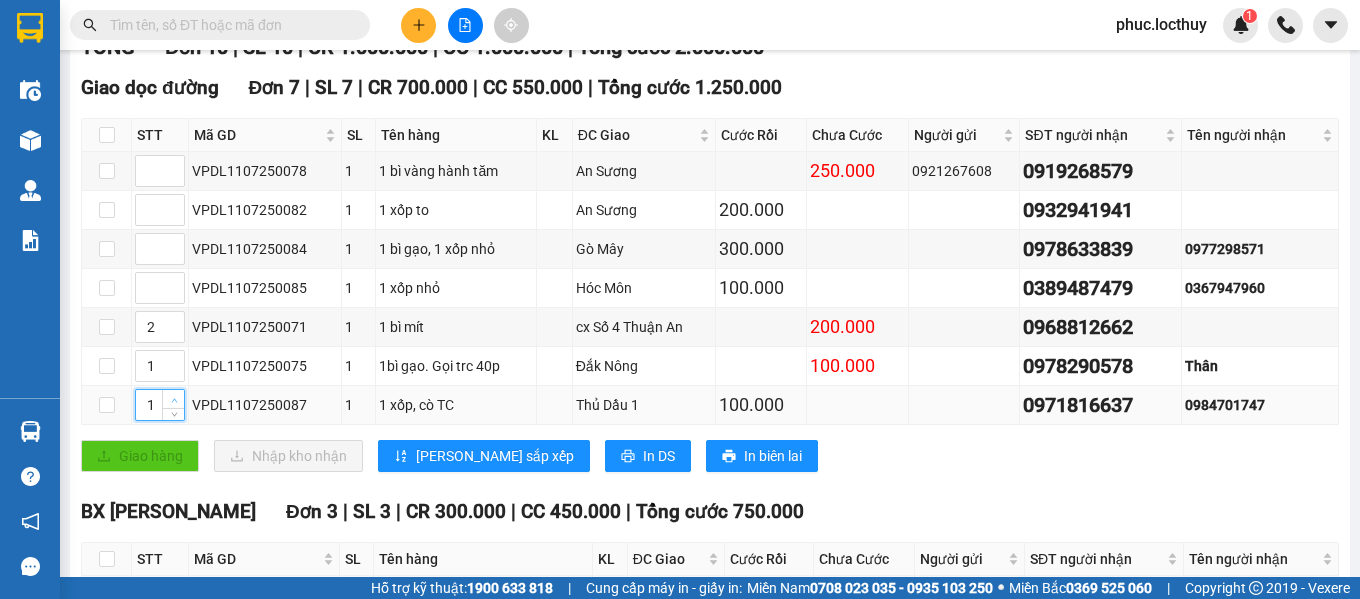 type on "2" 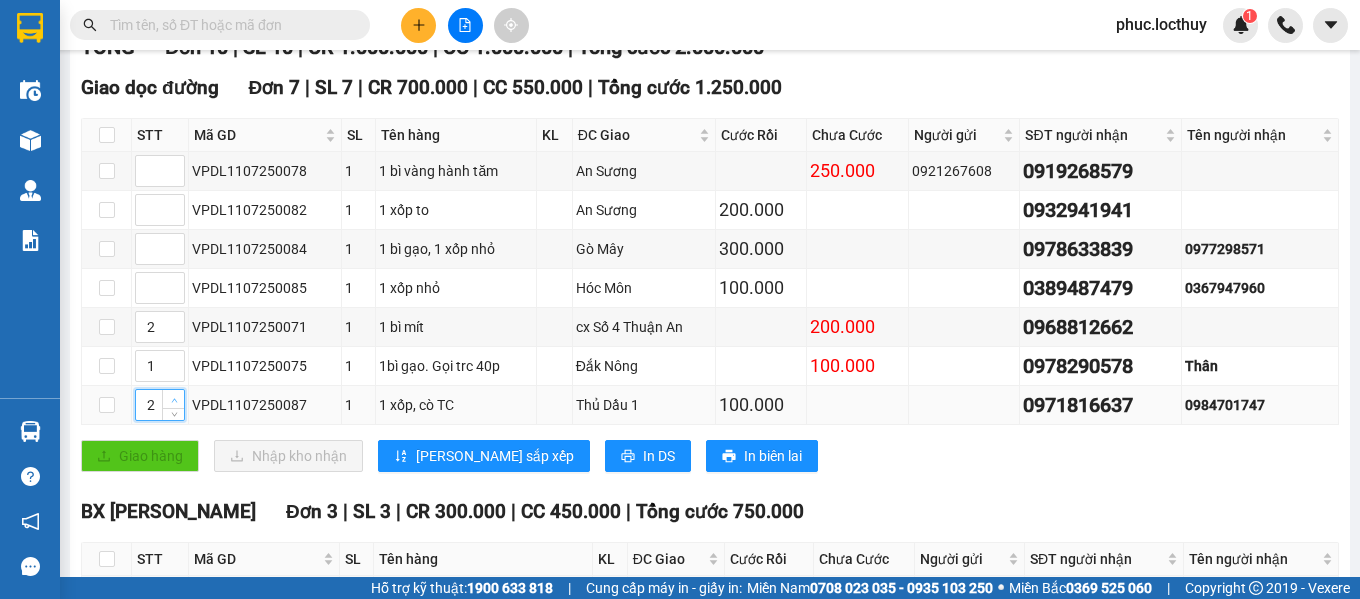 click at bounding box center [174, 400] 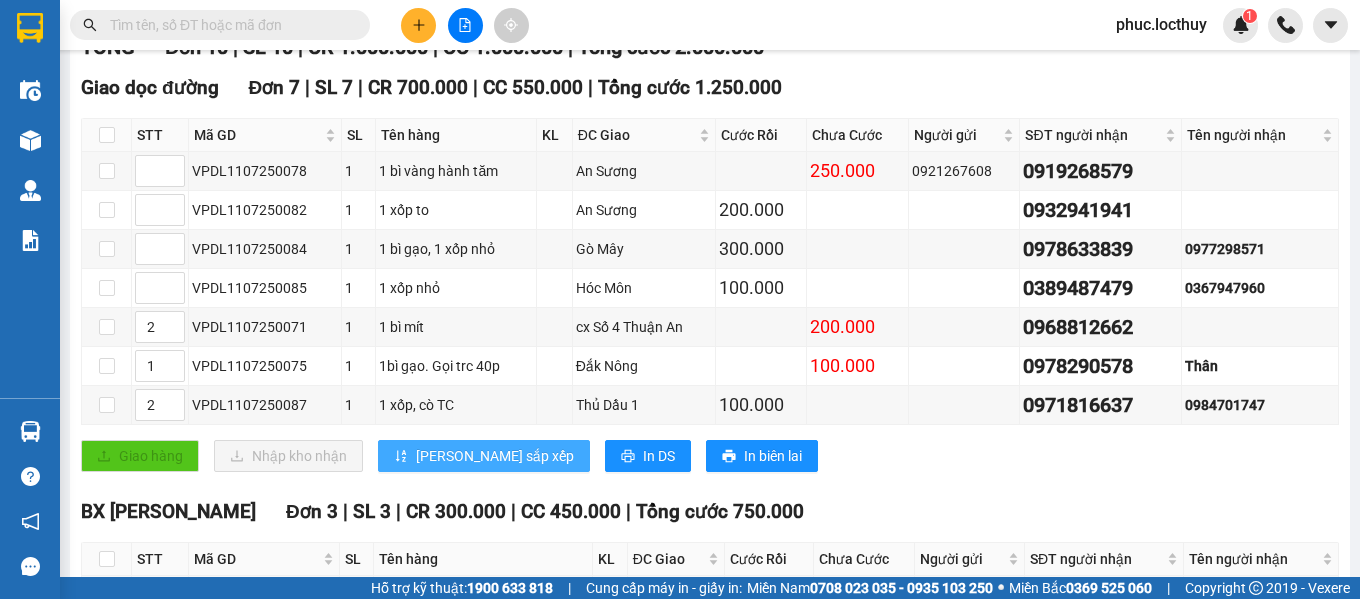 click on "[PERSON_NAME] sắp xếp" at bounding box center (484, 456) 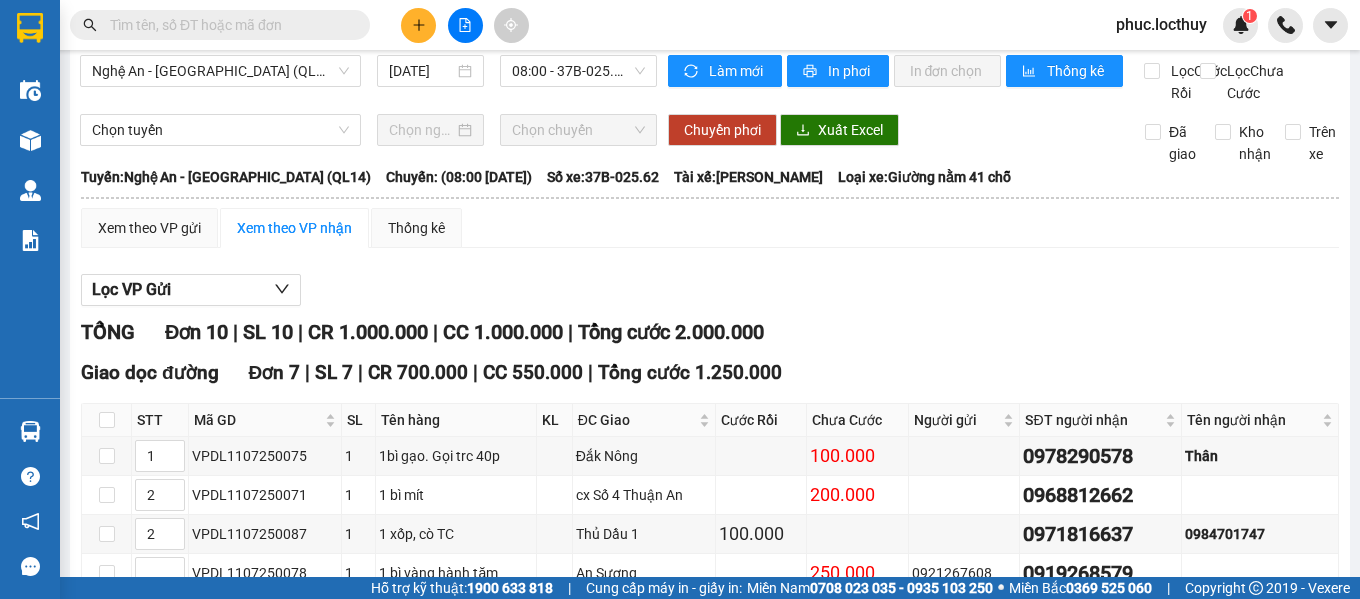 scroll, scrollTop: 0, scrollLeft: 0, axis: both 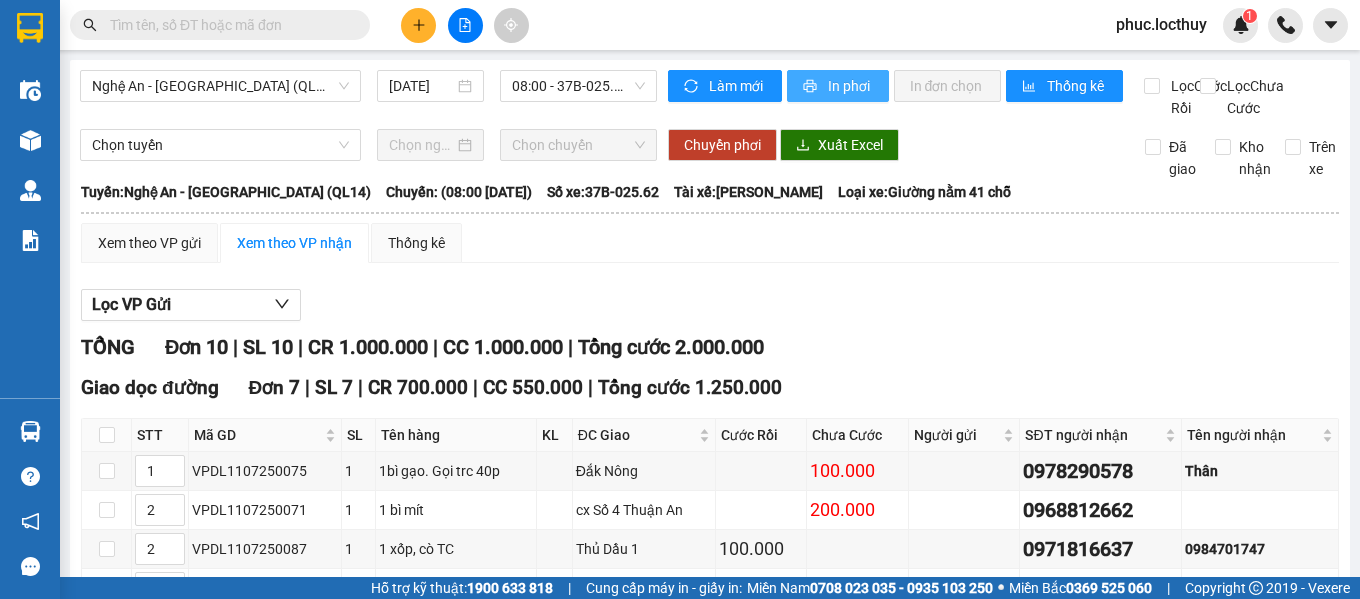 click on "In phơi" at bounding box center [838, 86] 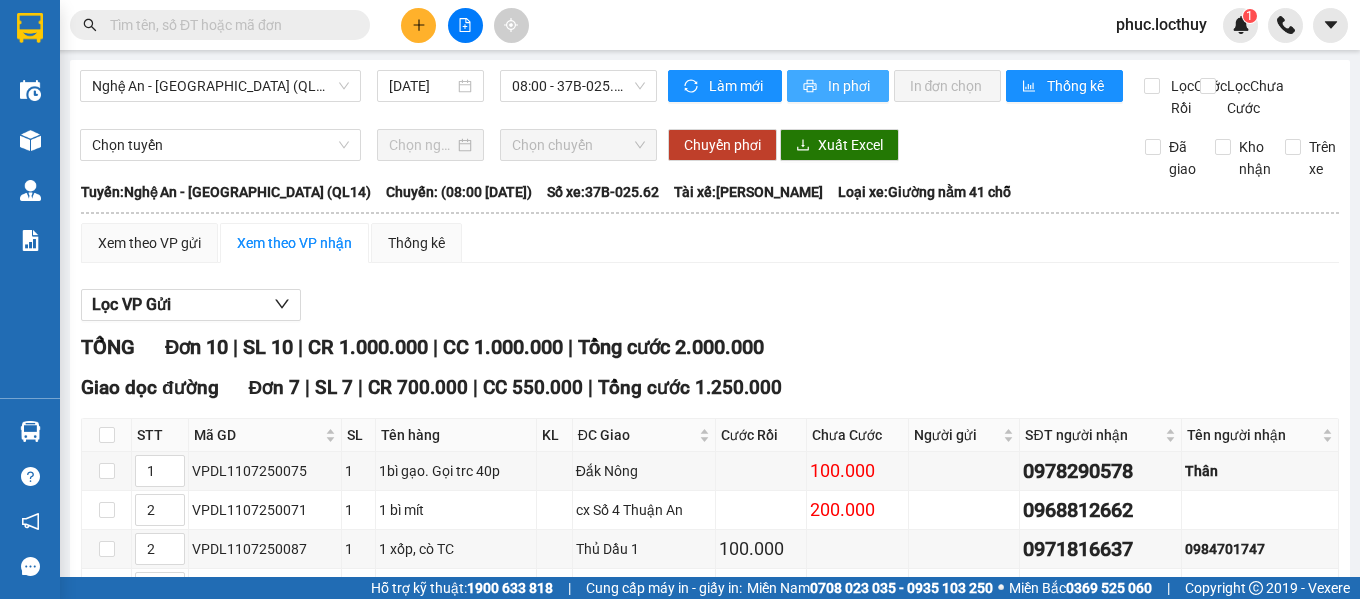 scroll, scrollTop: 0, scrollLeft: 0, axis: both 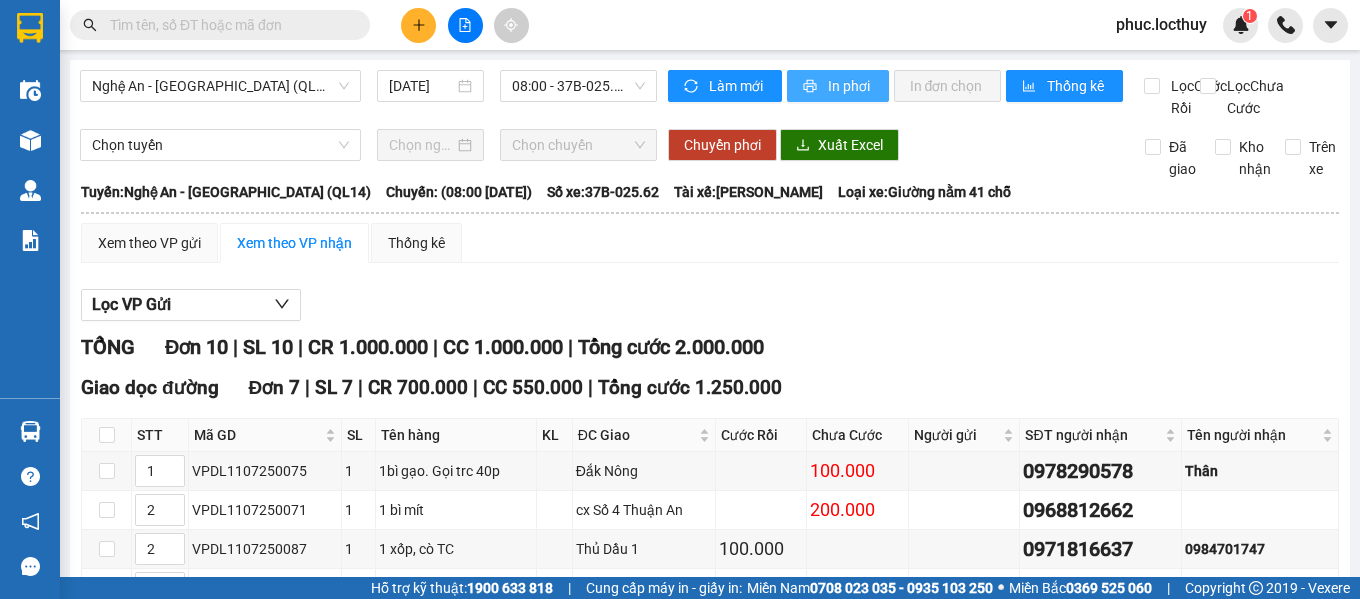 click on "In phơi" at bounding box center (850, 86) 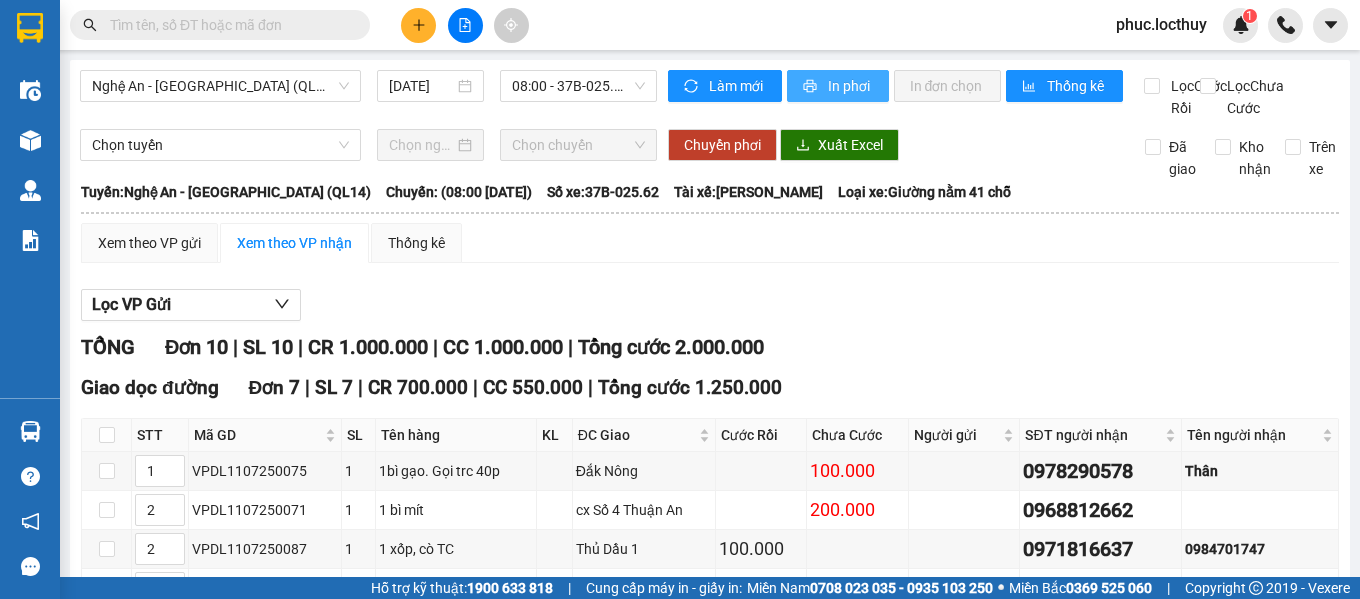 scroll, scrollTop: 0, scrollLeft: 0, axis: both 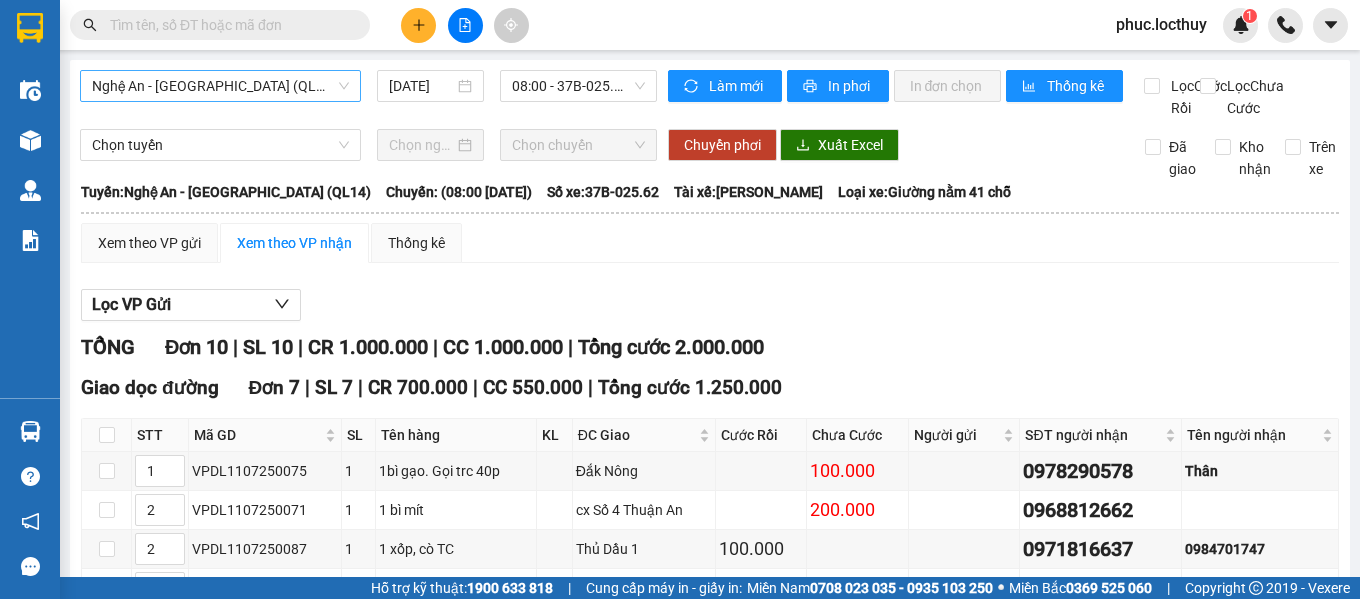 click on "Nghệ An - [GEOGRAPHIC_DATA] (QL14)" at bounding box center [220, 86] 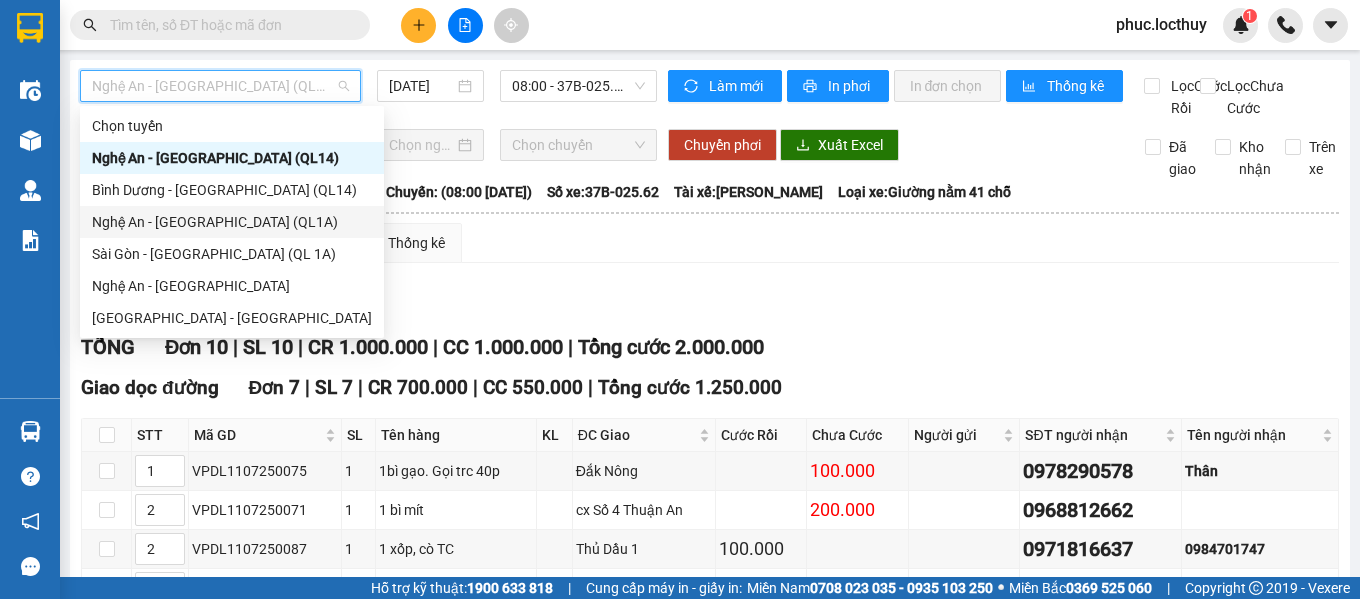 click on "Nghệ An - [GEOGRAPHIC_DATA] (QL1A)" at bounding box center (232, 222) 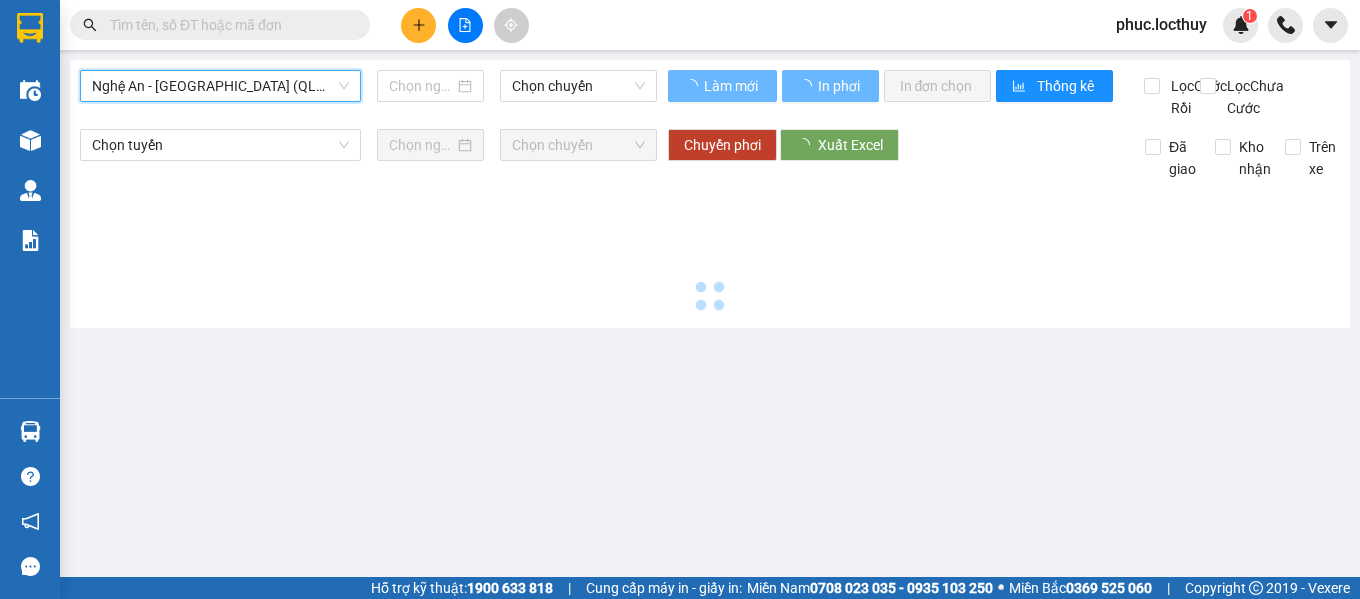 type on "[DATE]" 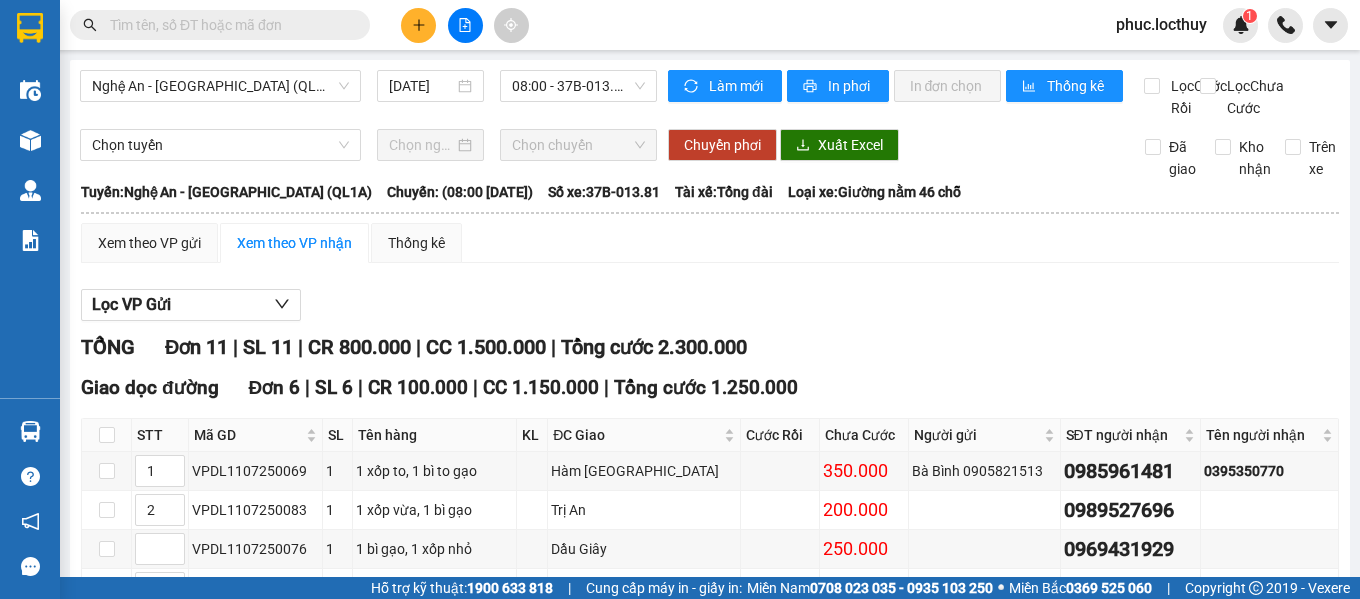 click on "Xem theo VP gửi Xem theo VP nhận Thống kê Lọc VP Gửi TỔNG Đơn   11 | SL   11 | CR   800.000 | CC   1.500.000 | Tổng cước   2.300.000 Giao dọc đường Đơn   6 | SL   6 | CR   100.000 | CC   1.150.000 | Tổng cước   1.250.000 STT Mã GD SL Tên hàng KL ĐC Giao Cước Rồi Chưa Cước Người gửi SĐT người nhận Tên người nhận Ký nhận                           1 VPDL1107250069 1 1 xốp to, 1 bì to [GEOGRAPHIC_DATA] 350.000 Bà Bình 0905821513 0985961481 0395350770 2 VPDL1107250083 1 1 xốp vừa, 1 bì gạo Trị An 200.000   0989527696 VPDL1107250076 1 1 bì gạo, 1 xốp nhỏ Dầu Giây 250.000   0969431929 VPDL1107250081 1 1 bì gạo, 1 bọc bánh đa Tam Hiệp 100.000   0349839054 VPDL1107250086 1 1 ọt bì cam nặng. cò Ngã 3 Thành 100.000   0901104359 Cô Hoa VPDL1107250089 1 1 bì gạo, 1 giấy Tam Hiệp 250.000   0395694602 Giao hàng Nhập kho nhận Lưu sắp xếp In DS In biên lai Lộc Thủy   0962354555" at bounding box center [710, 663] 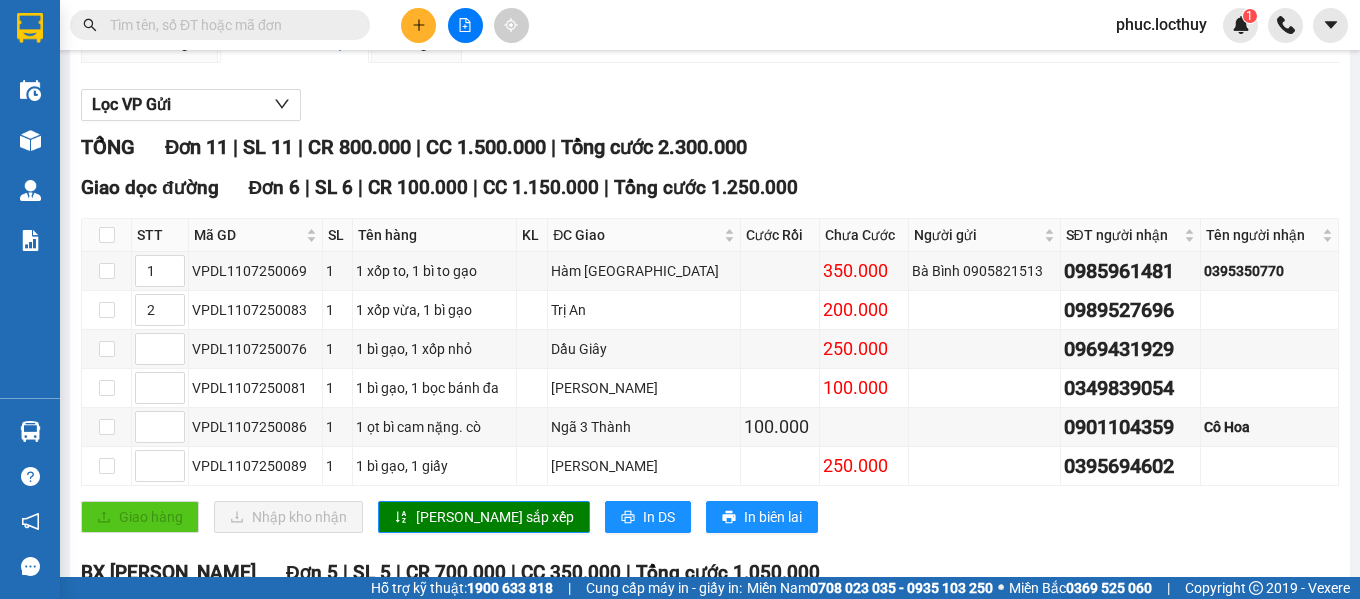 scroll, scrollTop: 0, scrollLeft: 0, axis: both 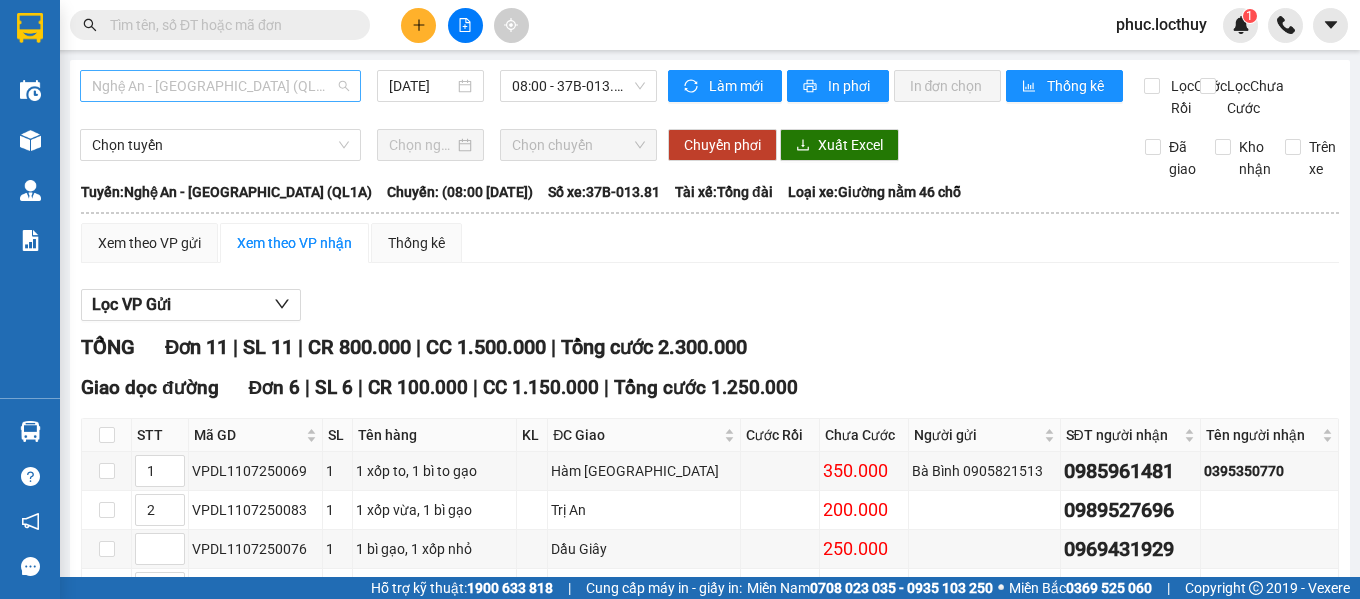 click on "Nghệ An - [GEOGRAPHIC_DATA] (QL1A)" at bounding box center (220, 86) 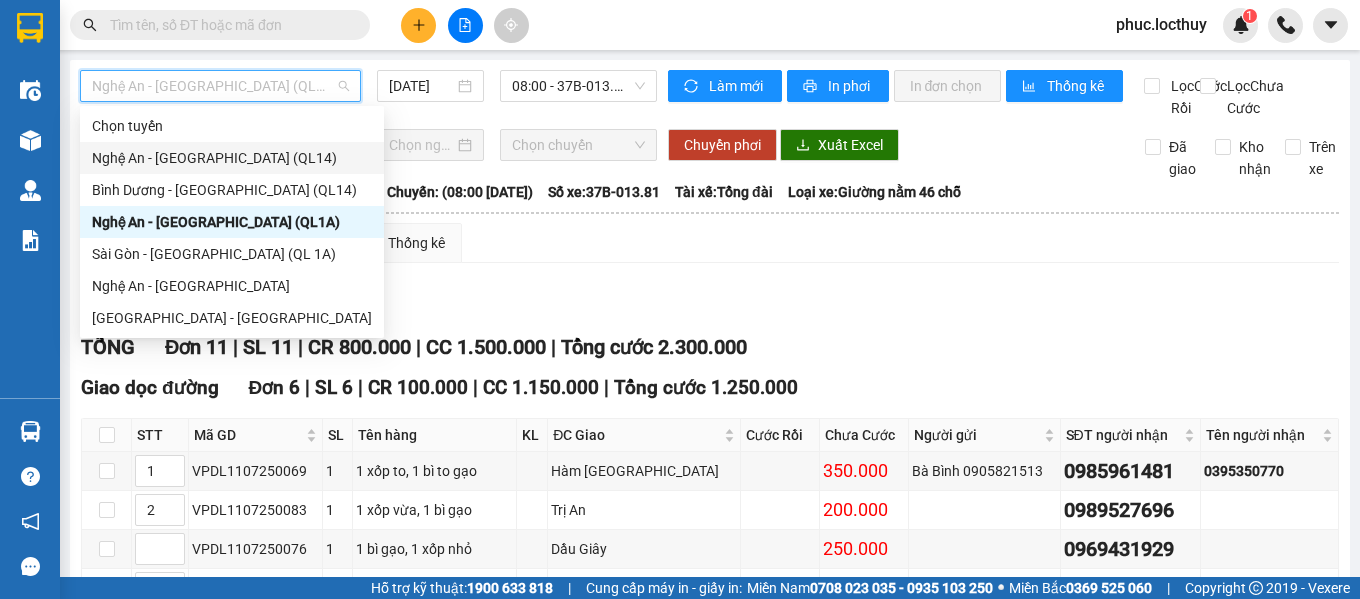 click on "Nghệ An - [GEOGRAPHIC_DATA] (QL14)" at bounding box center (232, 158) 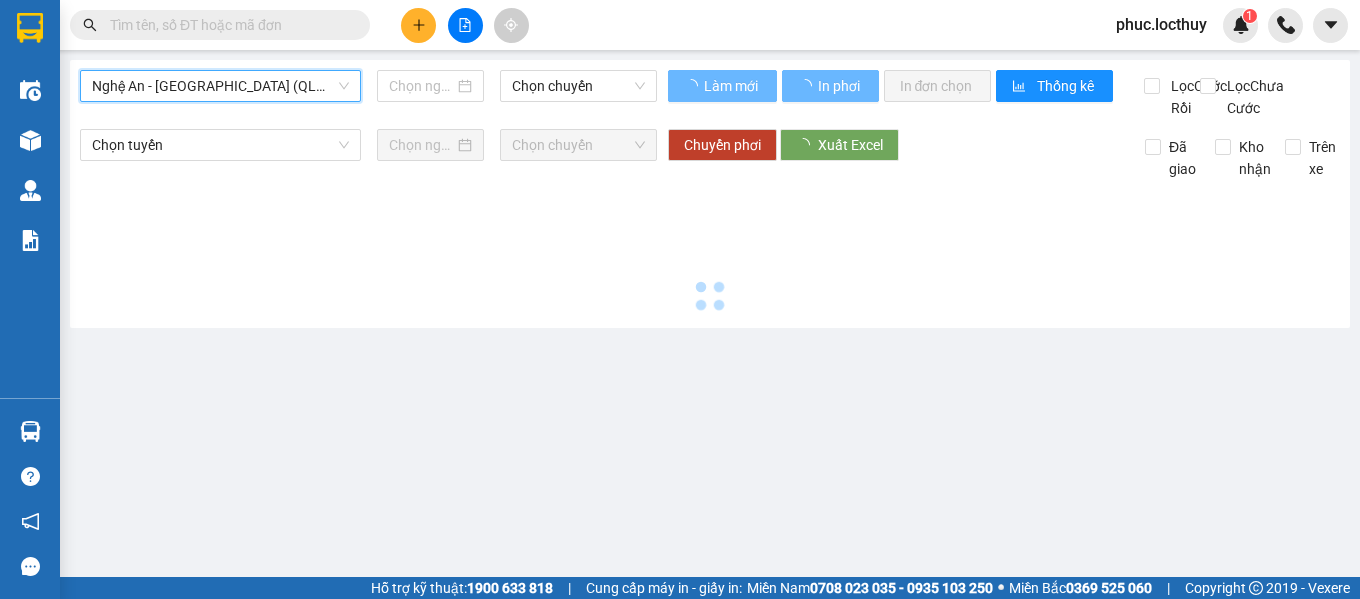 type on "[DATE]" 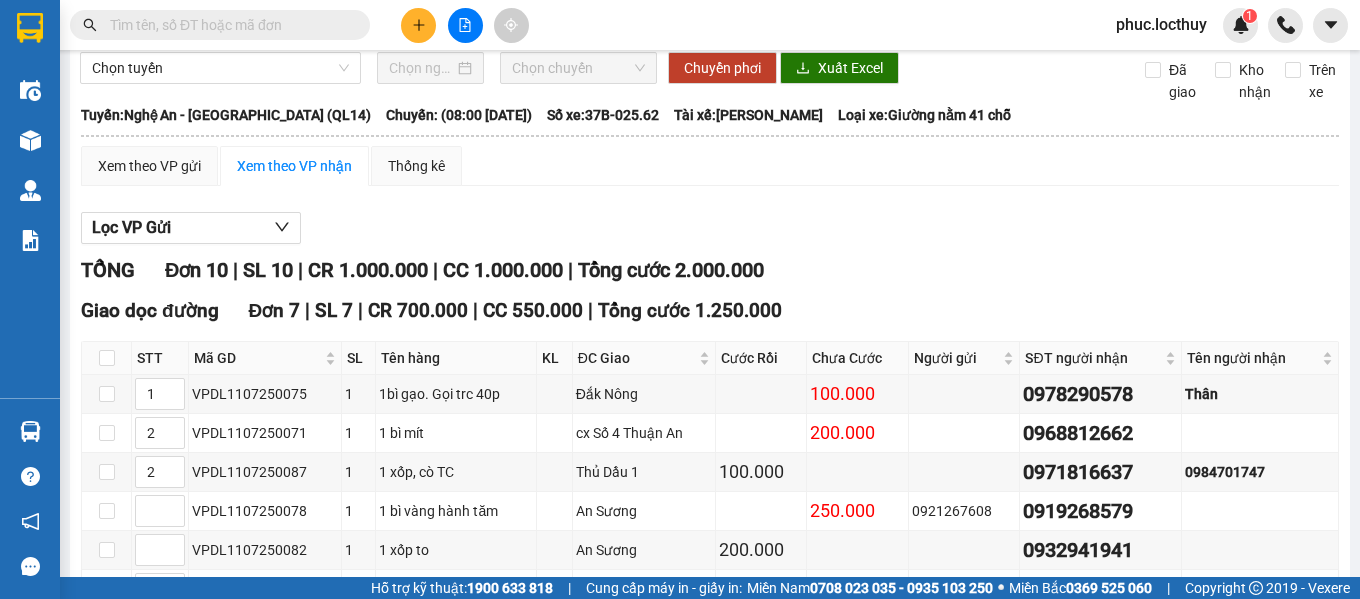 scroll, scrollTop: 200, scrollLeft: 0, axis: vertical 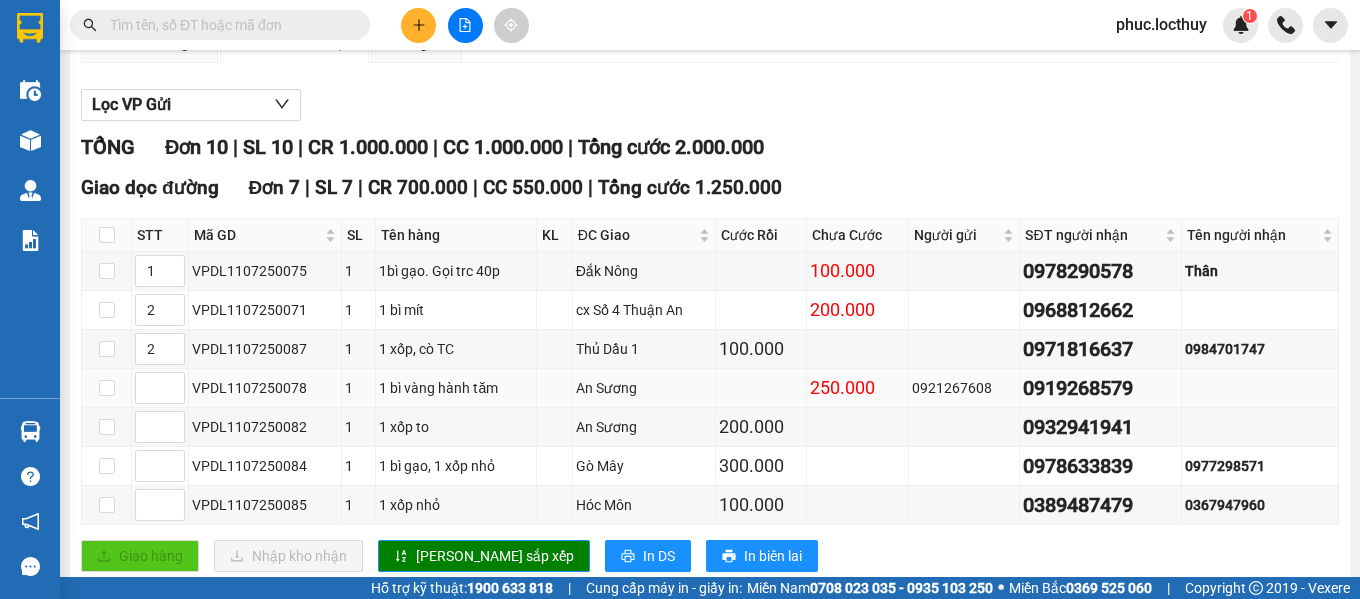 drag, startPoint x: 1125, startPoint y: 414, endPoint x: 992, endPoint y: 428, distance: 133.73482 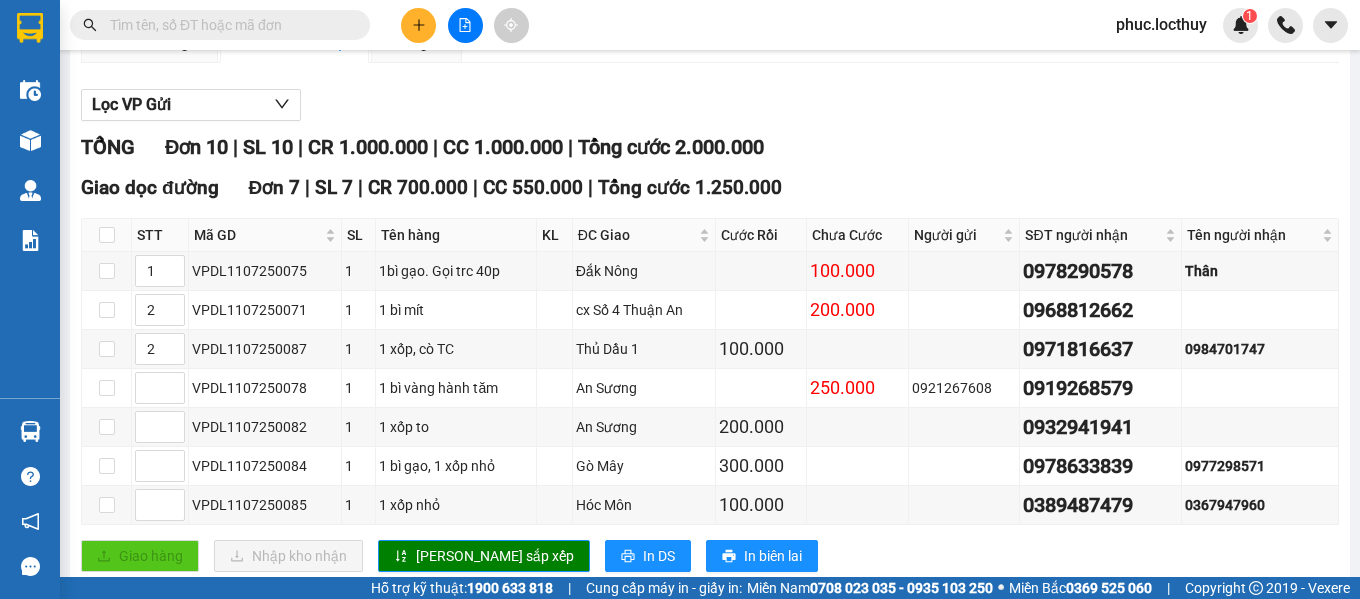 copy on "0919268579" 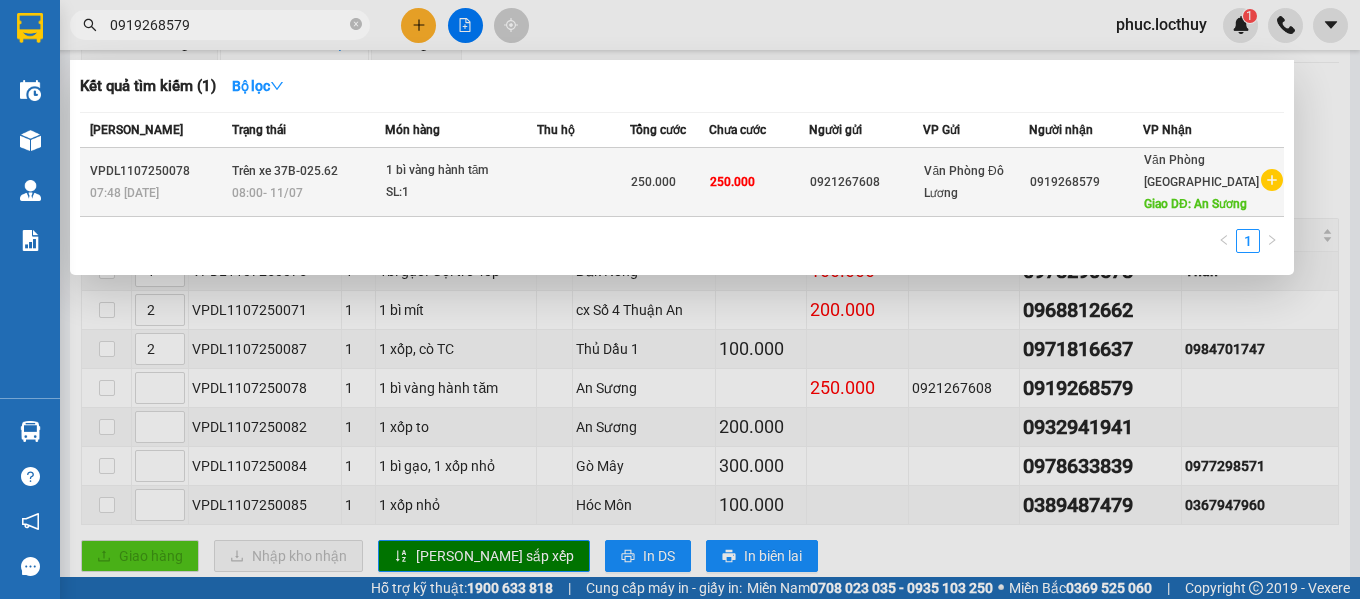 type on "0919268579" 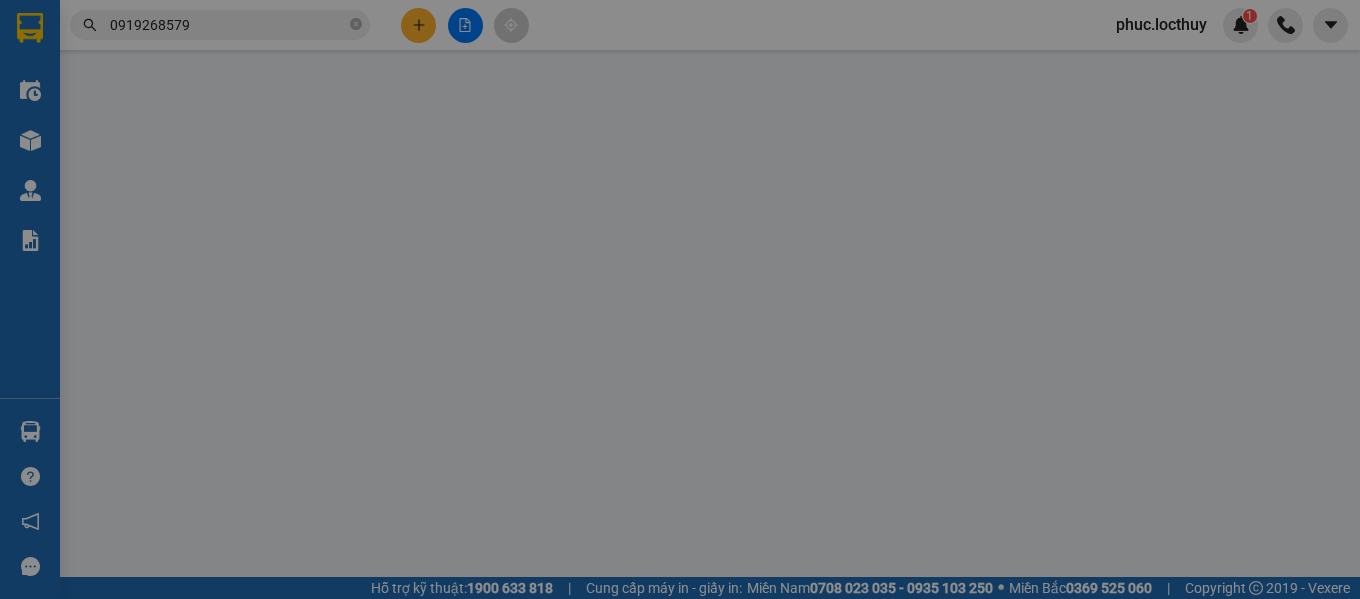 scroll, scrollTop: 0, scrollLeft: 0, axis: both 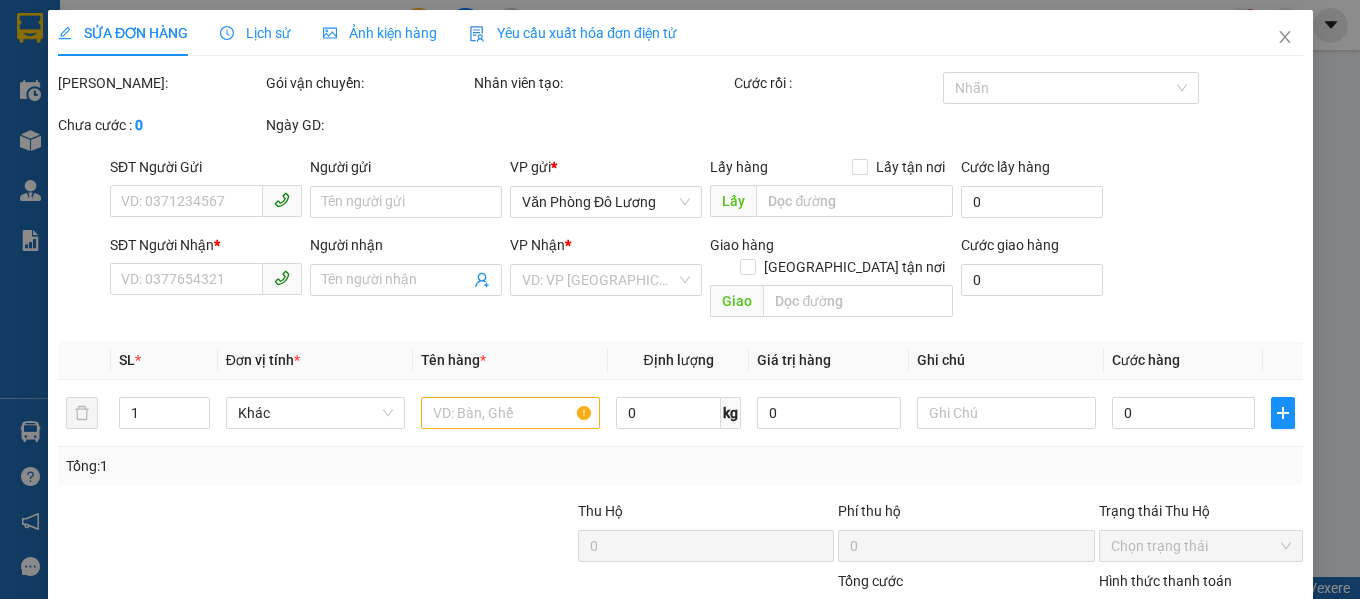 type on "0921267608" 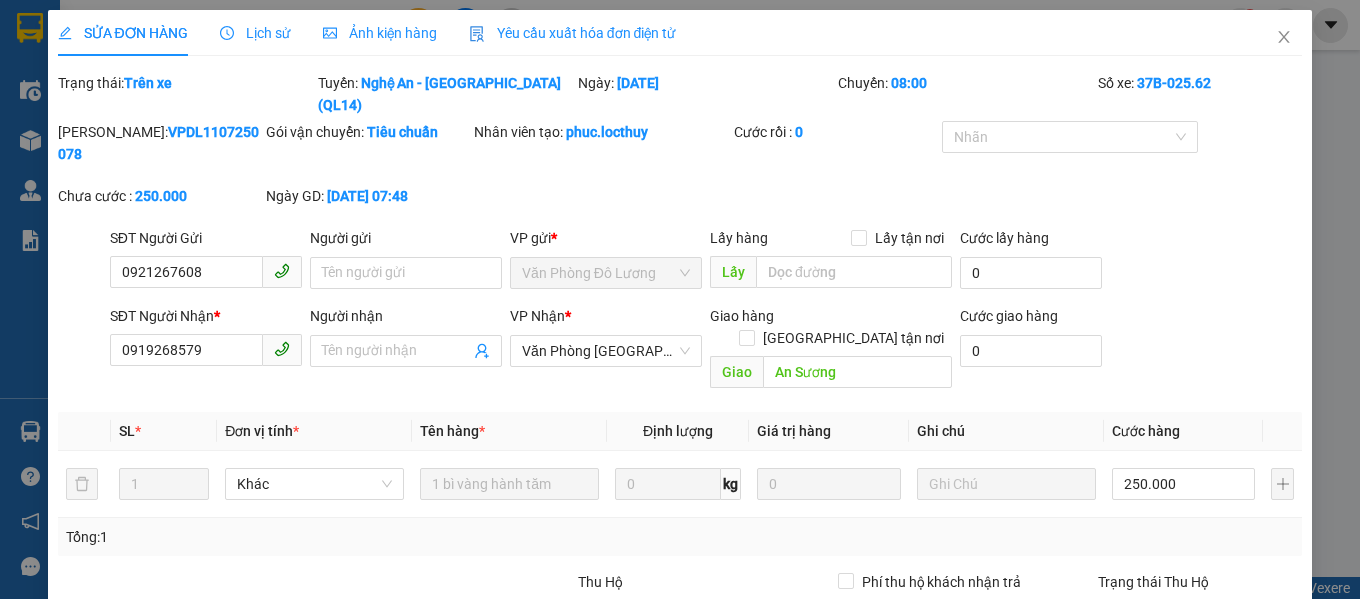 click on "Ảnh kiện hàng" at bounding box center (380, 33) 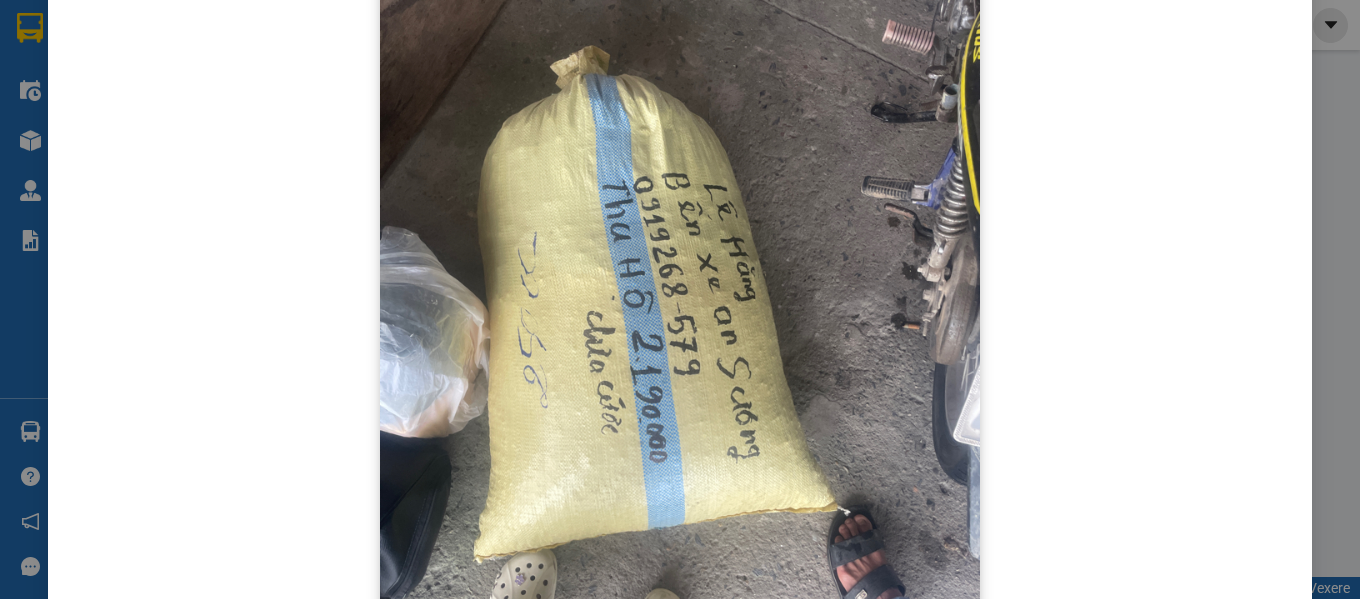 scroll, scrollTop: 200, scrollLeft: 0, axis: vertical 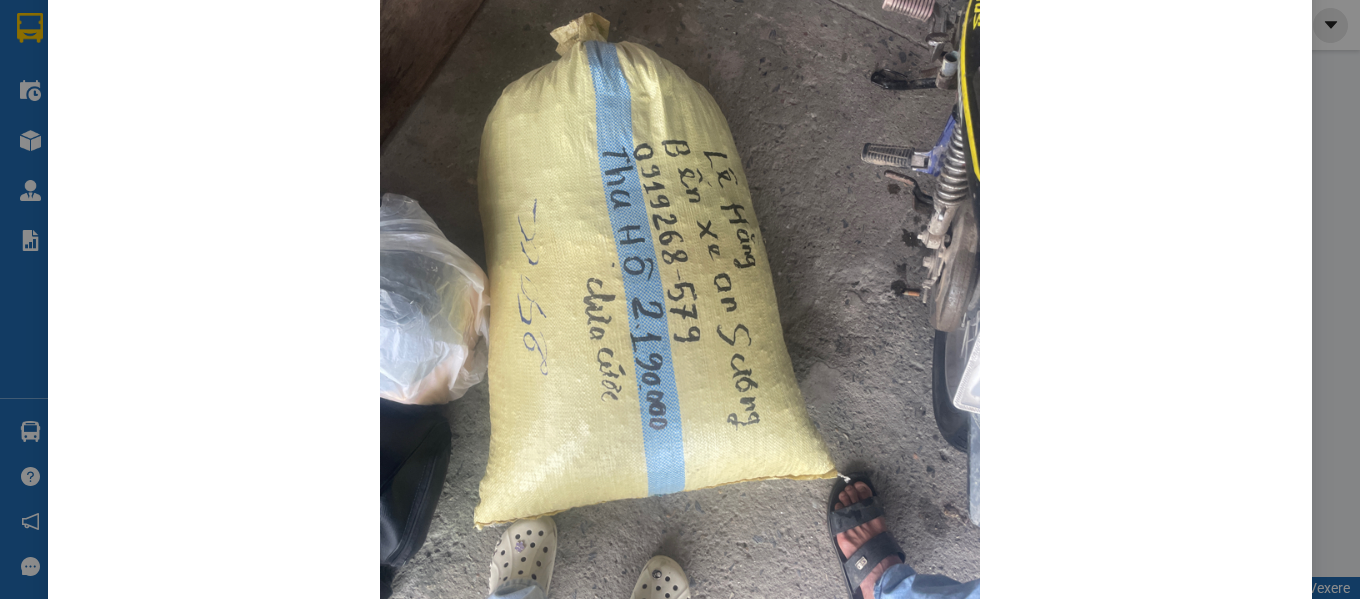 click at bounding box center [680, 277] 